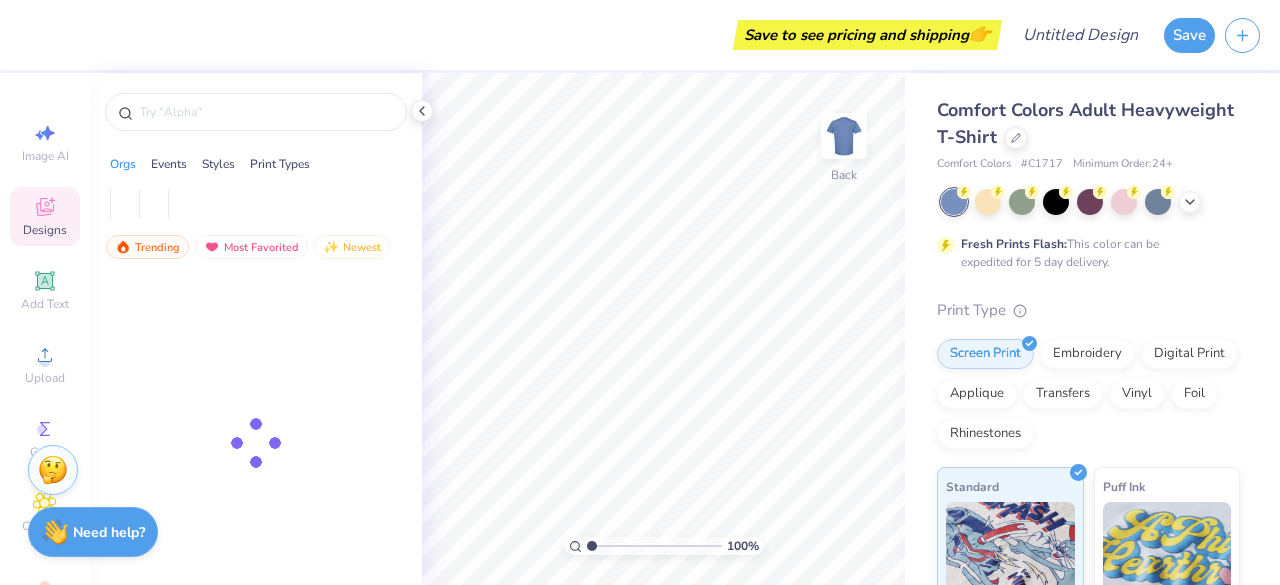 scroll, scrollTop: 0, scrollLeft: 0, axis: both 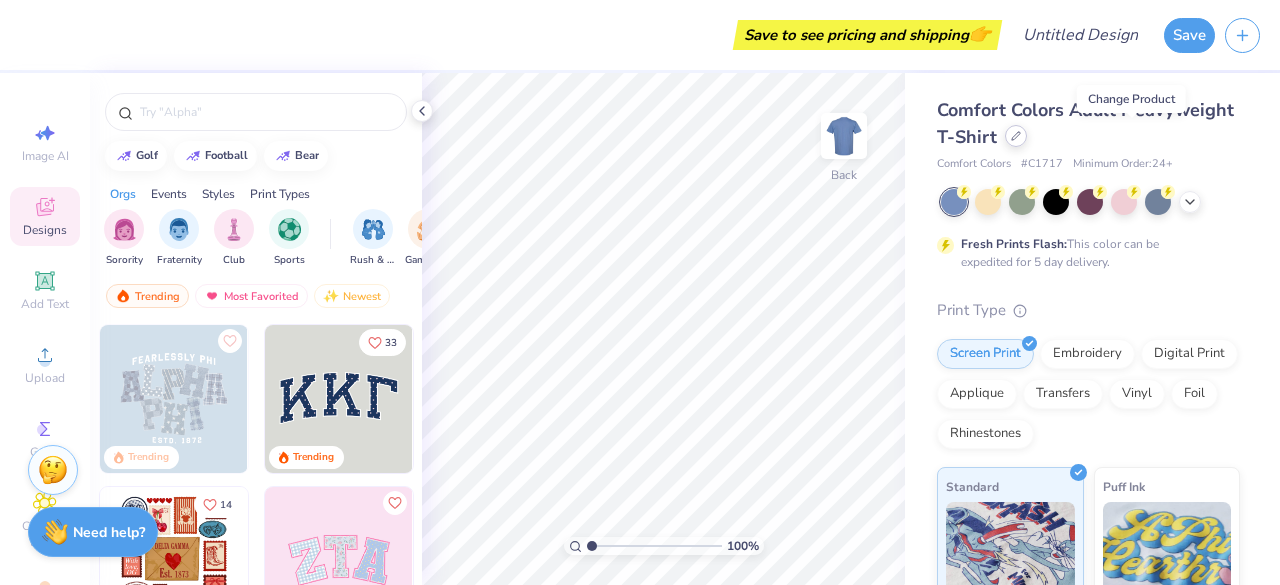 click 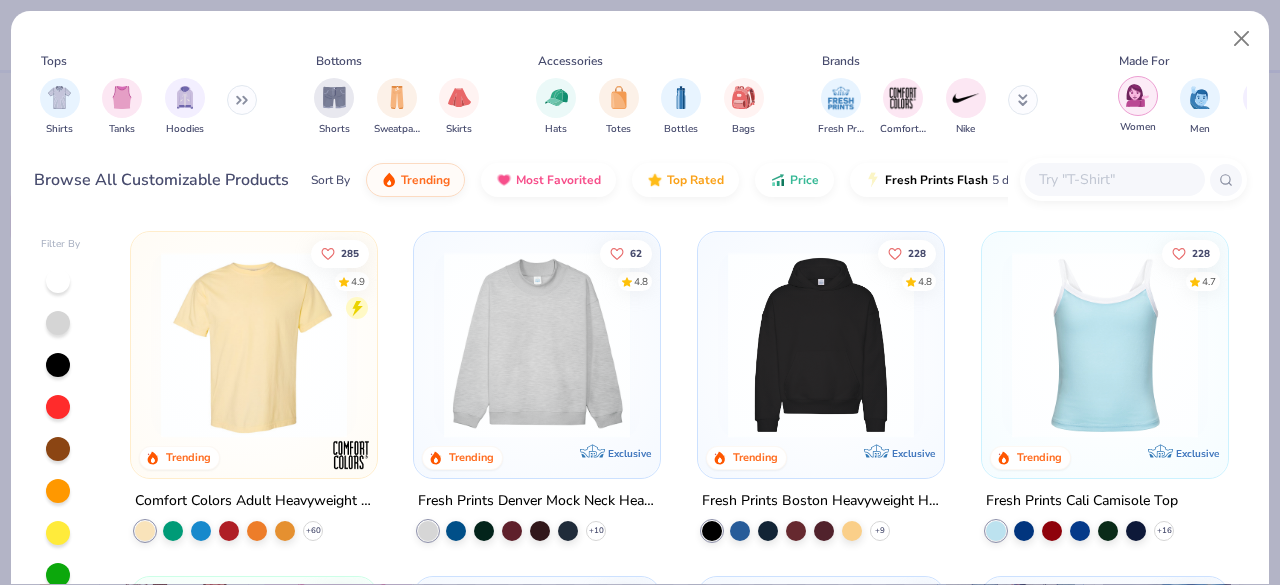 click at bounding box center (1137, 95) 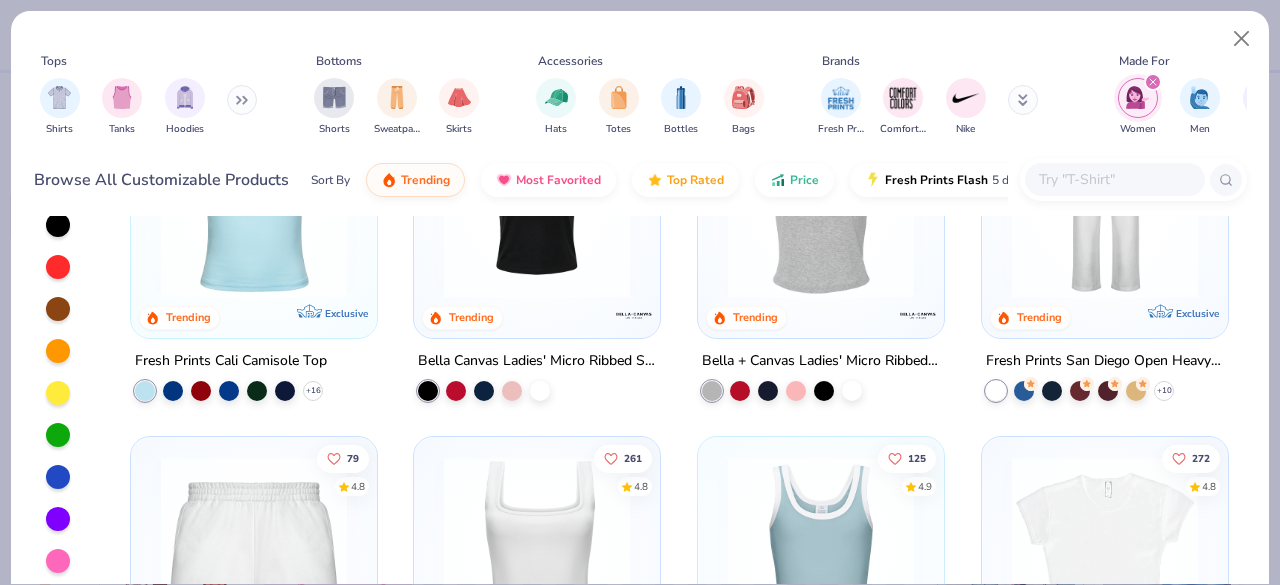 scroll, scrollTop: 141, scrollLeft: 0, axis: vertical 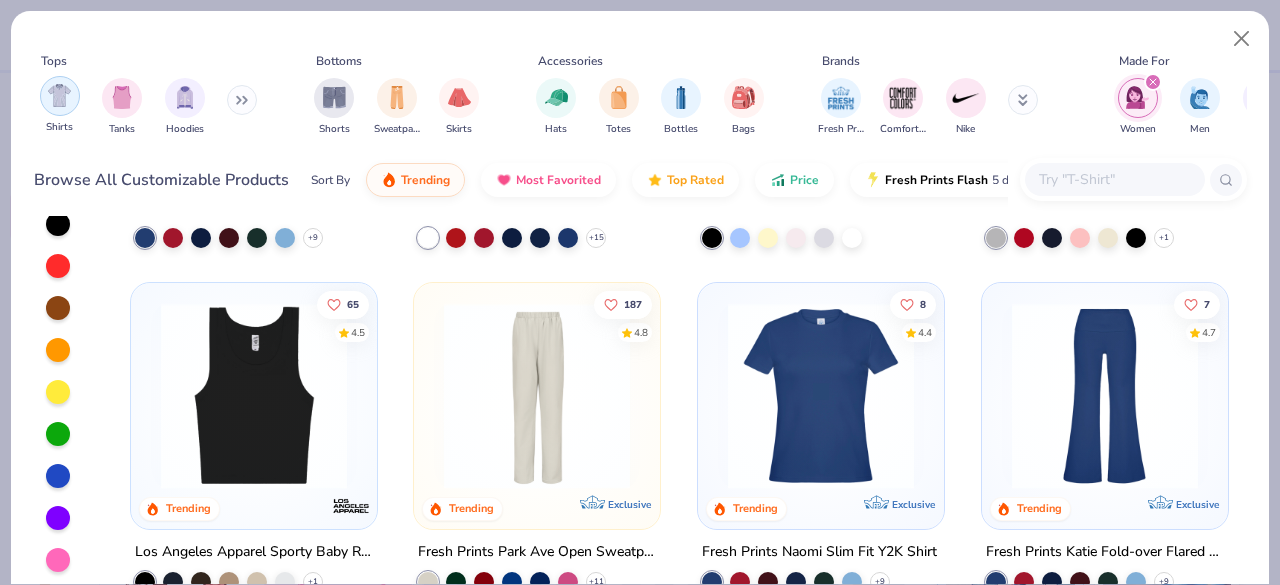 click at bounding box center (59, 95) 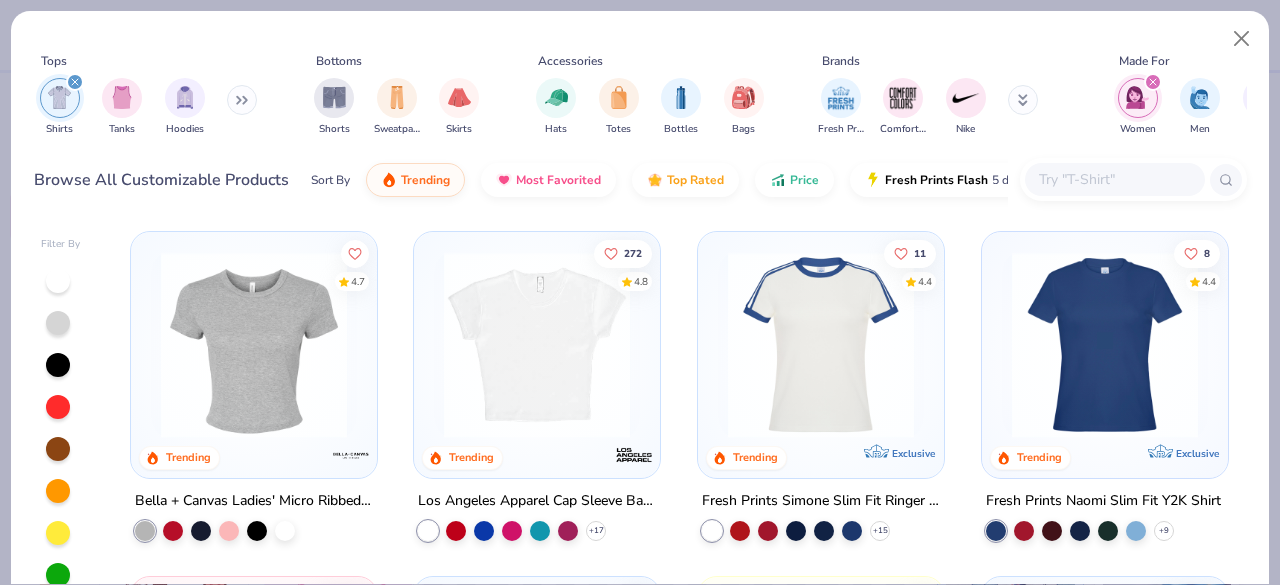 scroll, scrollTop: 0, scrollLeft: 0, axis: both 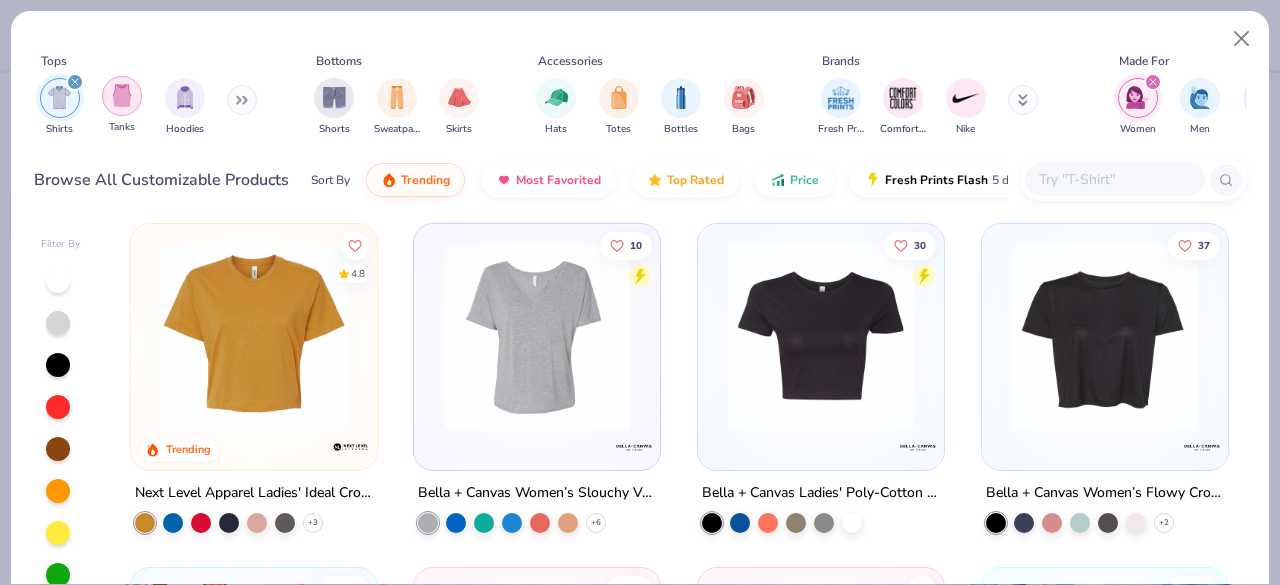 click at bounding box center [122, 95] 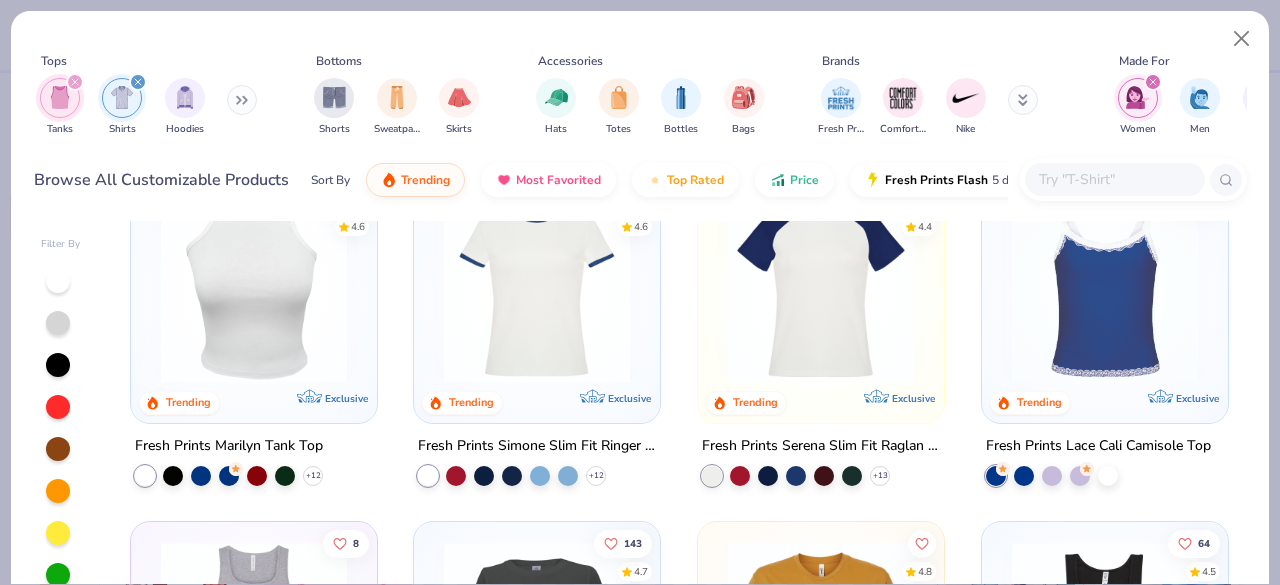 scroll, scrollTop: 1088, scrollLeft: 0, axis: vertical 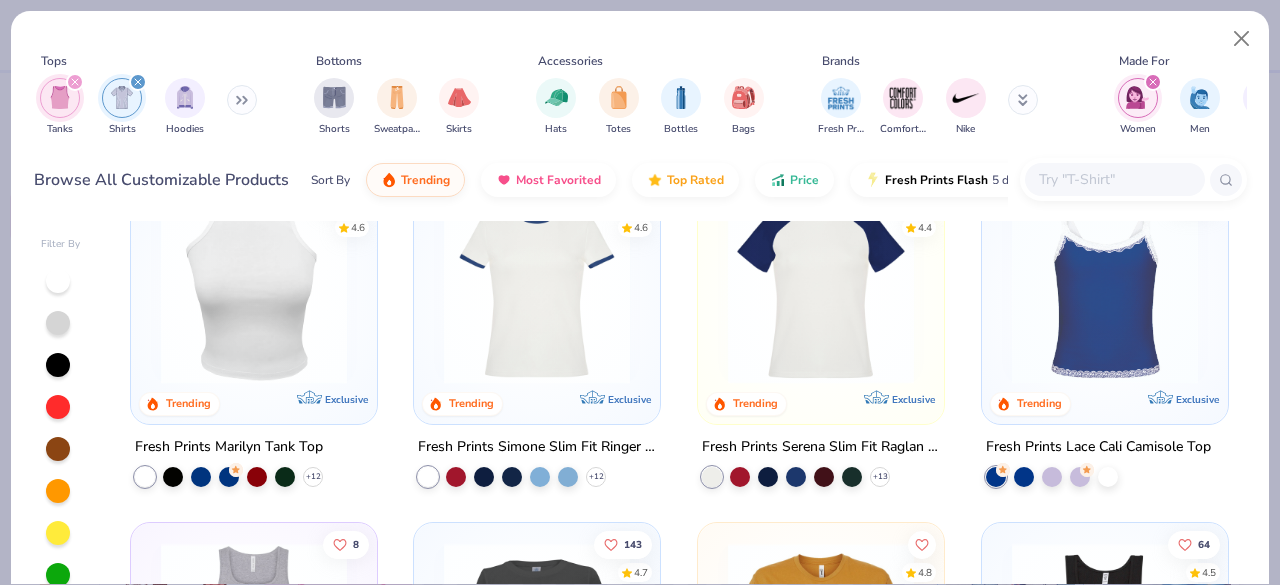 click at bounding box center [1105, 291] 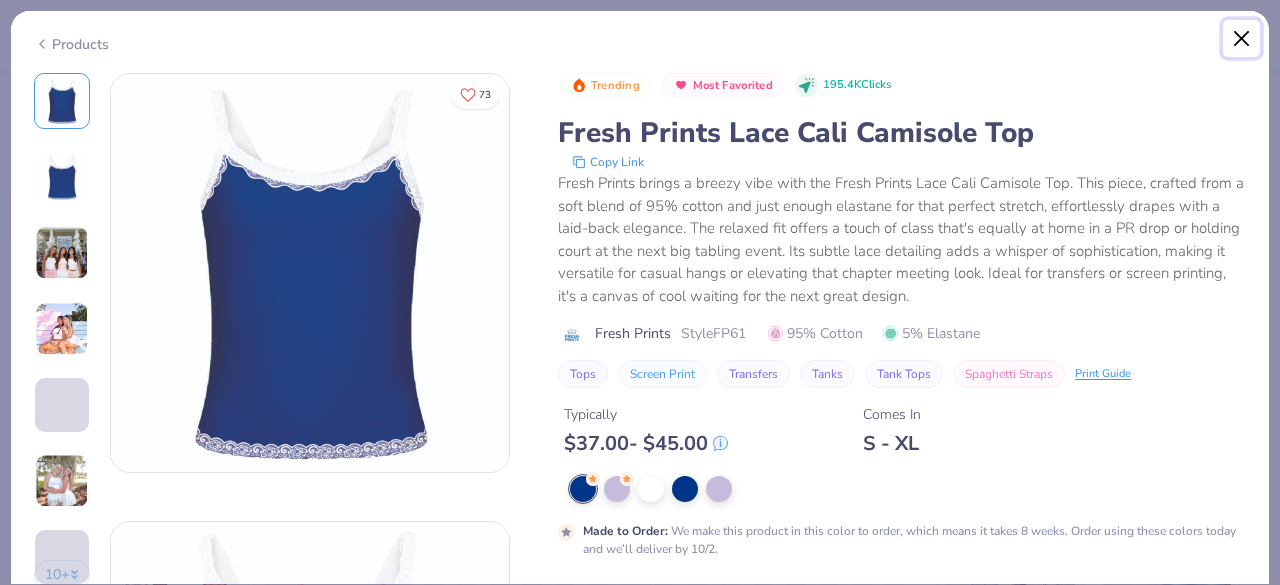 click at bounding box center (1242, 39) 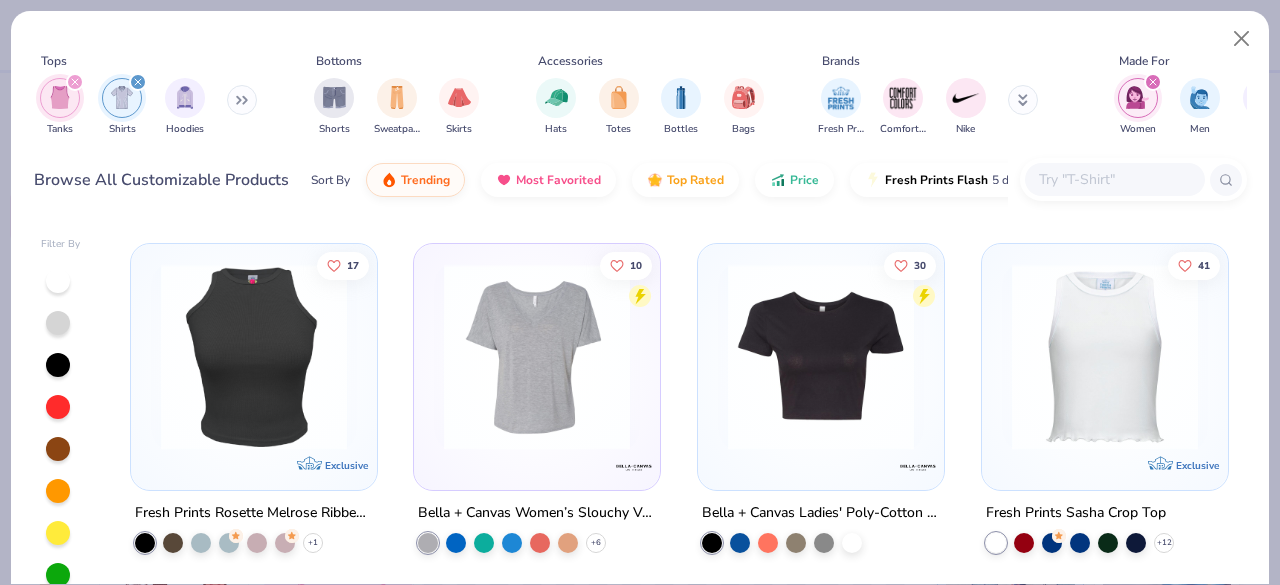 scroll, scrollTop: 1713, scrollLeft: 0, axis: vertical 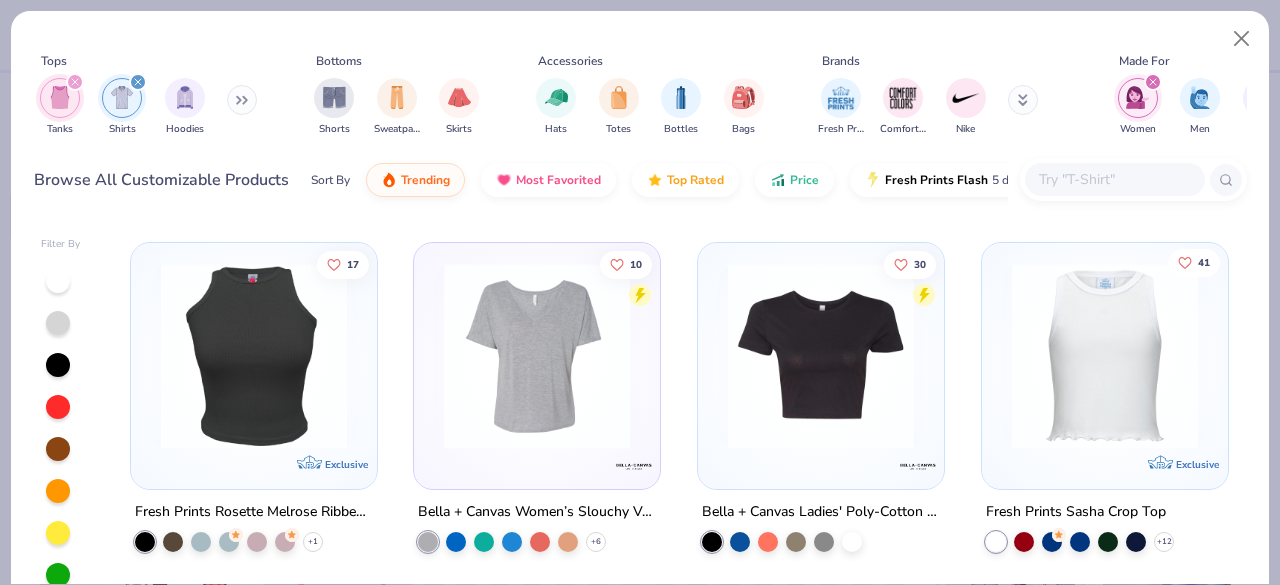 click 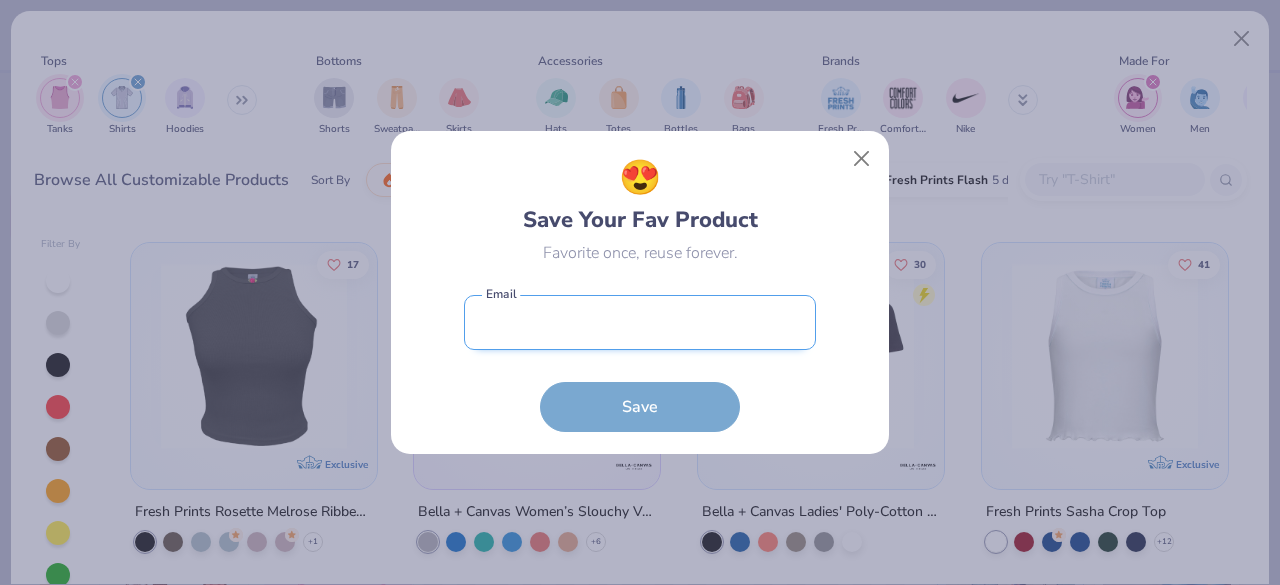 click at bounding box center (640, 322) 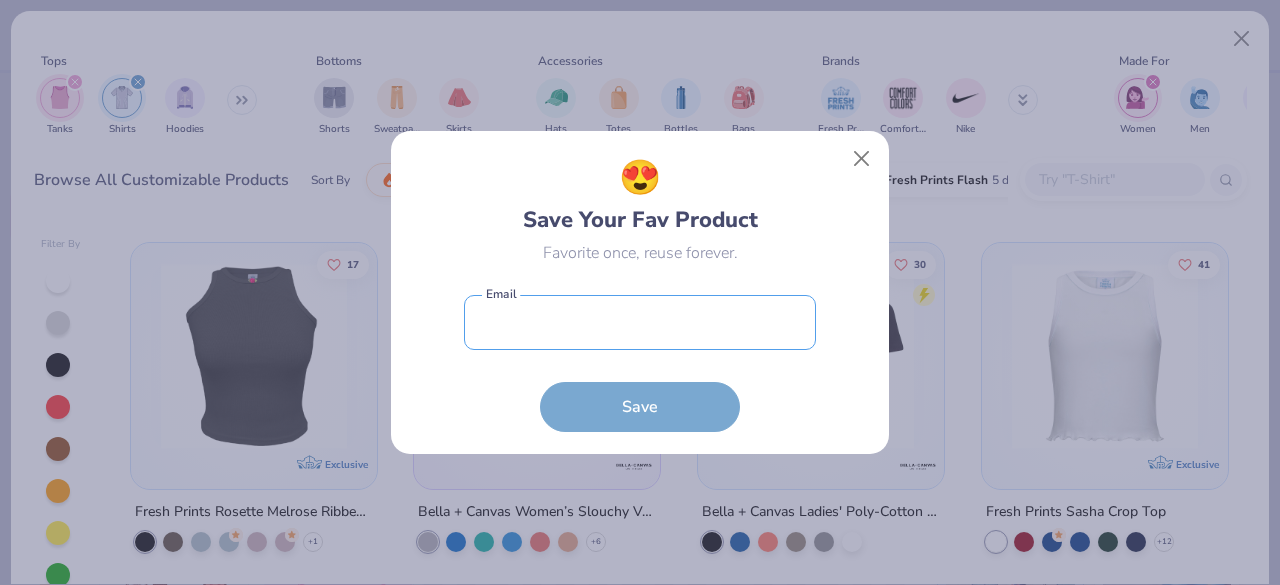 type on "wolffc@zoominternet.net" 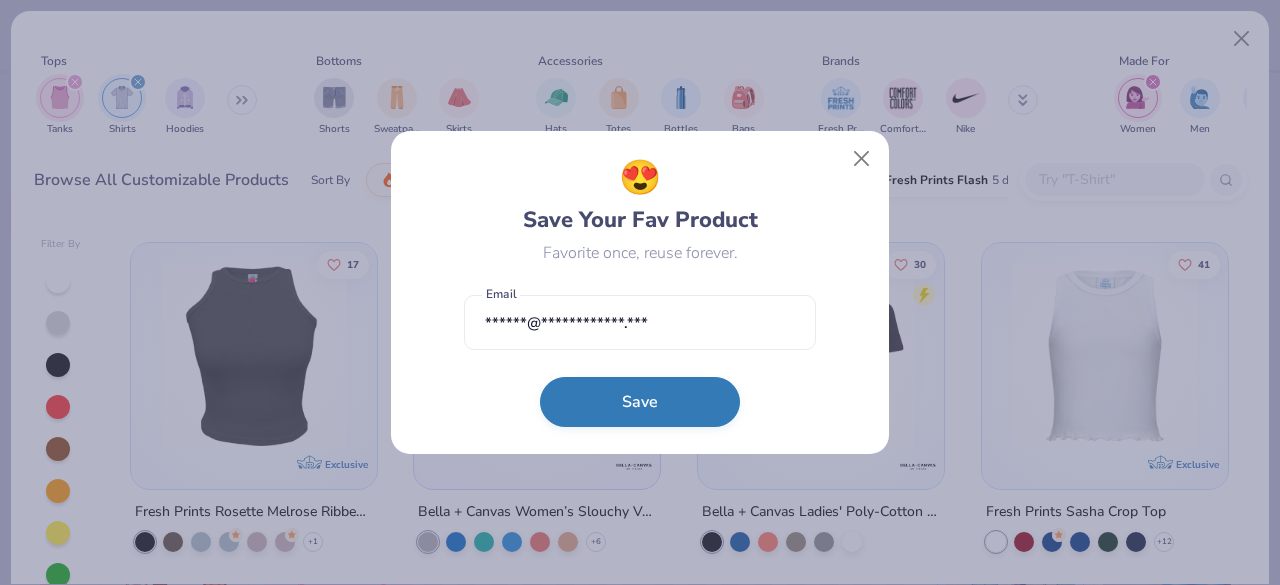 click on "Save" at bounding box center (640, 402) 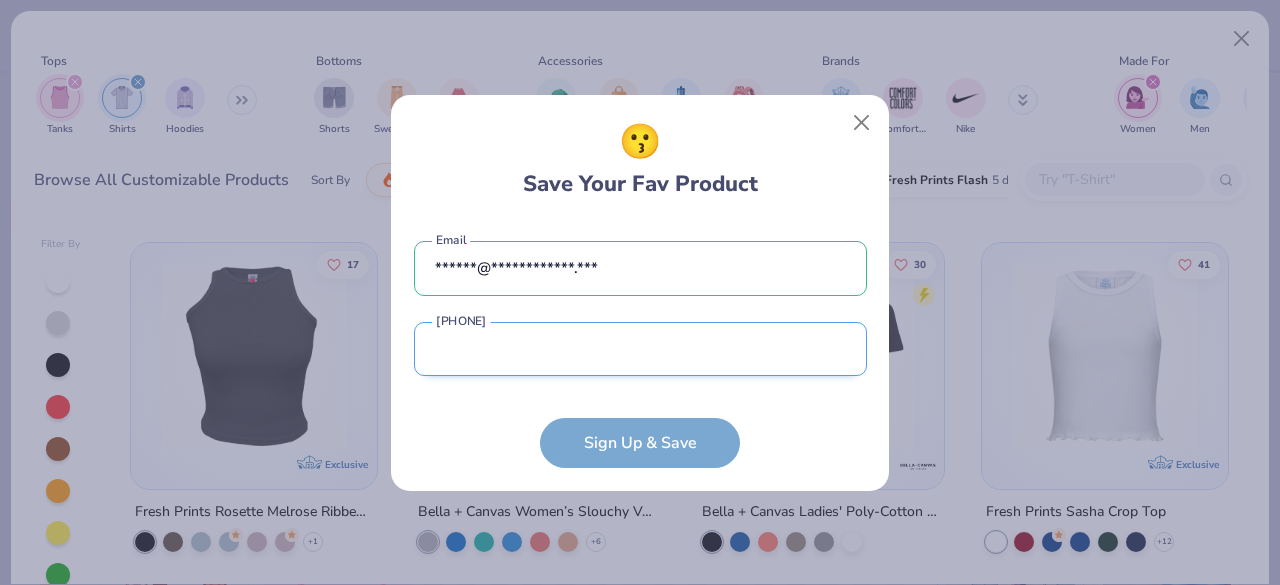 click at bounding box center [640, 349] 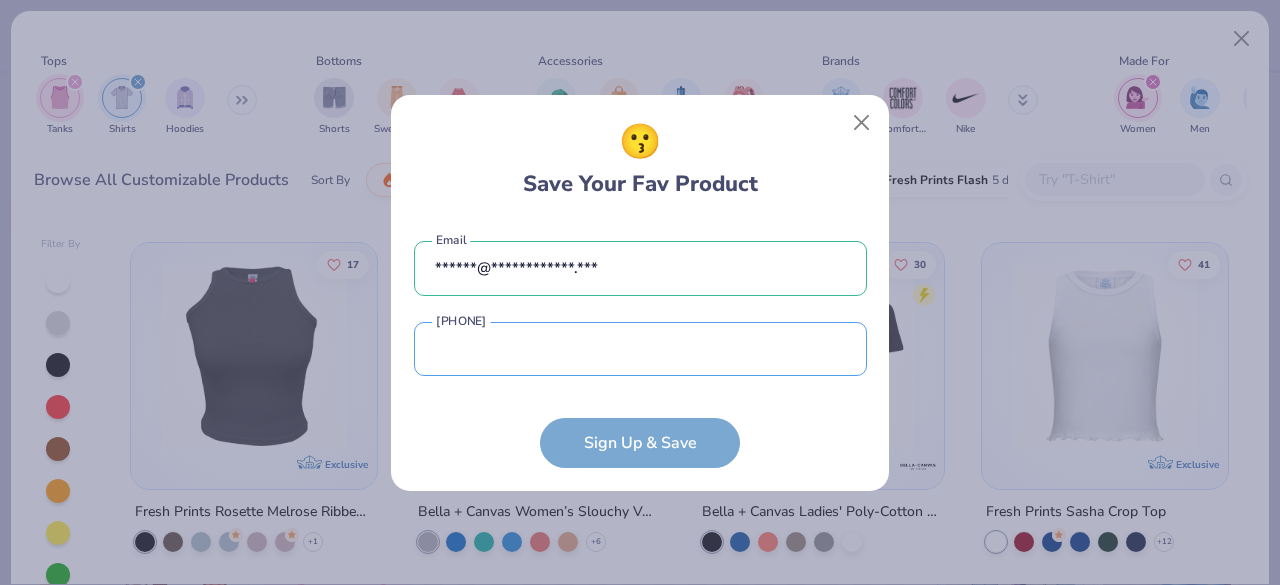 type on "(724) 900-5683" 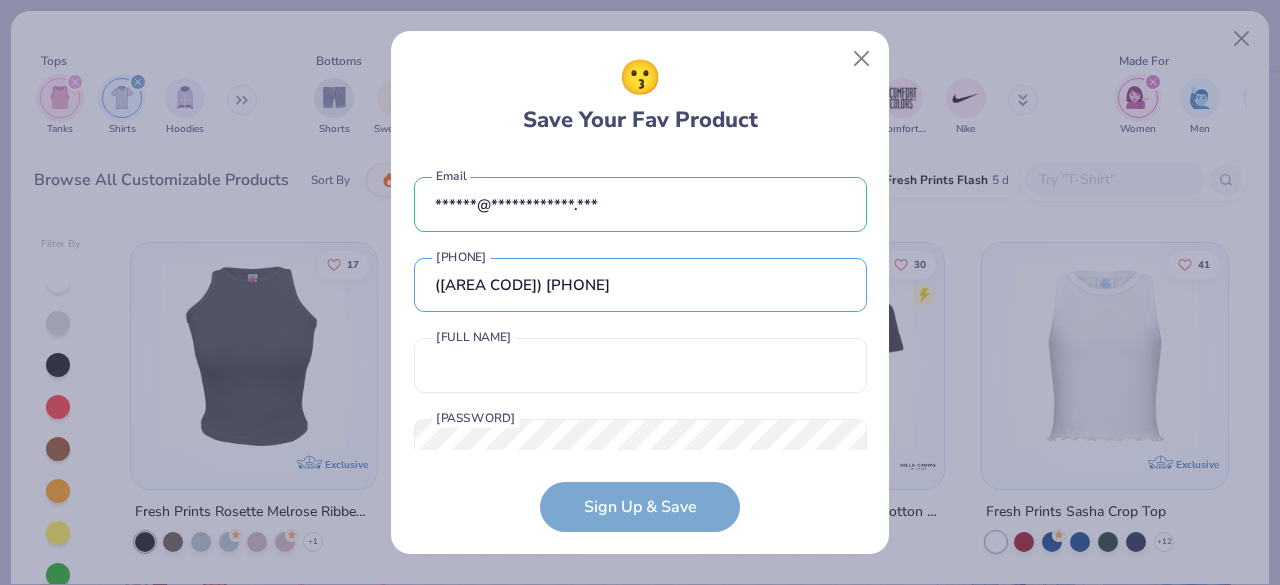 scroll, scrollTop: 58, scrollLeft: 0, axis: vertical 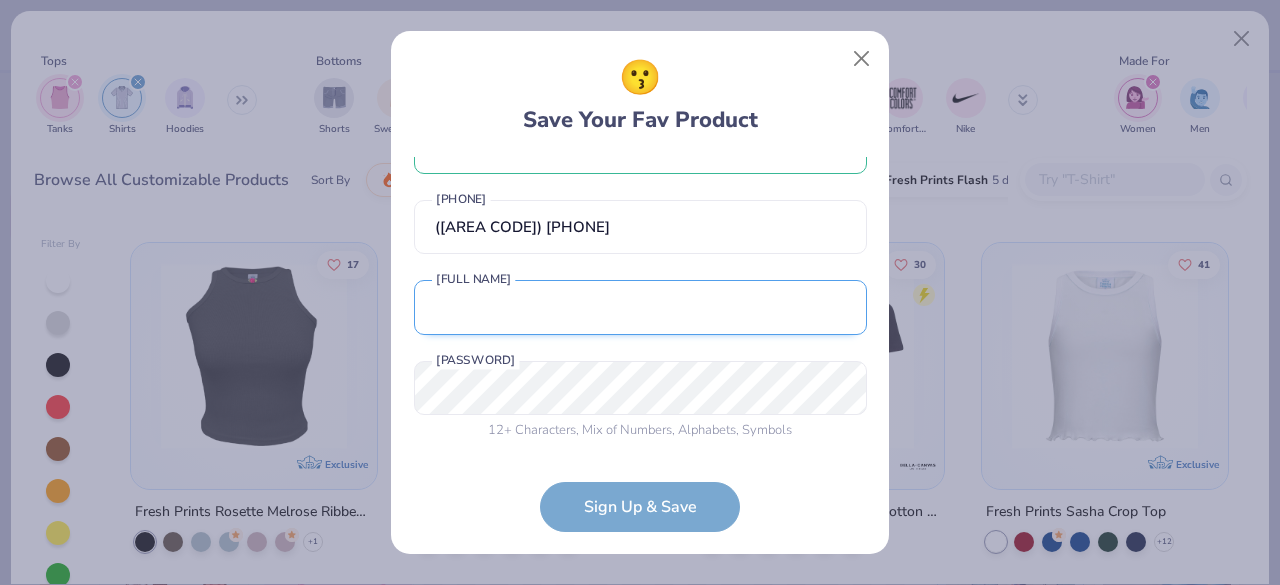 click at bounding box center [640, 307] 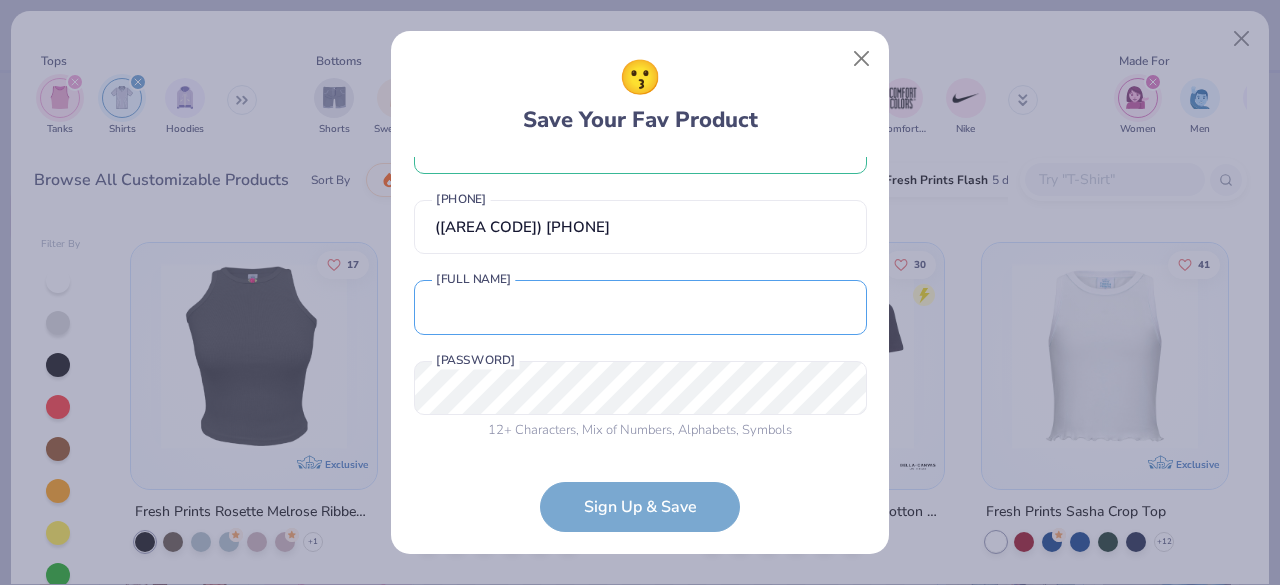 type on "Cassidy Wolff" 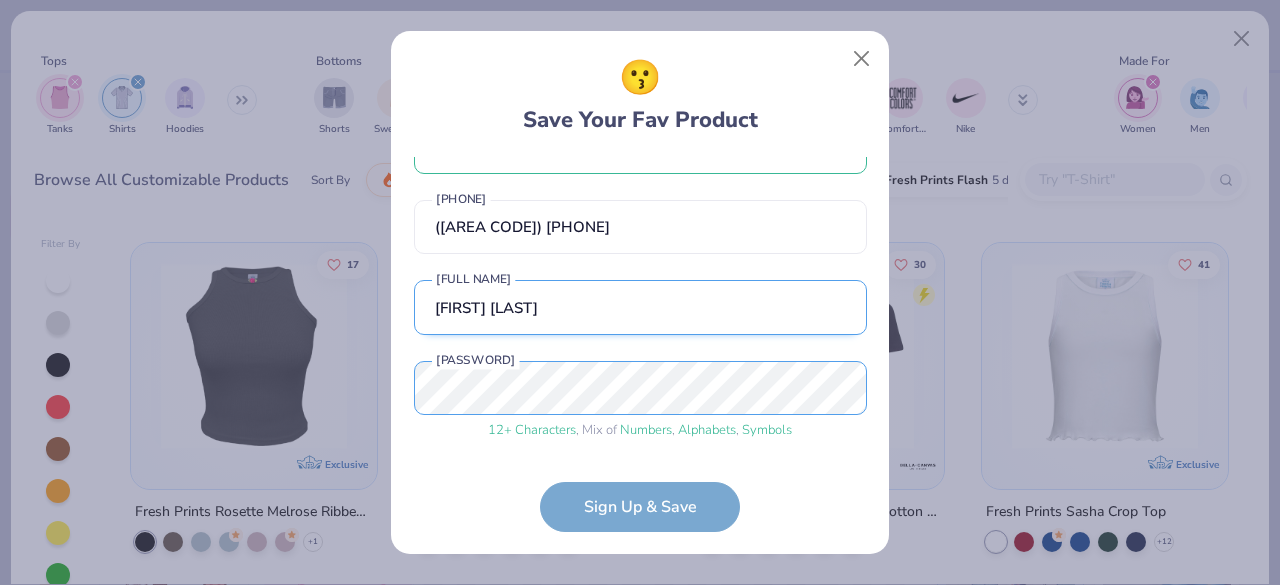 scroll, scrollTop: 134, scrollLeft: 0, axis: vertical 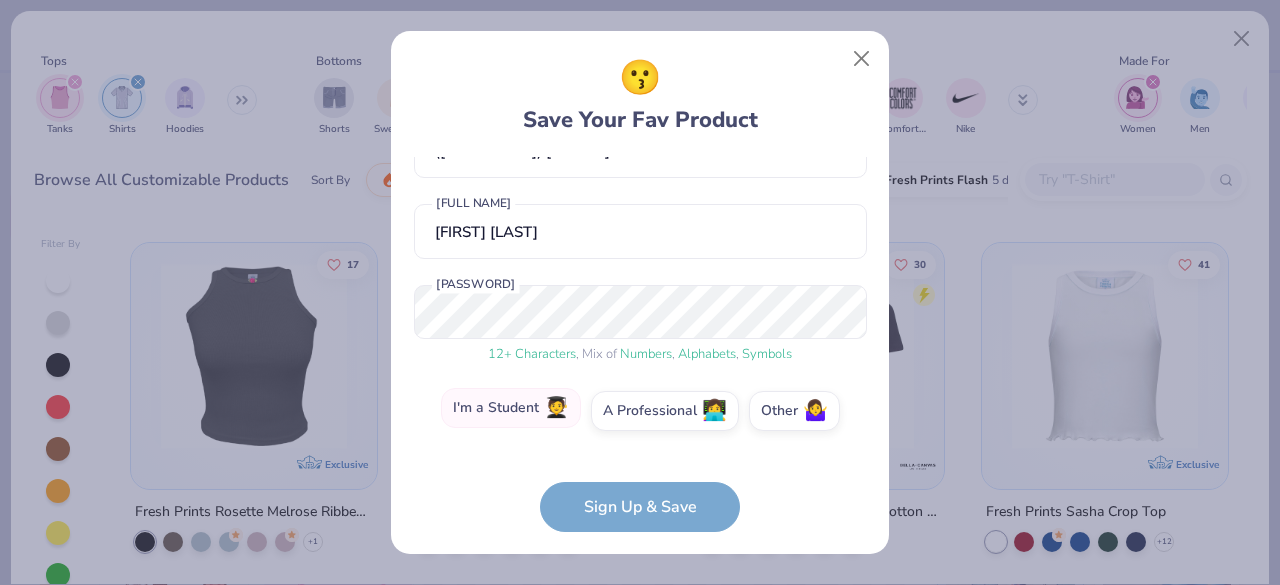 click on "🧑‍🎓" at bounding box center (556, 408) 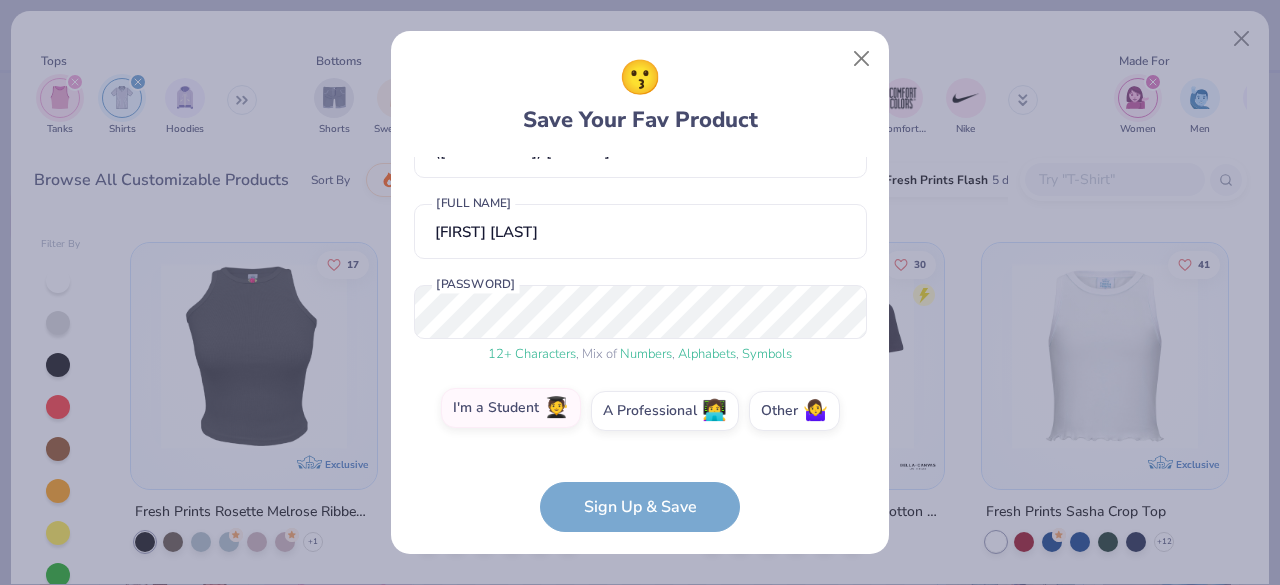 click on "I'm a Student 🧑‍🎓" at bounding box center [640, 549] 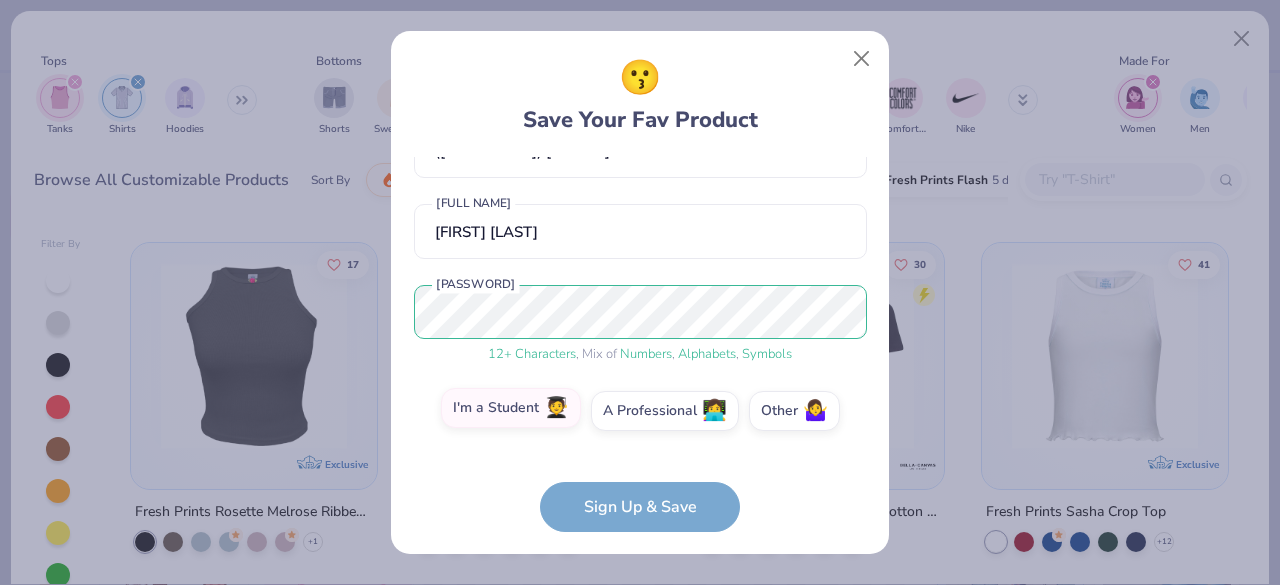 scroll, scrollTop: 0, scrollLeft: 0, axis: both 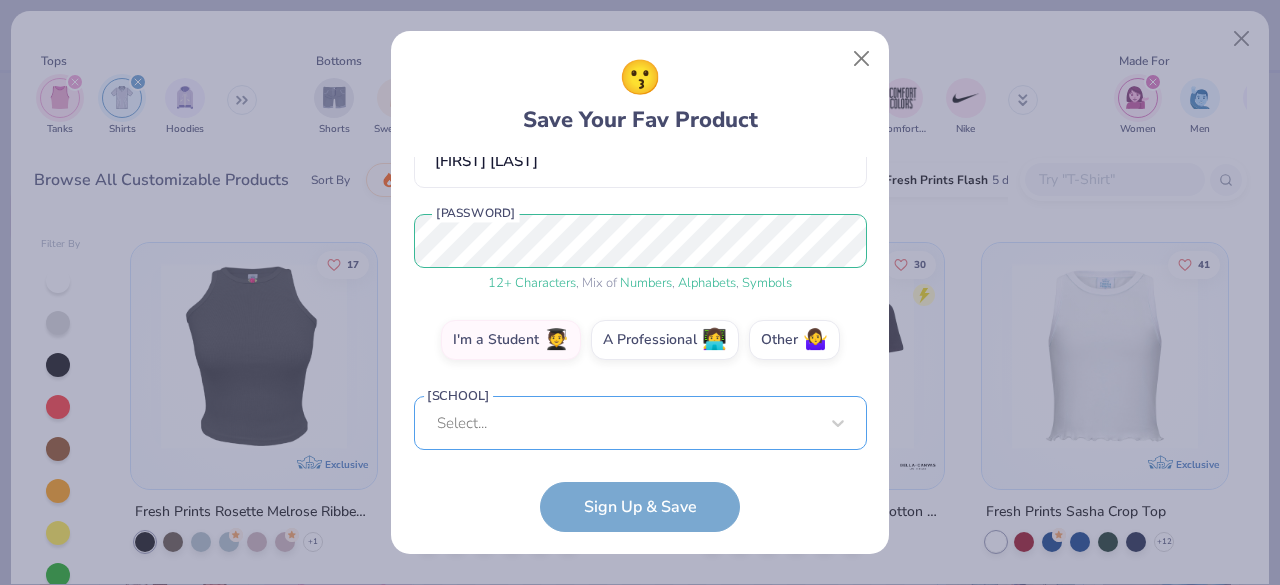 click on "Select..." at bounding box center (640, 423) 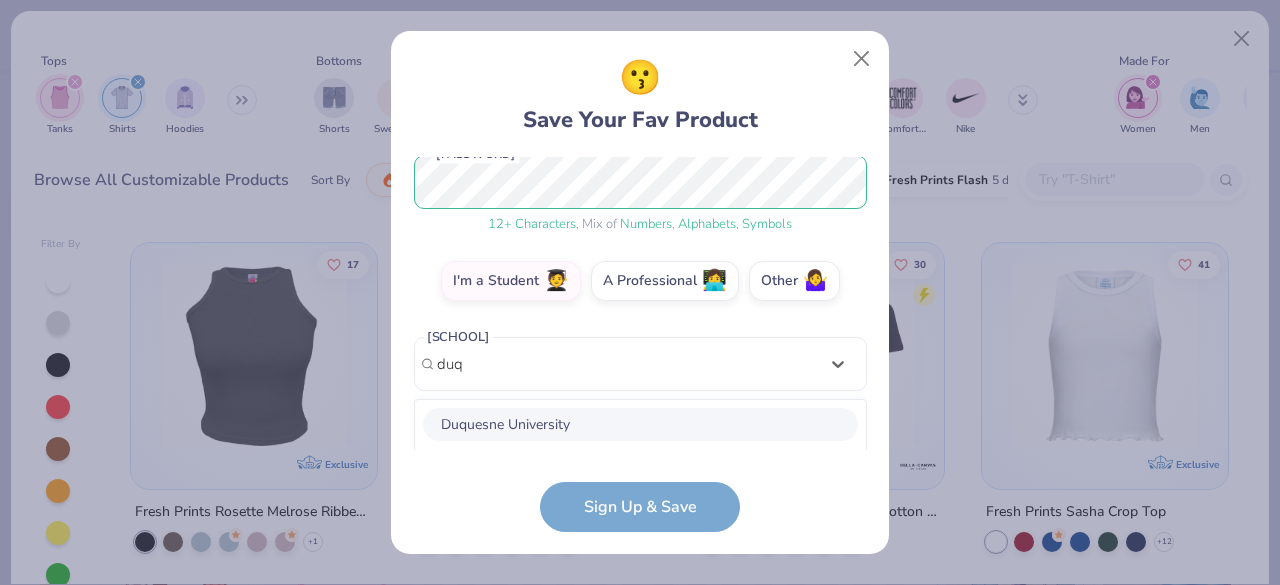 scroll, scrollTop: 514, scrollLeft: 0, axis: vertical 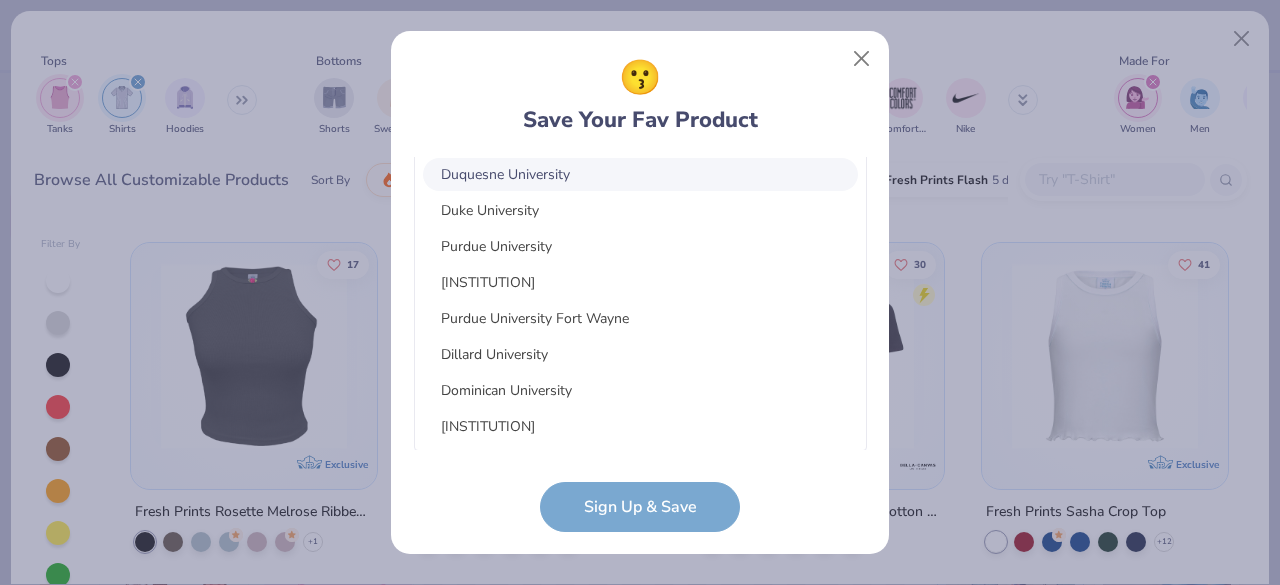 click on "Duquesne University" at bounding box center (640, 174) 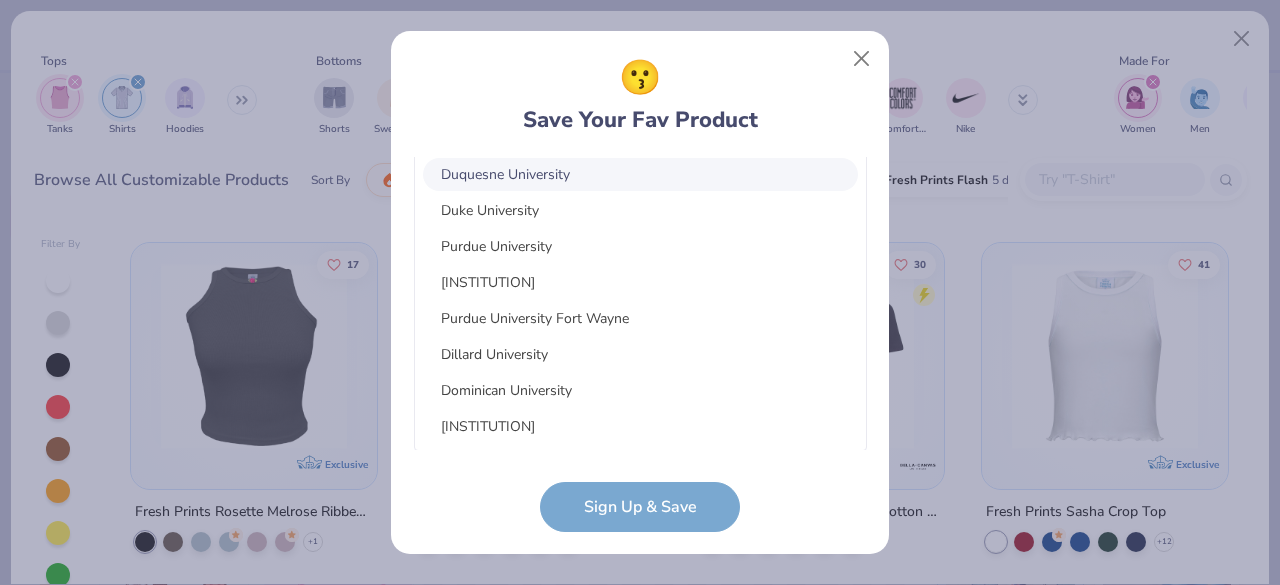 type on "duq" 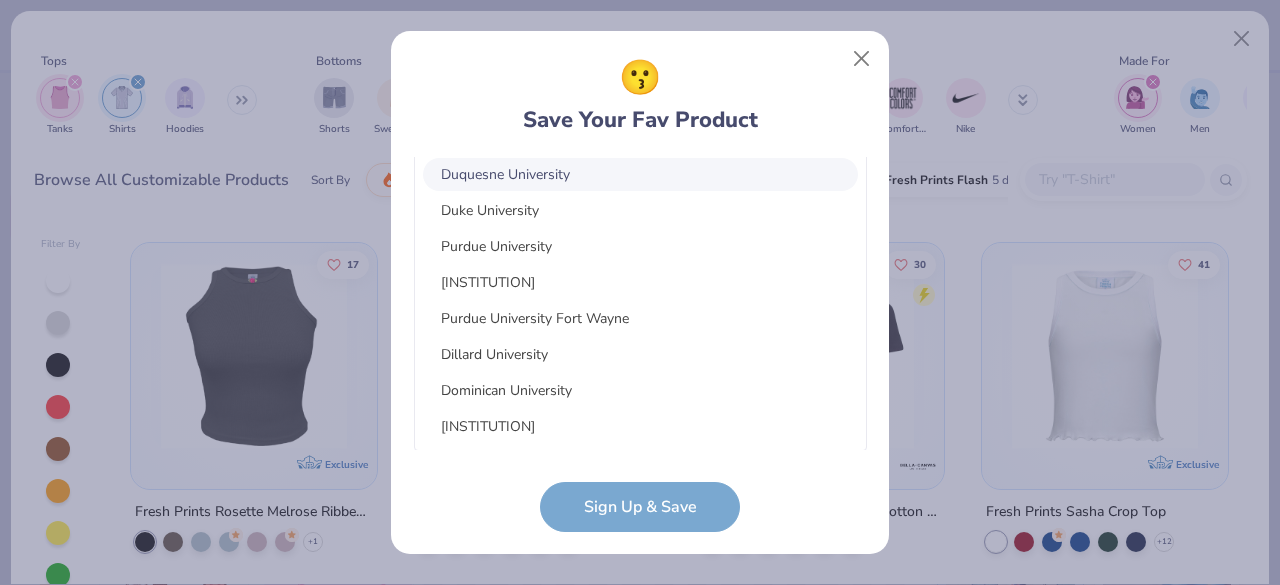 type 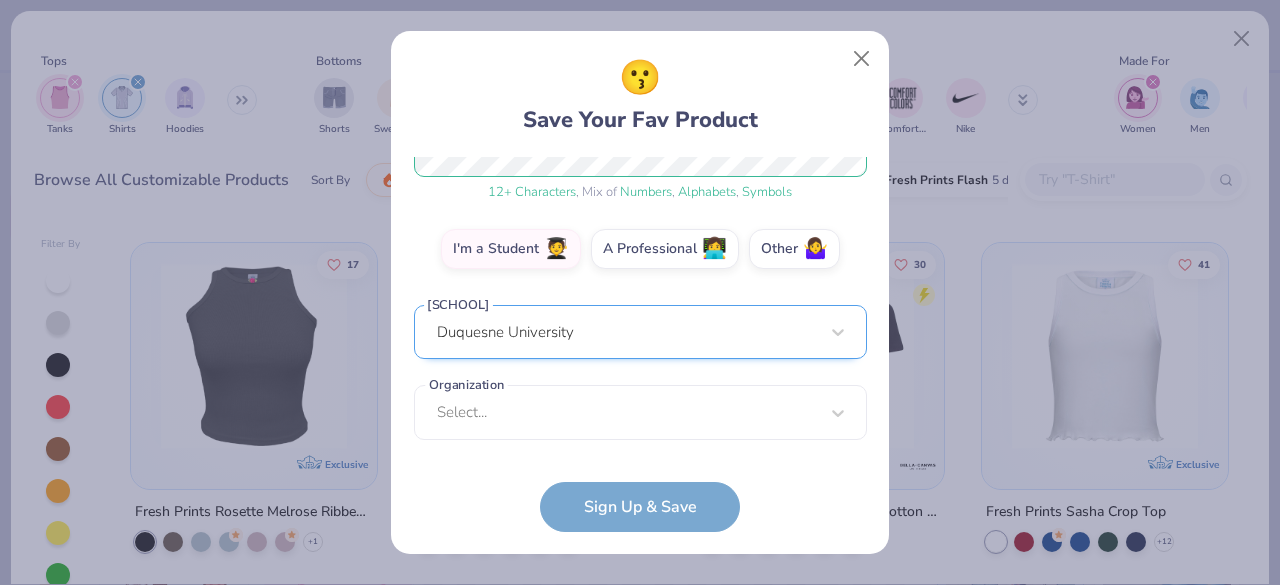 scroll, scrollTop: 296, scrollLeft: 0, axis: vertical 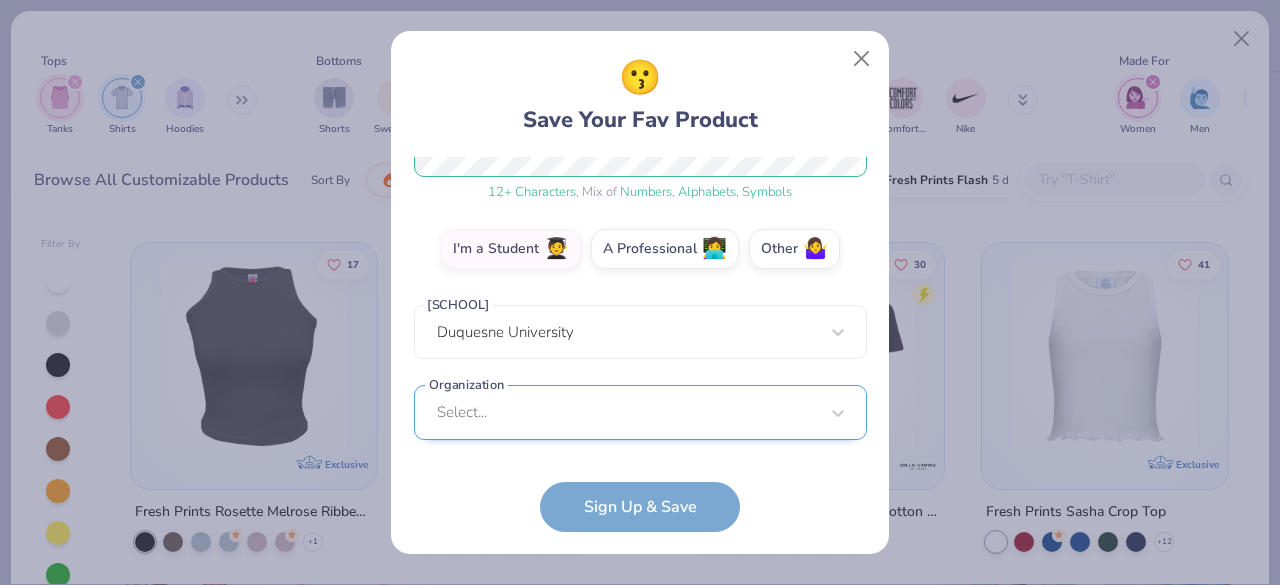 click on "Select..." at bounding box center [640, 412] 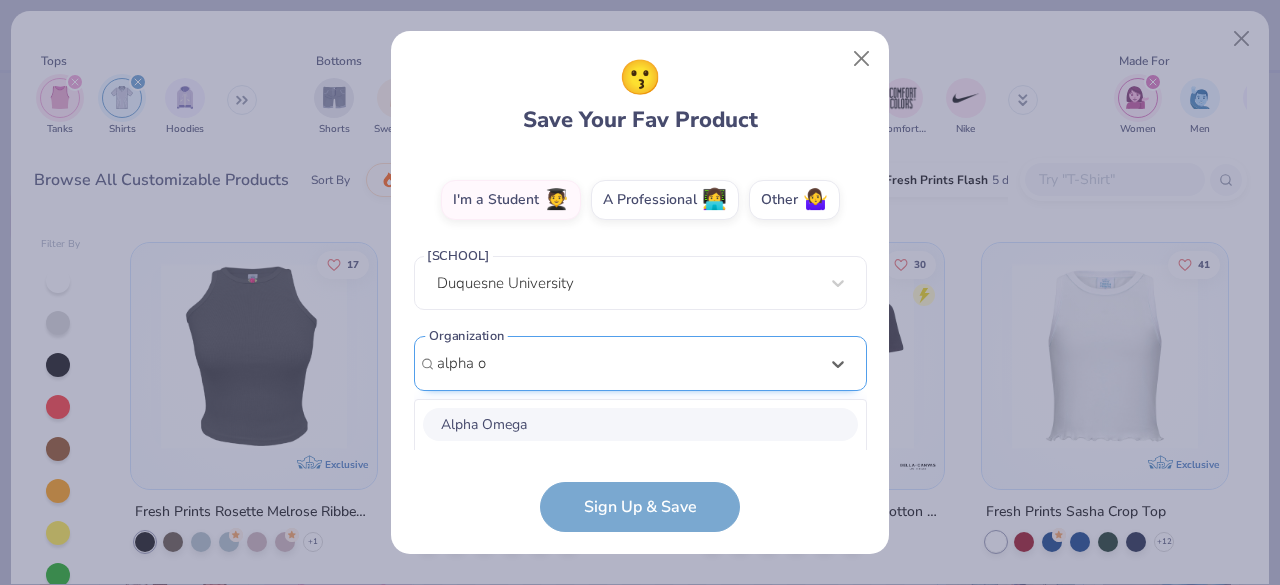 scroll, scrollTop: 595, scrollLeft: 0, axis: vertical 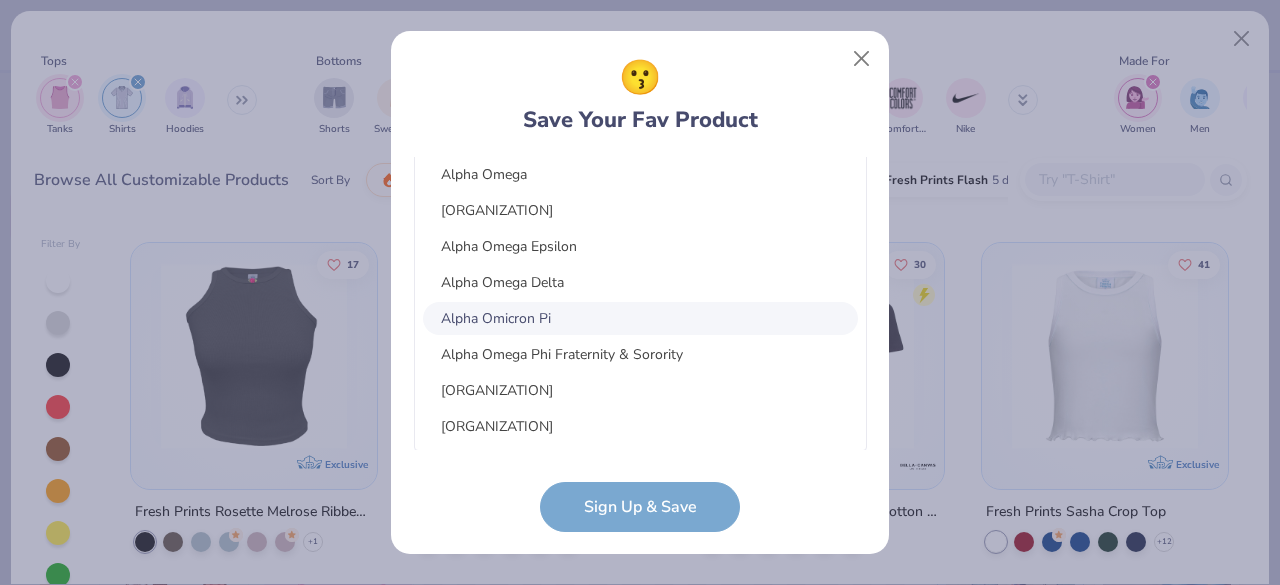click on "Alpha Omicron Pi" at bounding box center (640, 318) 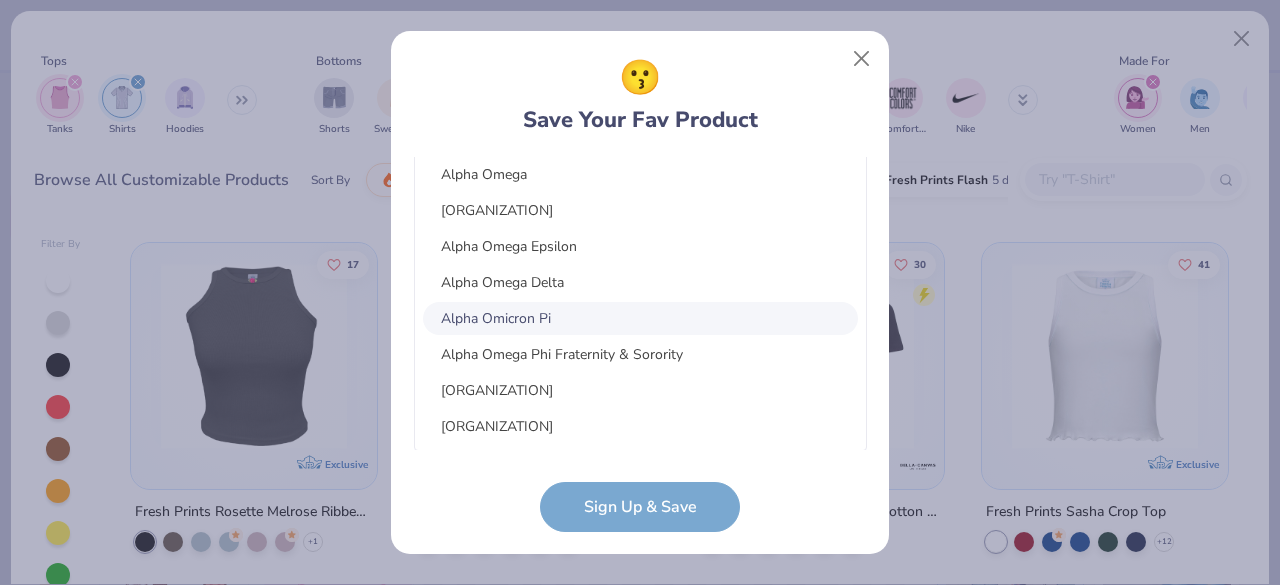 type on "alpha o" 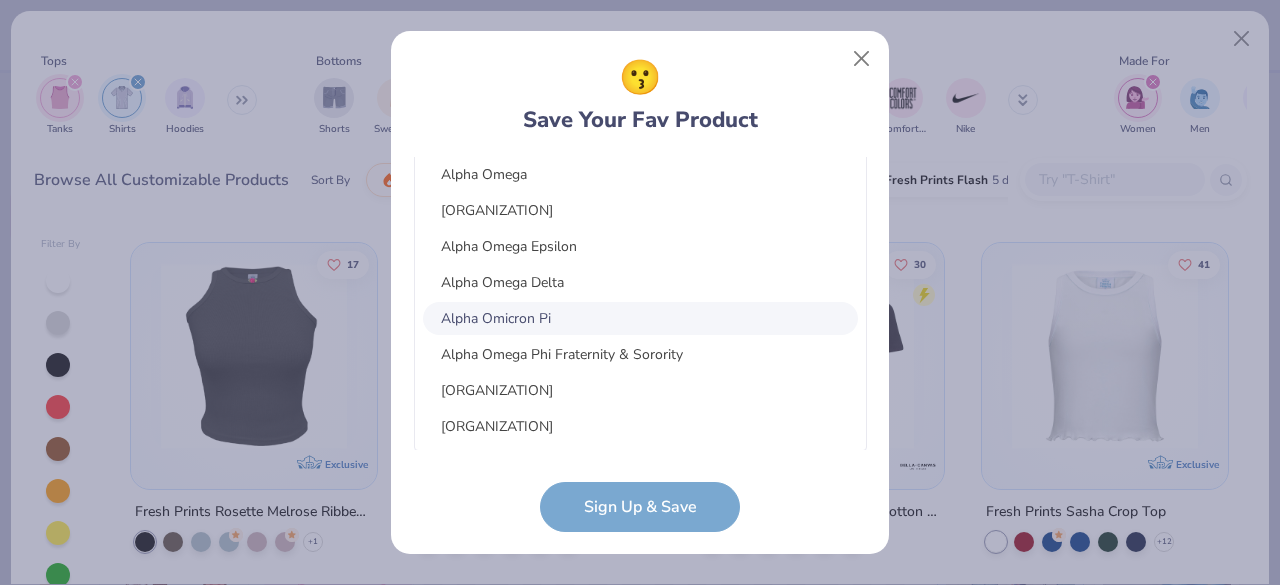 type 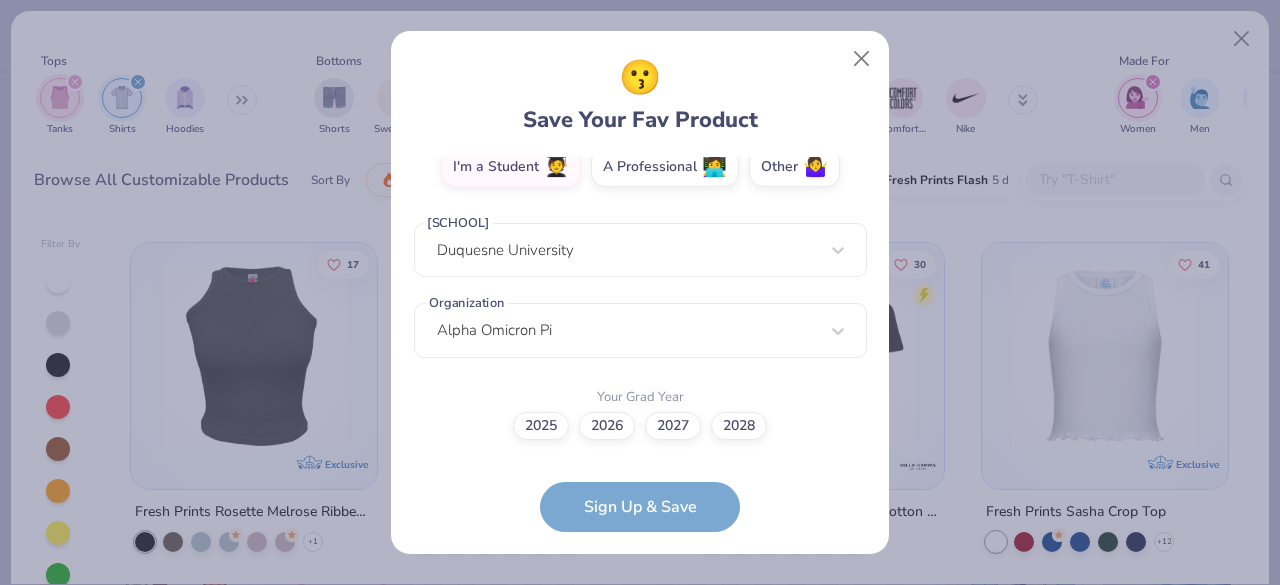 scroll, scrollTop: 378, scrollLeft: 0, axis: vertical 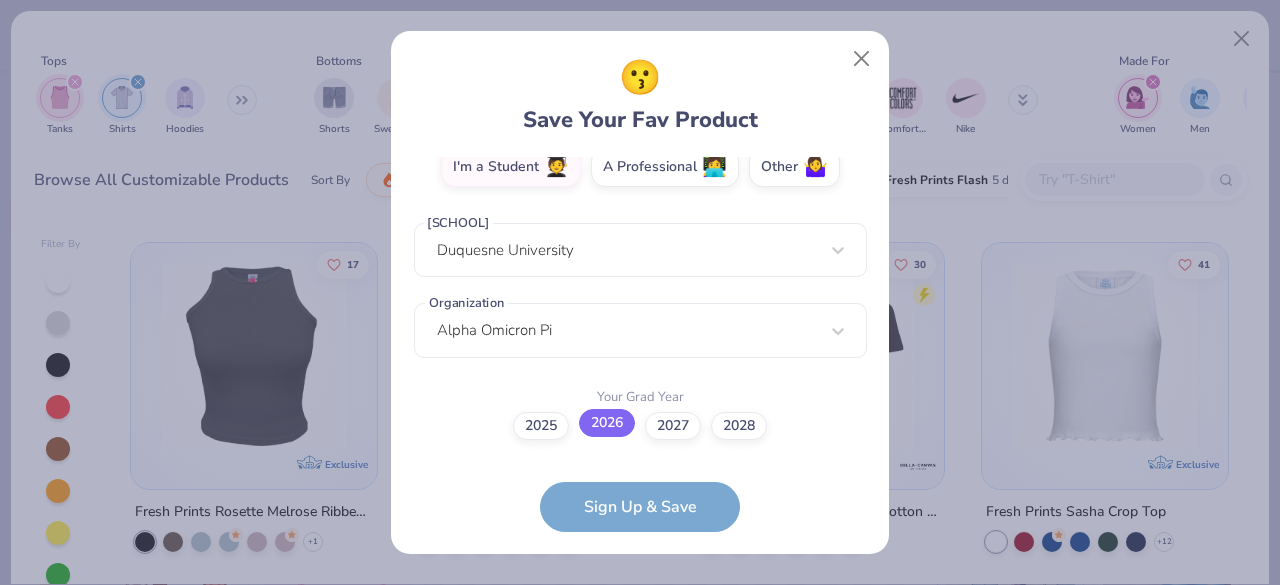 click on "2026" at bounding box center [607, 423] 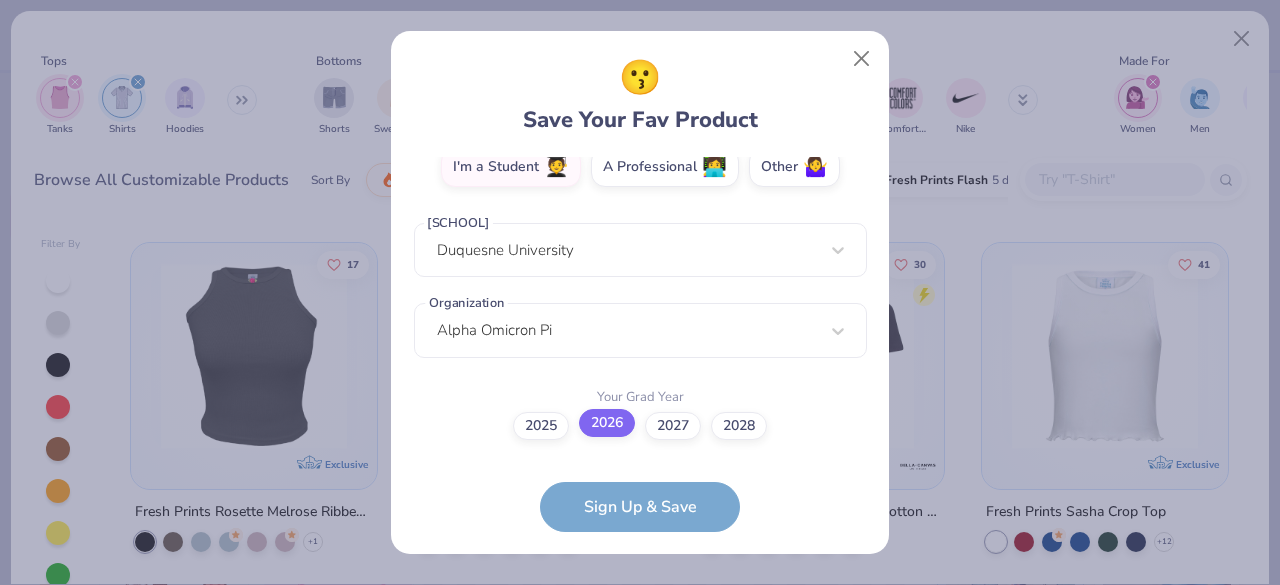click on "2026" at bounding box center (640, 804) 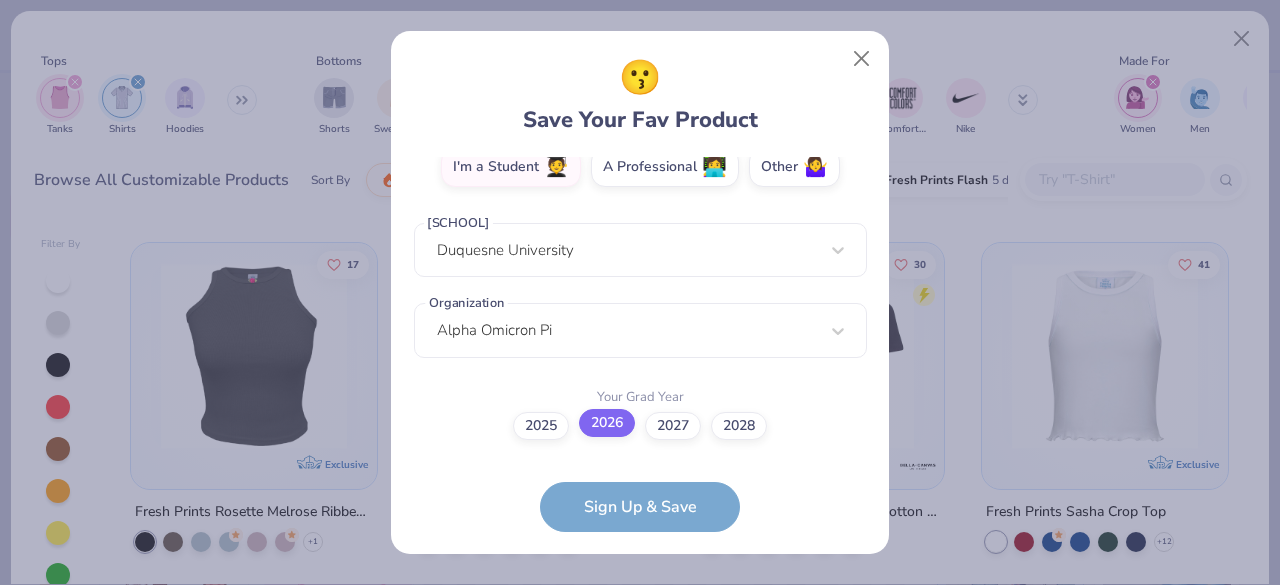 scroll, scrollTop: 0, scrollLeft: 0, axis: both 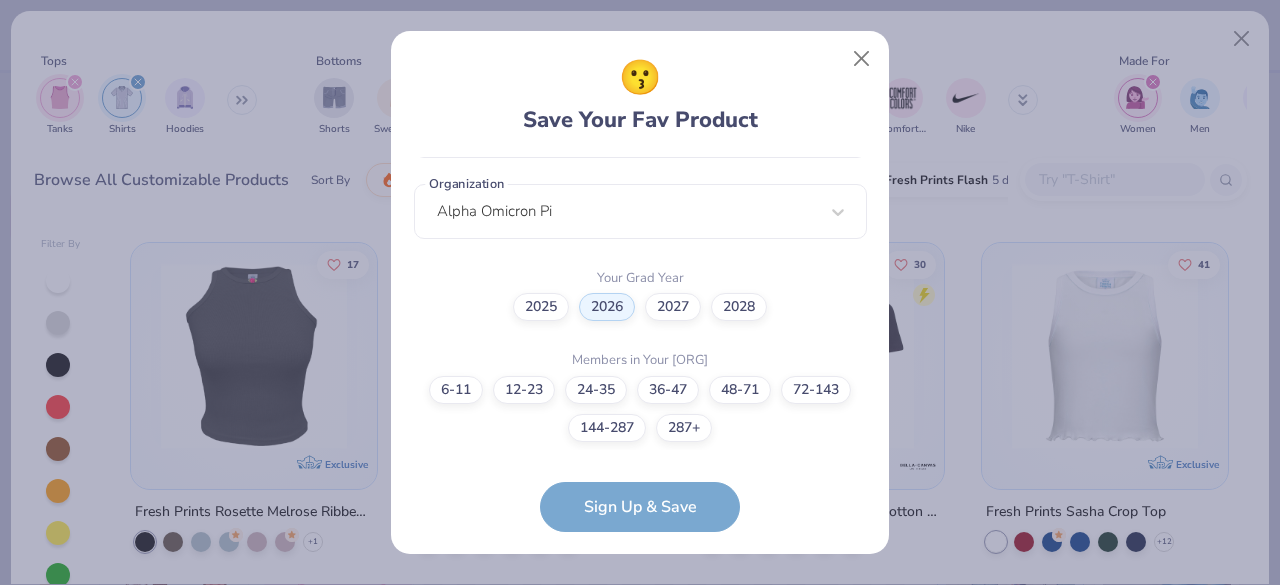 click on "wolffc@zoominternet.net Email (724) 900-5683 Phone Cassidy Wolff Full Name 12 + Characters , Mix of   Numbers ,   Alphabets ,   Symbols Password I'm a Student 🧑‍🎓 A Professional 👩‍💻 Other 🤷‍♀️ School Duquesne University Organization Alpha Omicron Pi Your Grad Year 2025 2026 2027 2028 Members in Your Org 6-11 12-23 24-35 36-47 48-71 72-143 144-287 287+ Sign Up & Save" at bounding box center [640, 344] 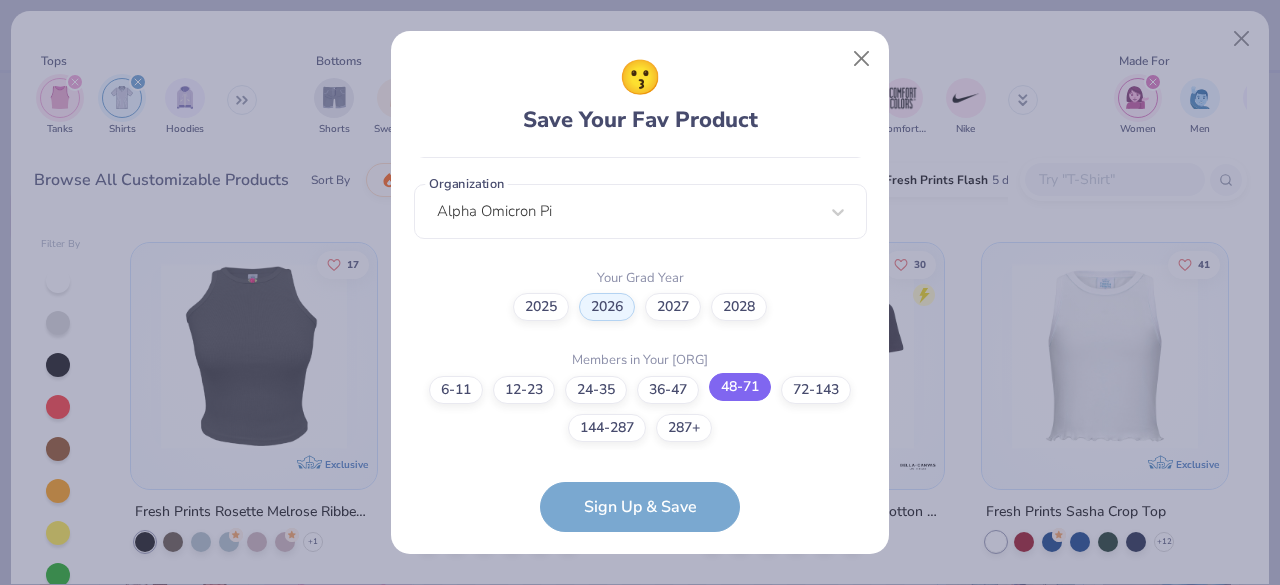 click on "48-71" at bounding box center (740, 387) 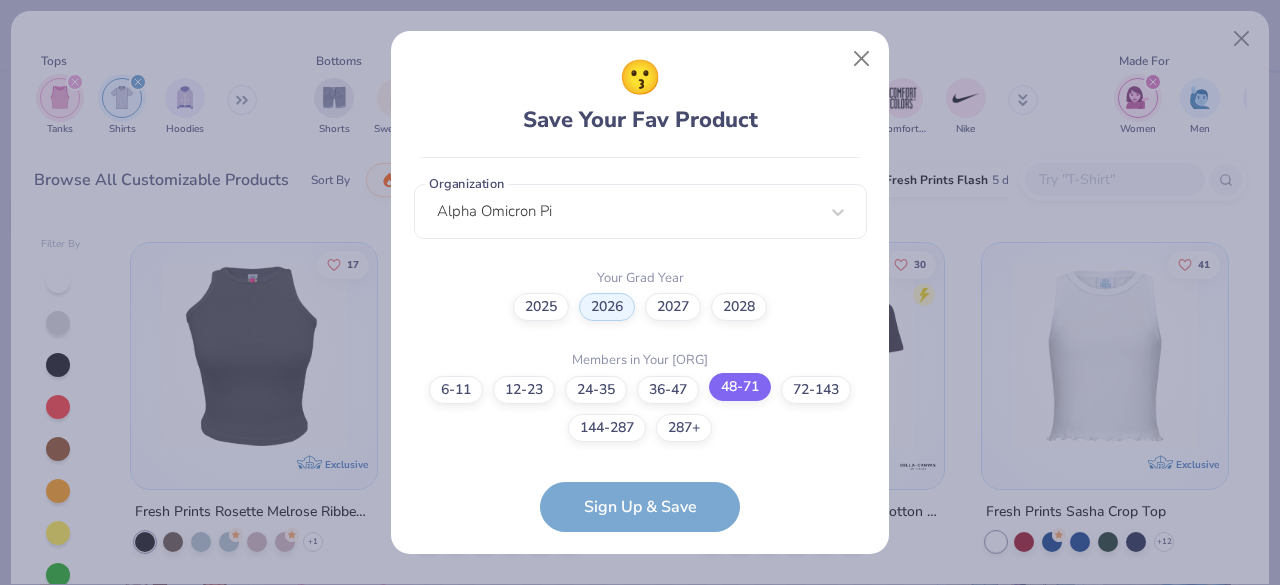 click on "48-71" at bounding box center (640, 905) 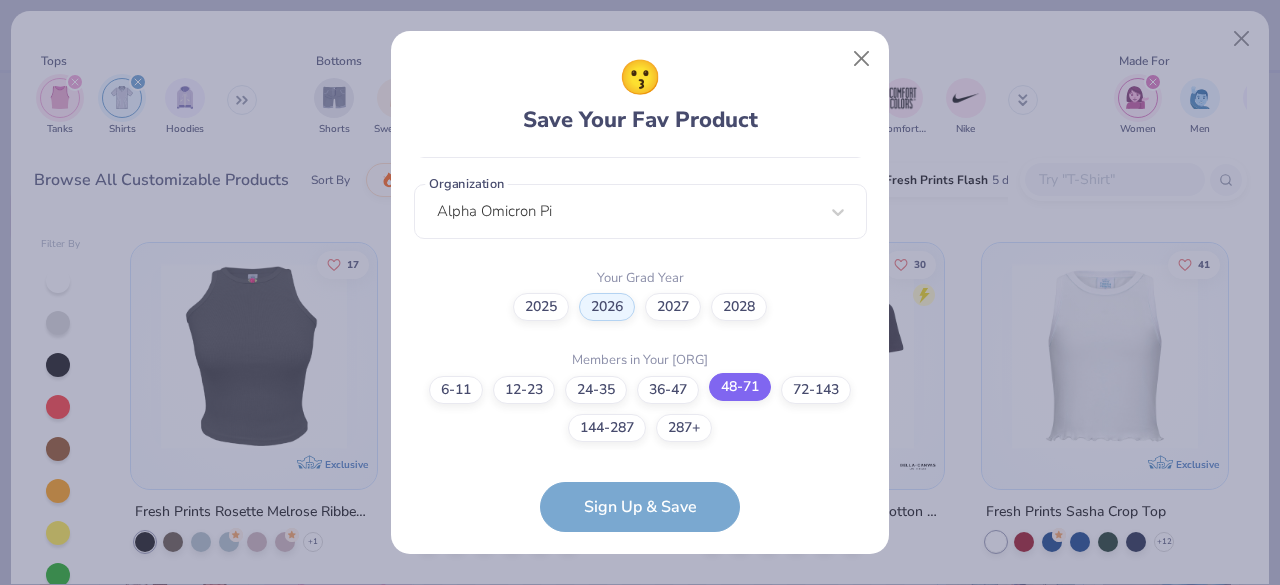 scroll, scrollTop: 356, scrollLeft: 0, axis: vertical 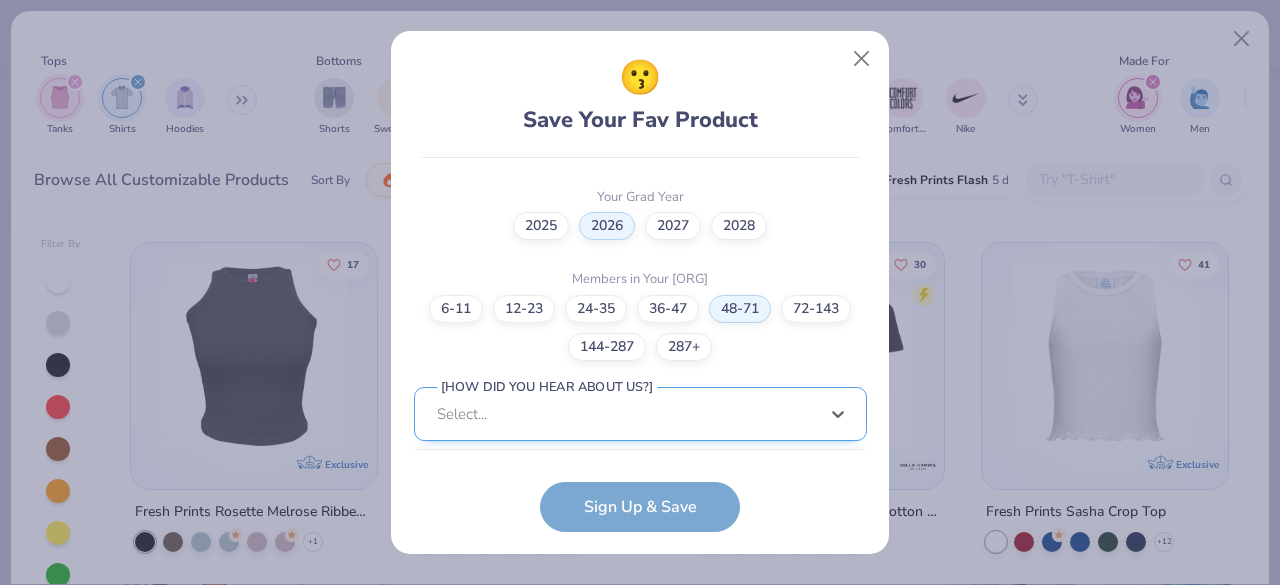 click on "option Word of Mouth focused, 8 of 15. 15 results available. Use Up and Down to choose options, press Enter to select the currently focused option, press Escape to exit the menu, press Tab to select the option and exit the menu. Select... Pinterest Google Search I've ordered before Received a text message A Campus Manager Received an Email Saw an Ad Word of Mouth LinkedIn Tik Tok Instagram Blog/Article Reddit An AI Chatbot Other" at bounding box center (640, 569) 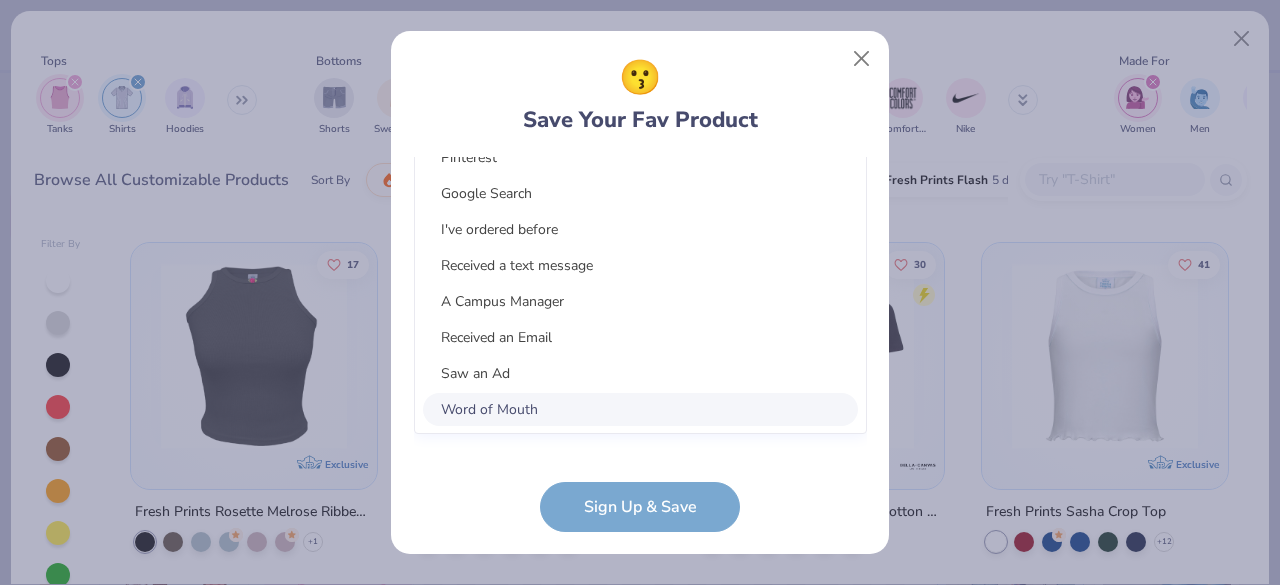 scroll, scrollTop: 877, scrollLeft: 0, axis: vertical 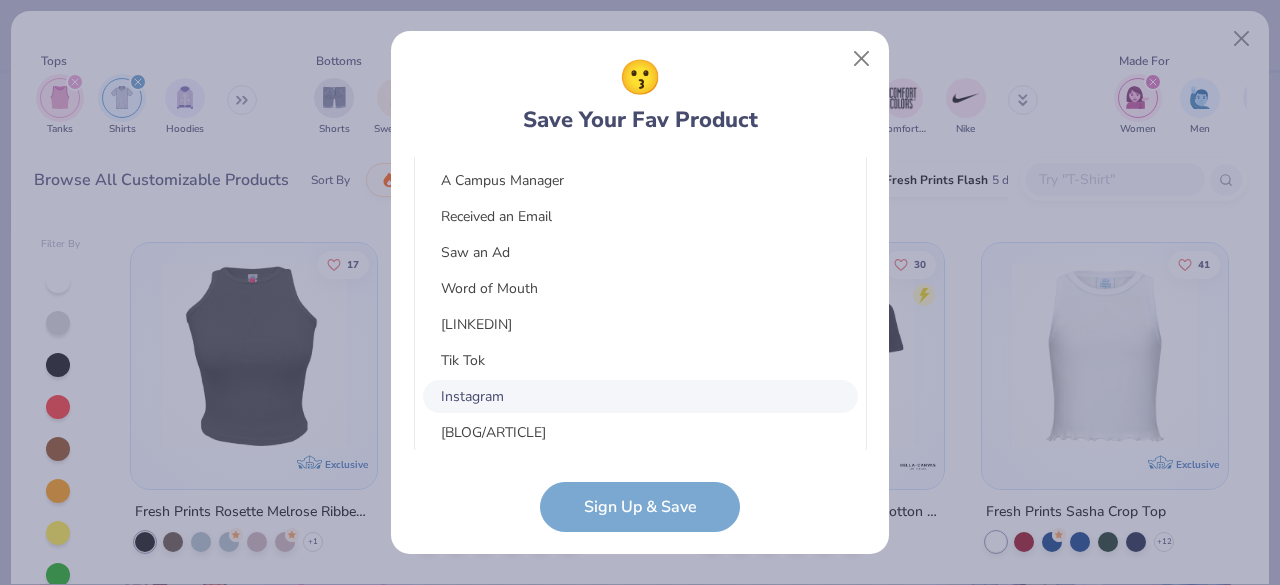 click on "Instagram" at bounding box center (640, 396) 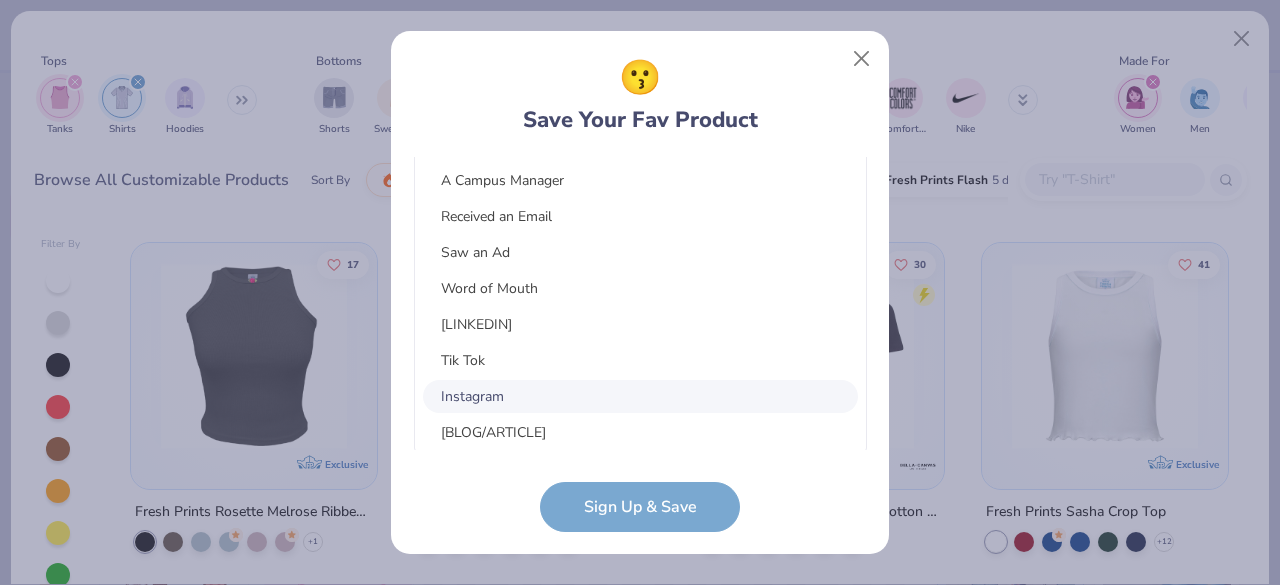scroll, scrollTop: 578, scrollLeft: 0, axis: vertical 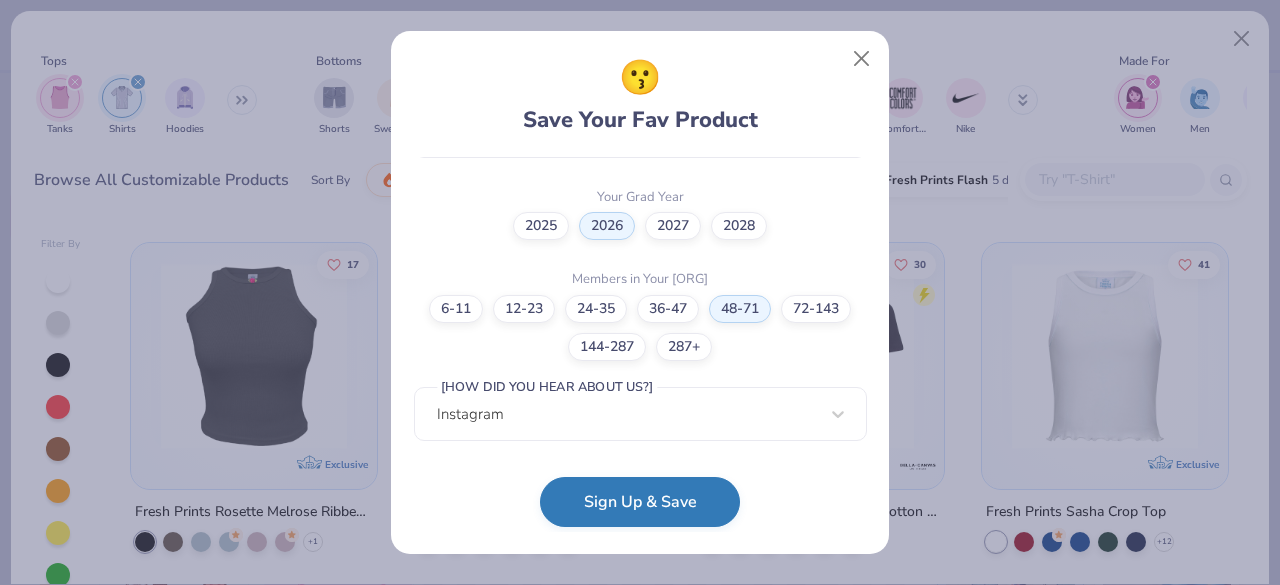 click on "Sign Up & Save" at bounding box center [640, 502] 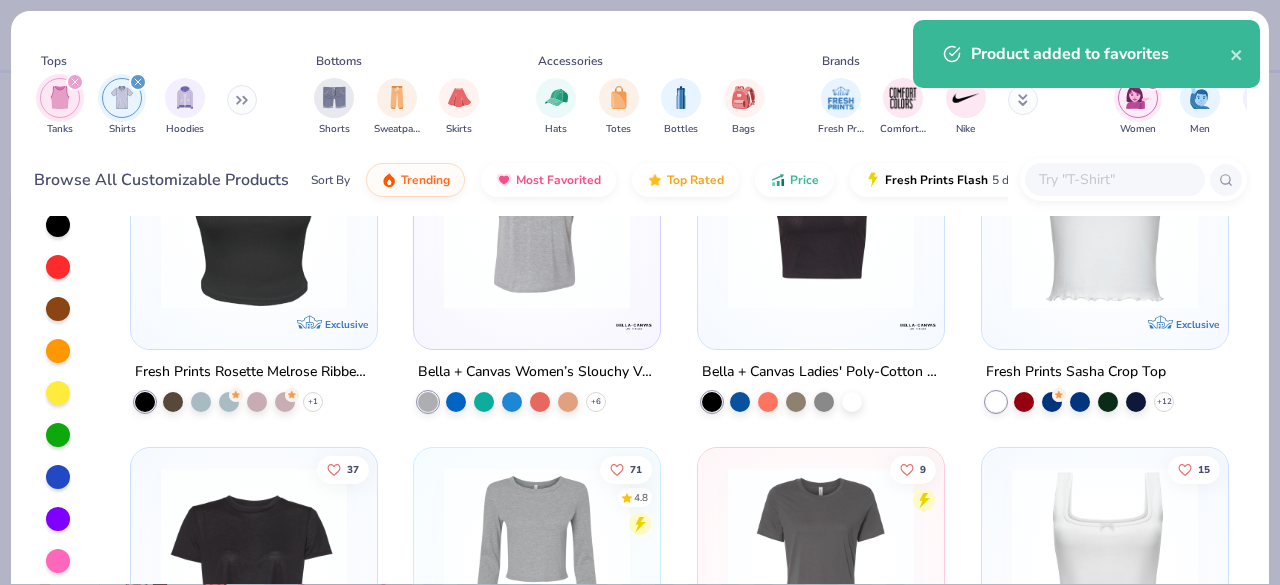 scroll, scrollTop: 141, scrollLeft: 0, axis: vertical 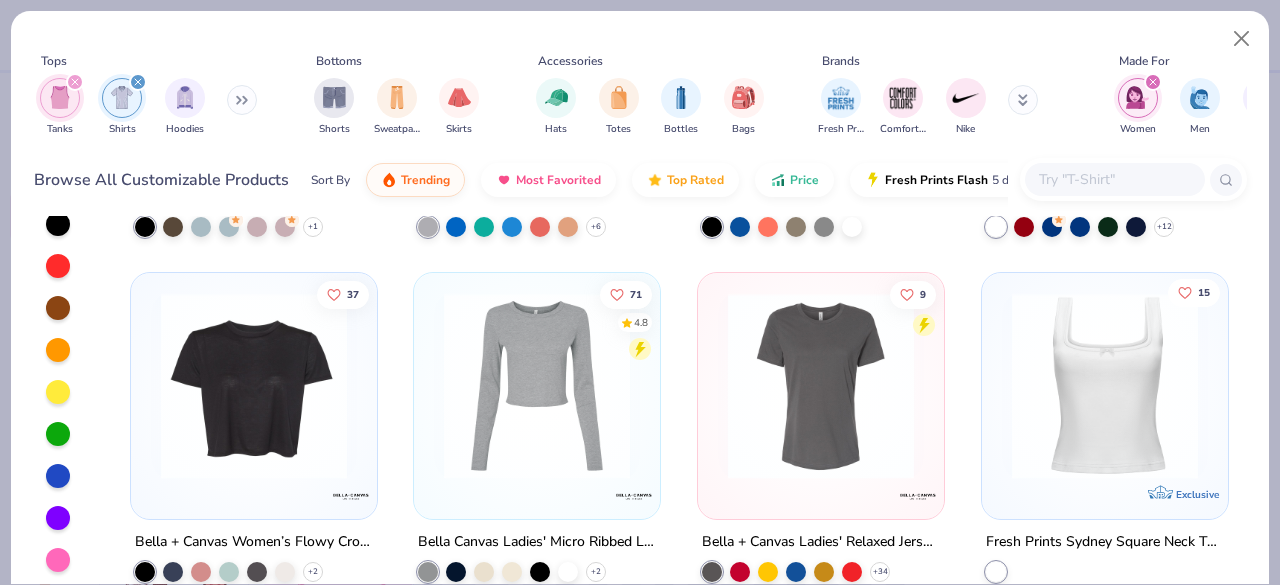 click 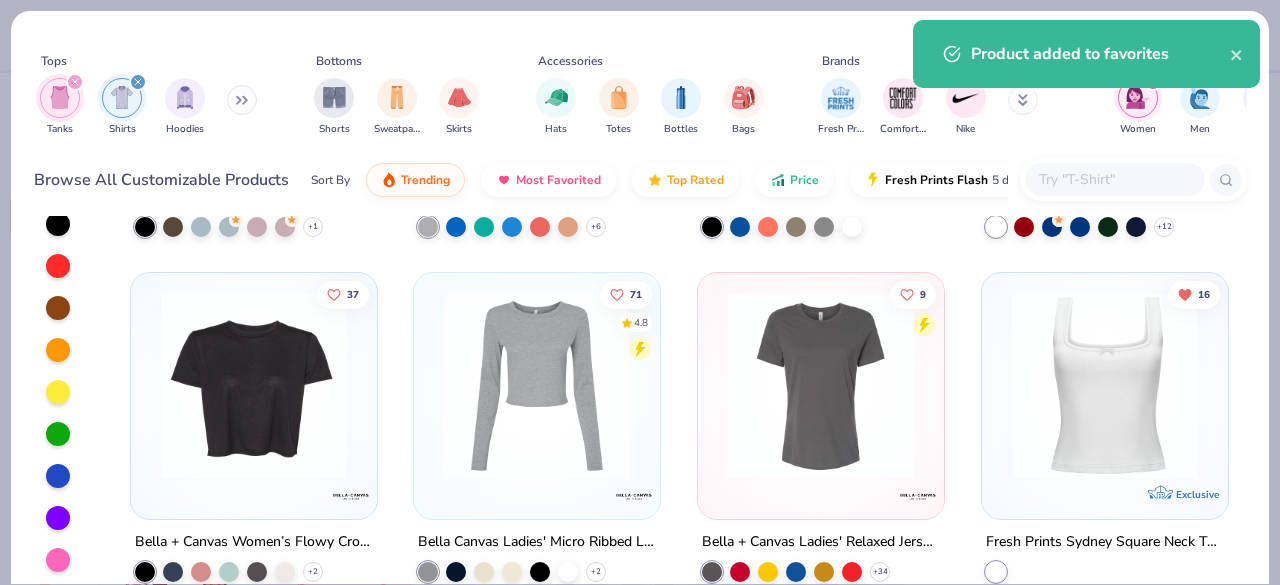 click at bounding box center [1105, 385] 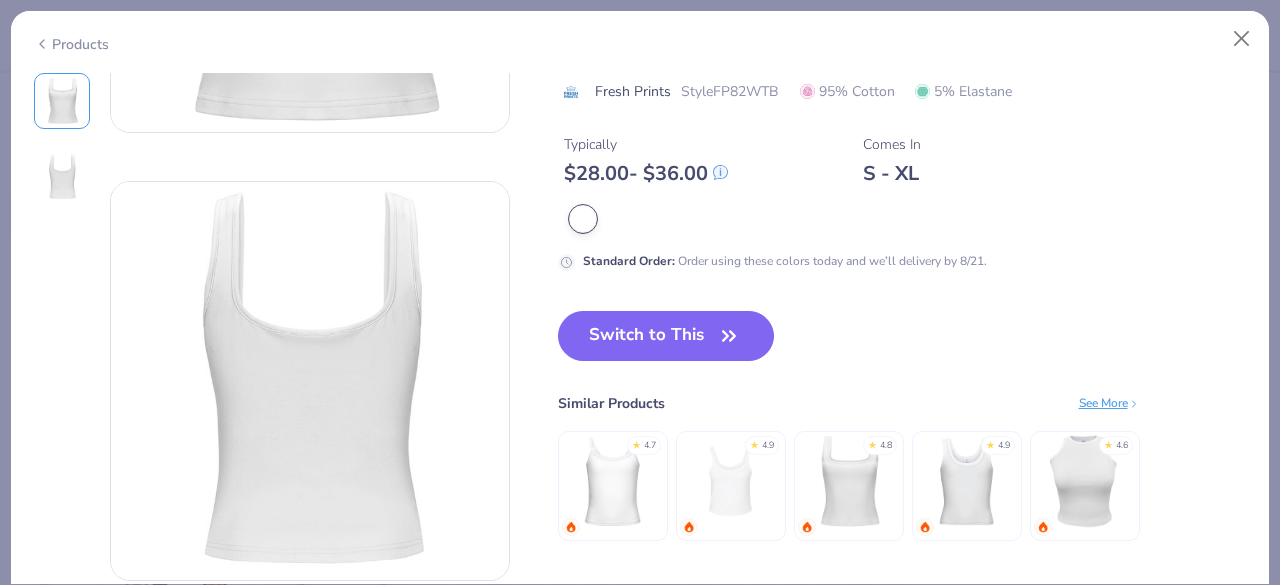 scroll, scrollTop: 341, scrollLeft: 0, axis: vertical 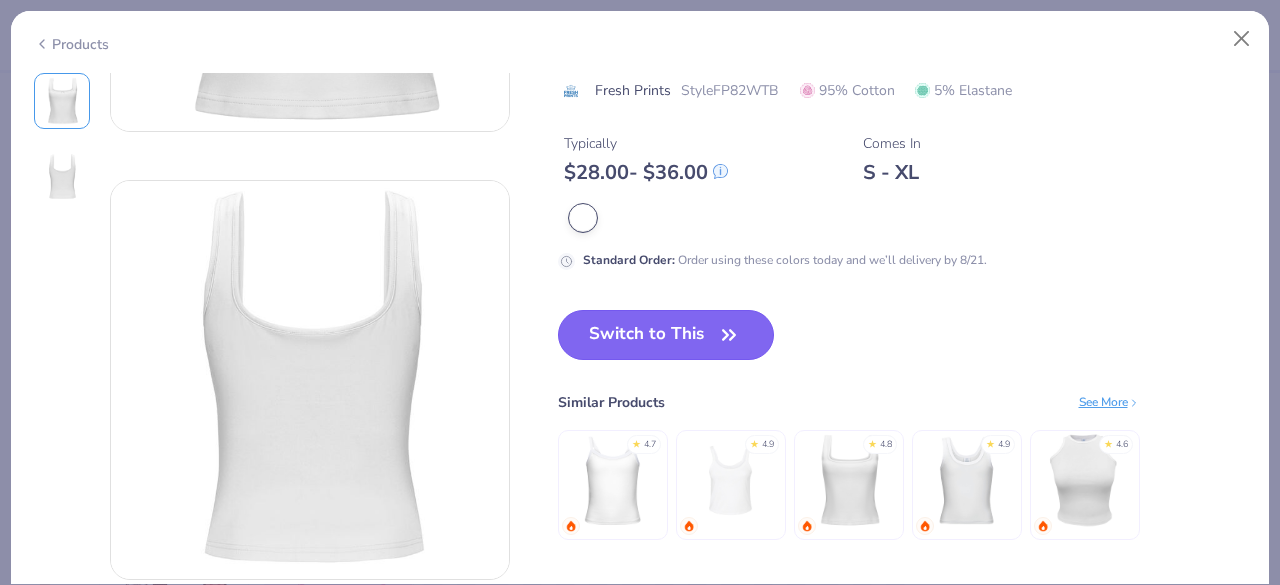 click on "Switch to This" at bounding box center [666, 335] 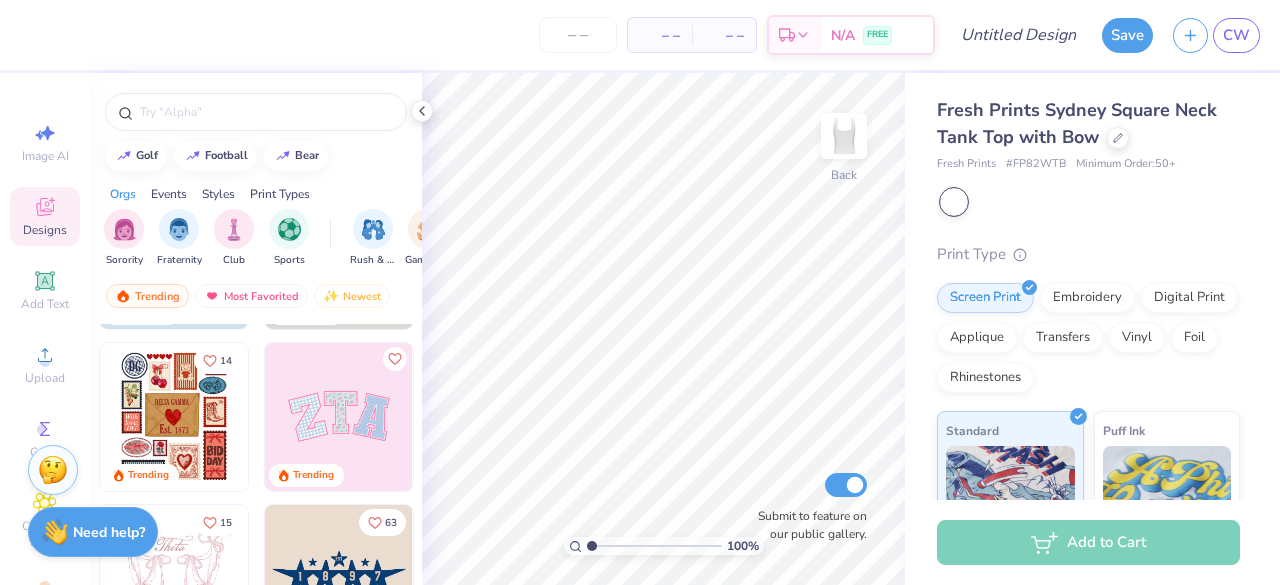 scroll, scrollTop: 145, scrollLeft: 0, axis: vertical 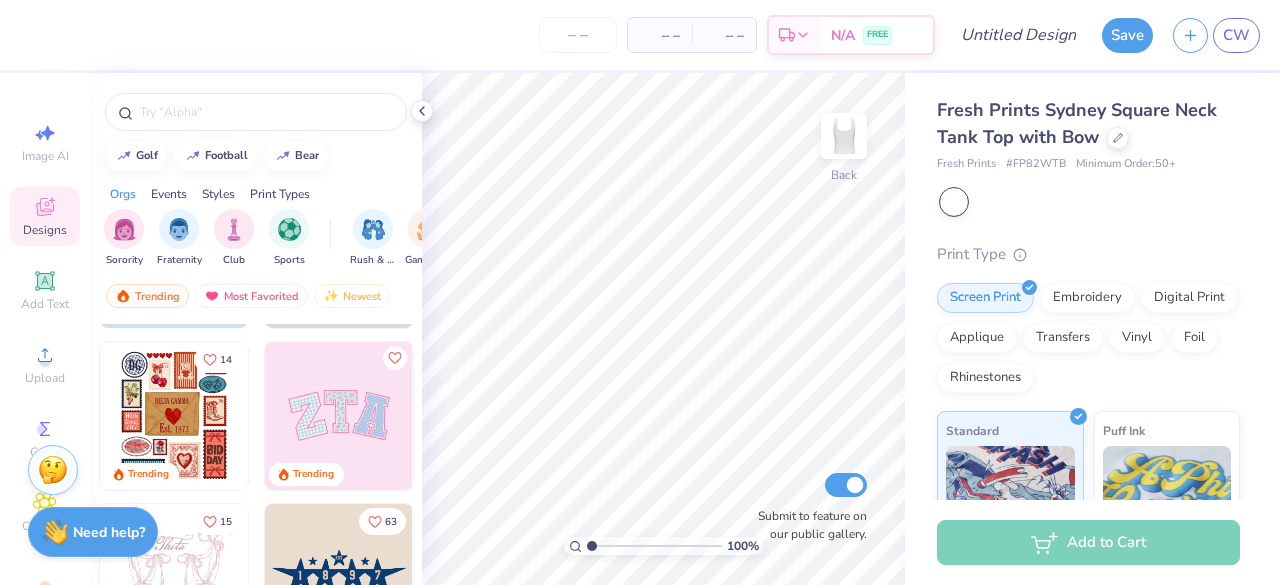 click at bounding box center [339, 416] 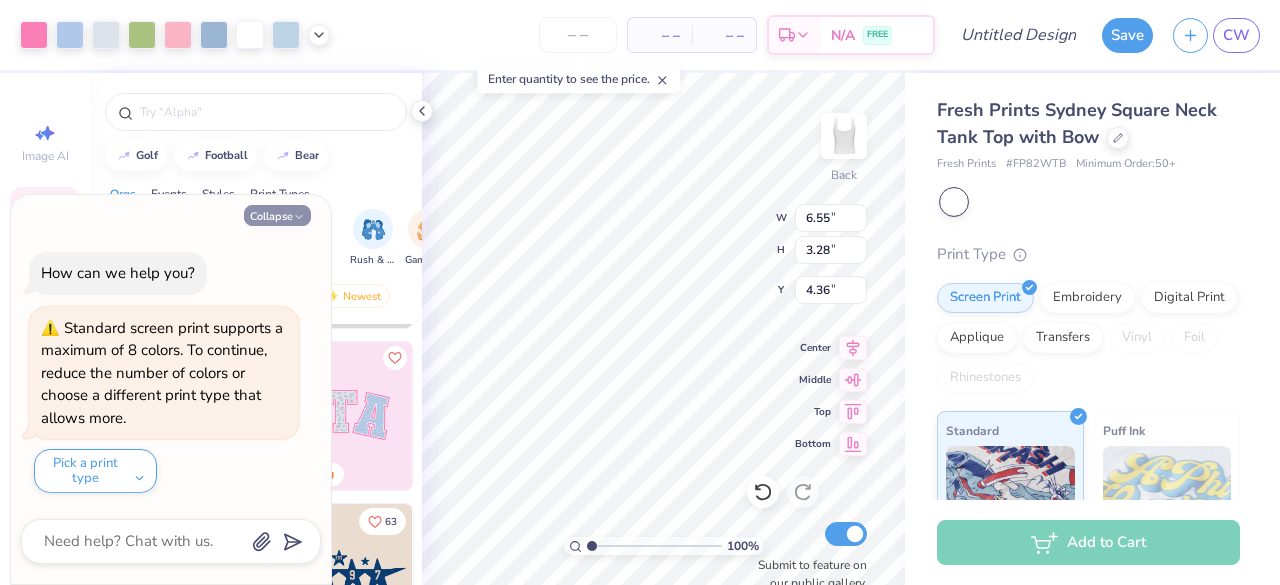 click 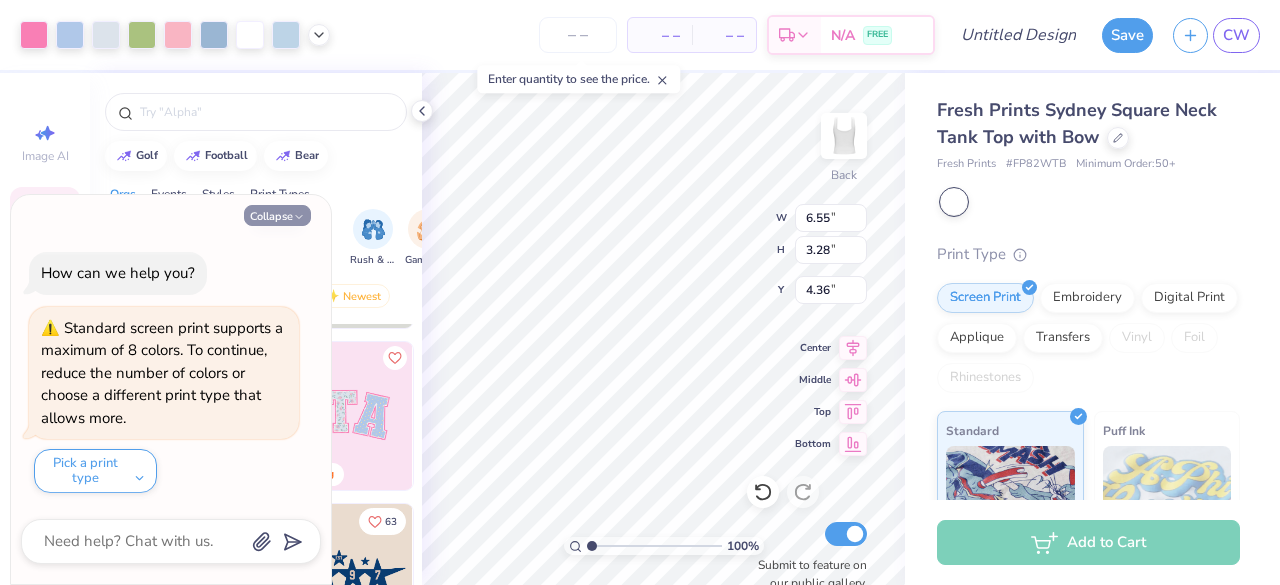 type on "x" 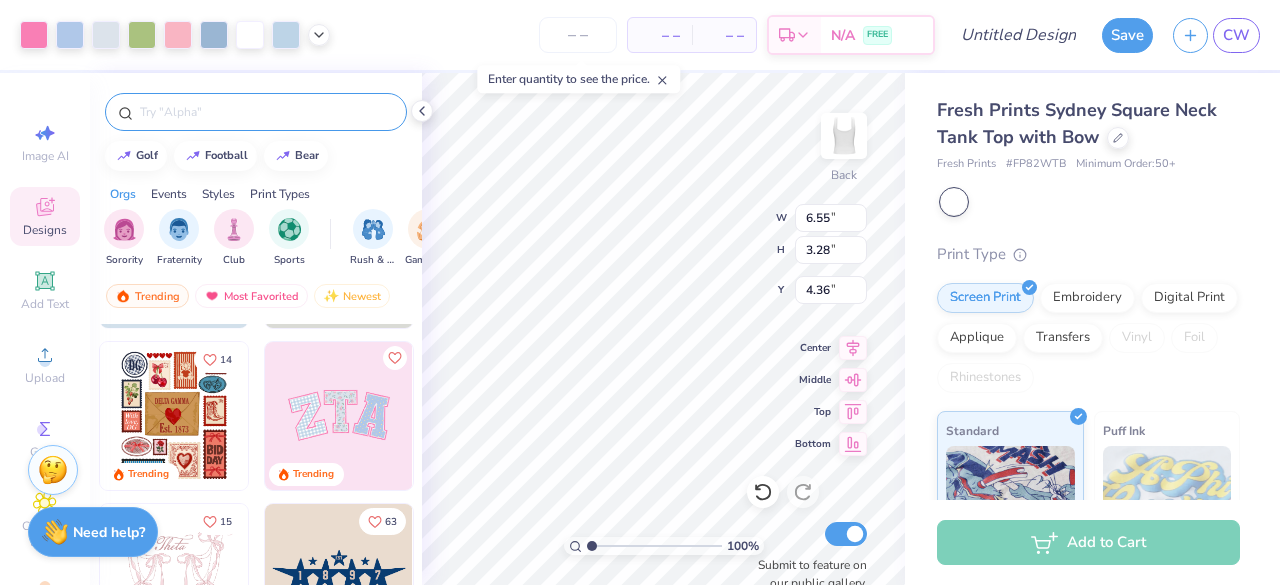 click at bounding box center [266, 112] 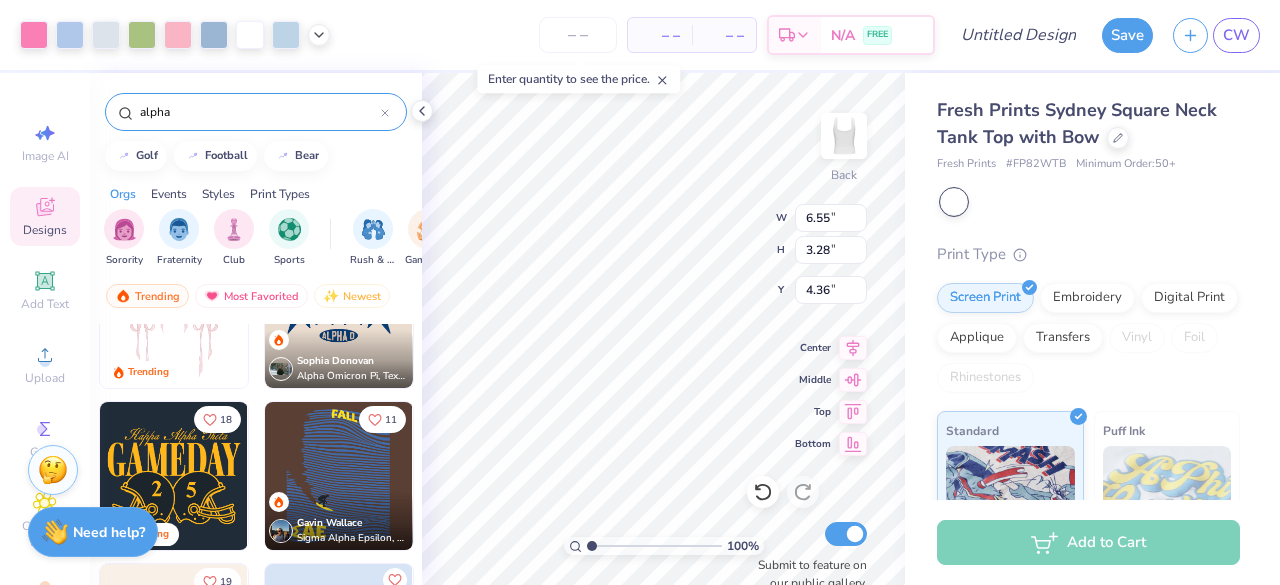 scroll, scrollTop: 0, scrollLeft: 0, axis: both 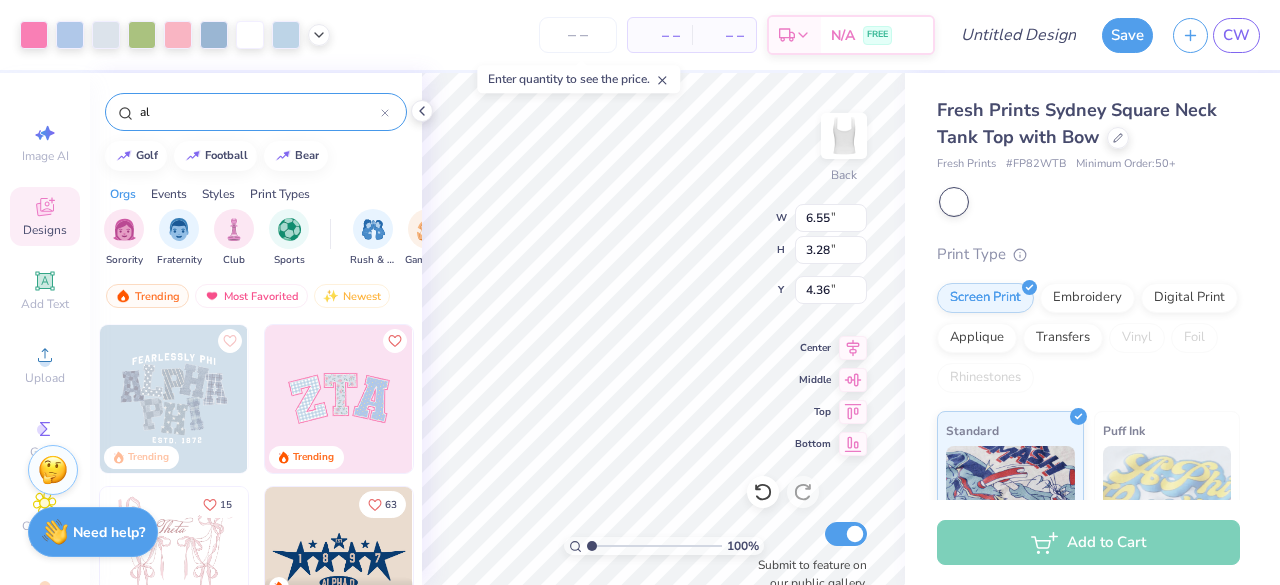 type on "a" 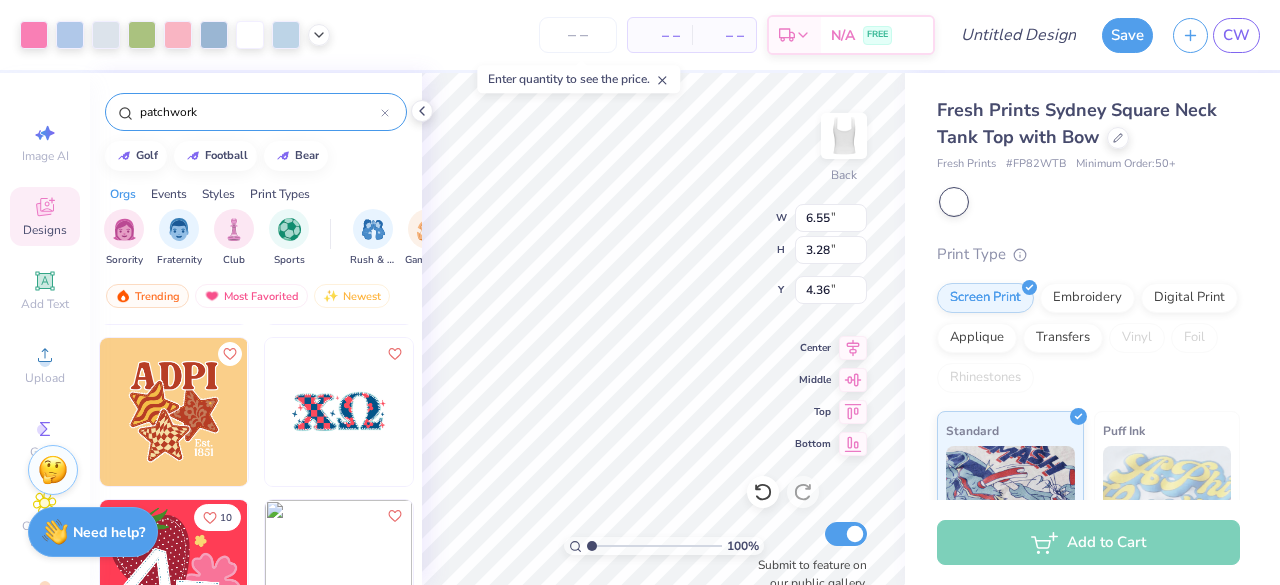 scroll, scrollTop: 312, scrollLeft: 0, axis: vertical 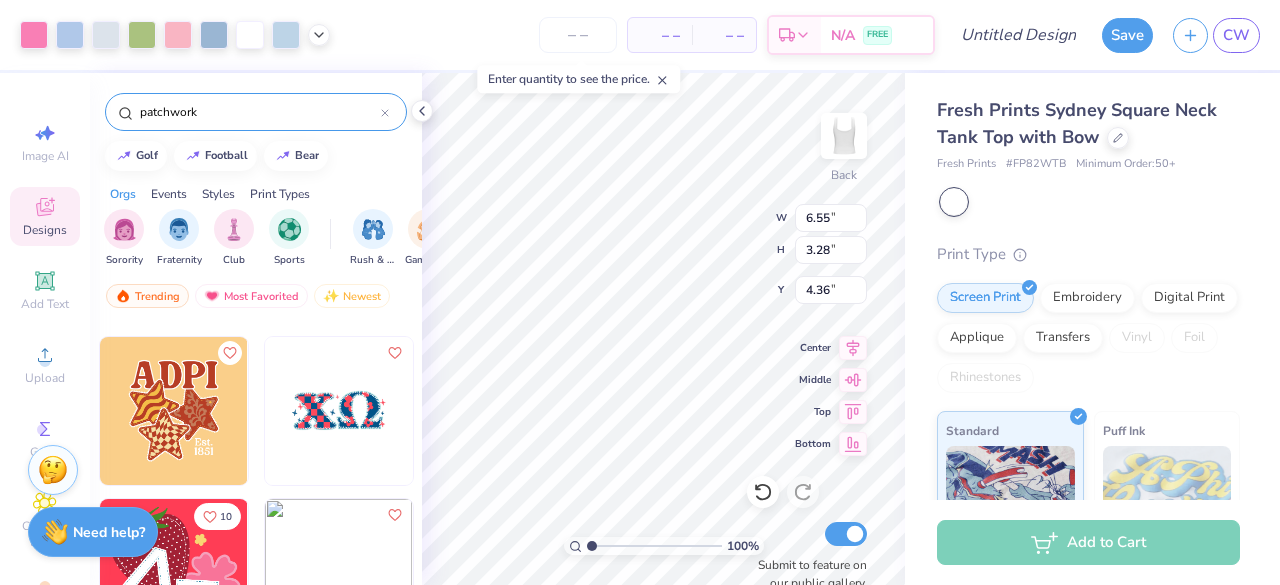 type on "patchwork" 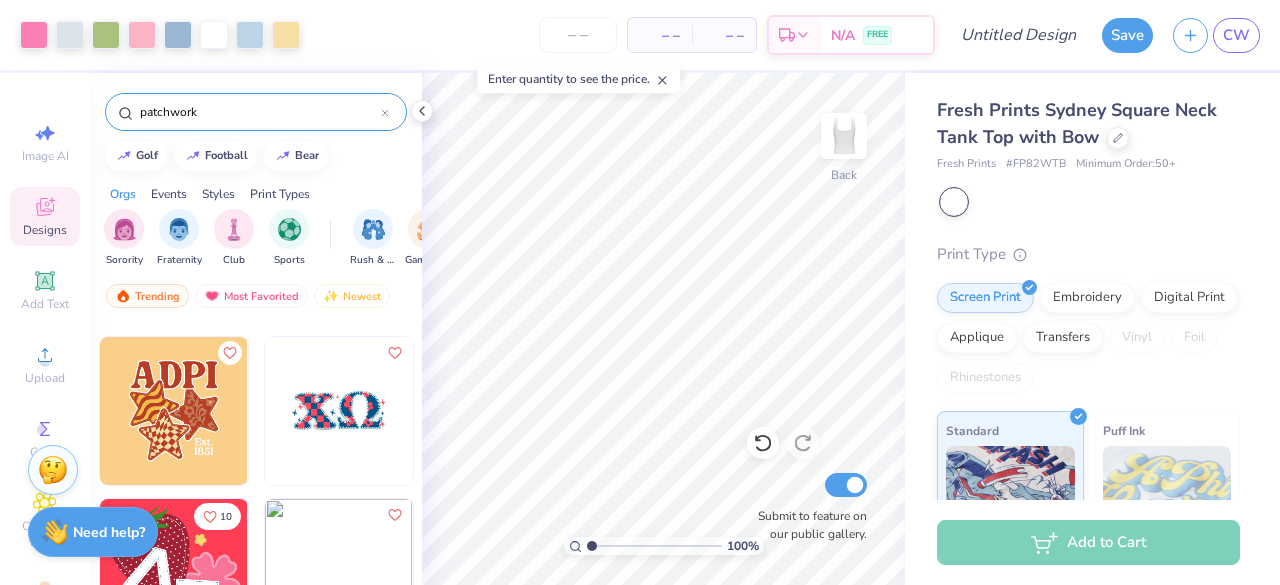 click at bounding box center (174, 411) 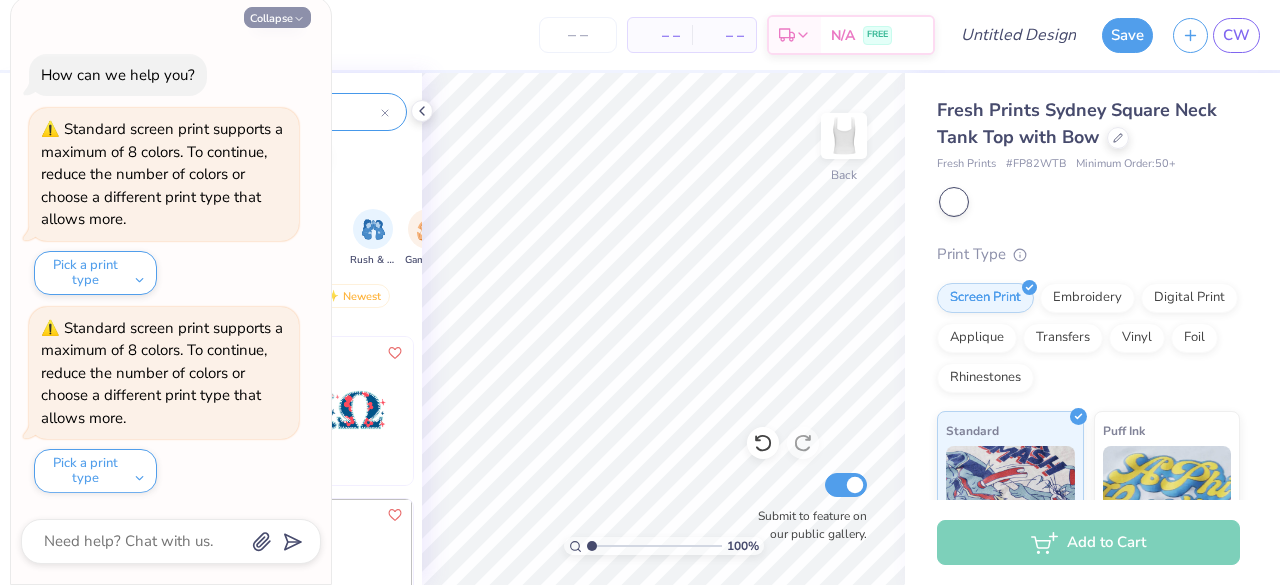 click on "Collapse" at bounding box center (277, 17) 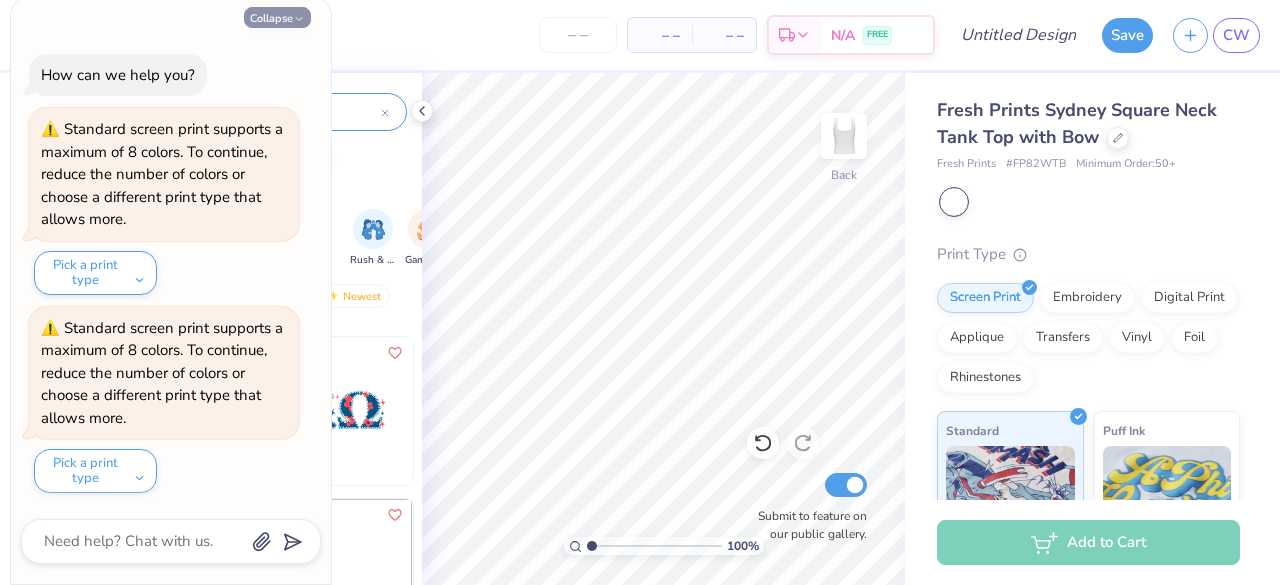 type on "x" 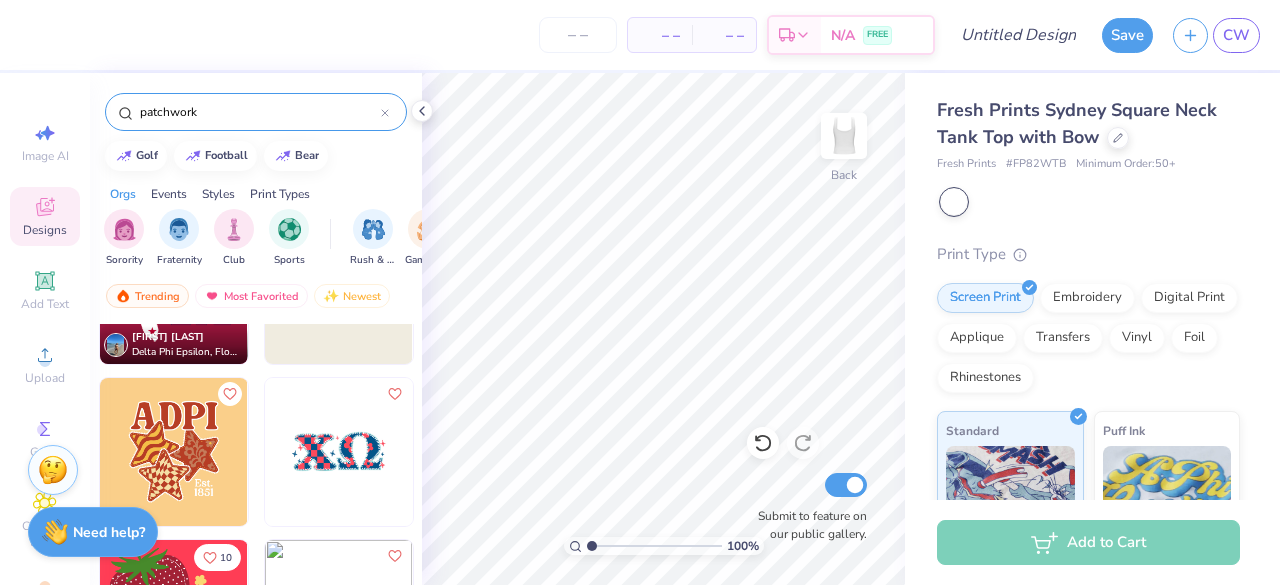 scroll, scrollTop: 312, scrollLeft: 0, axis: vertical 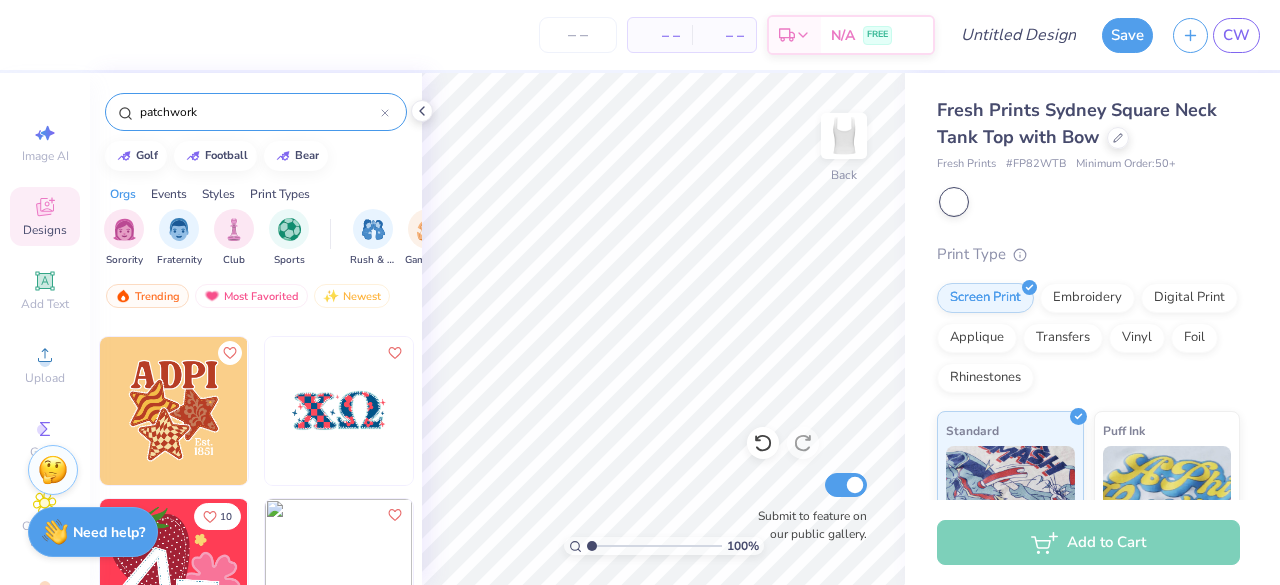 click on "patchwork" at bounding box center (256, 112) 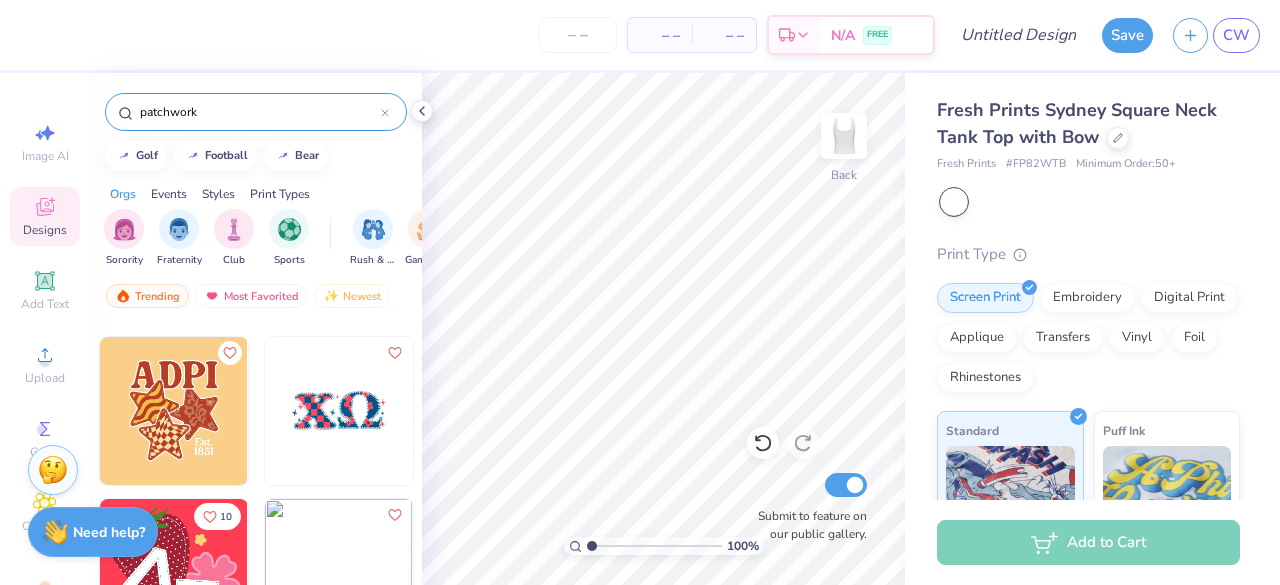 click at bounding box center [385, 112] 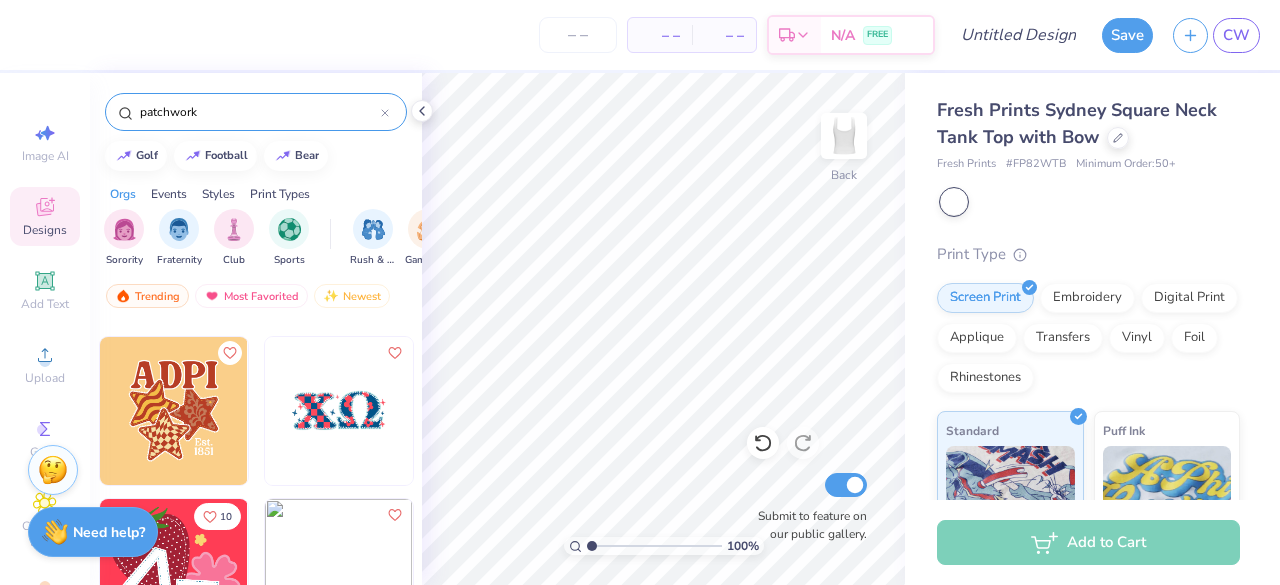 type 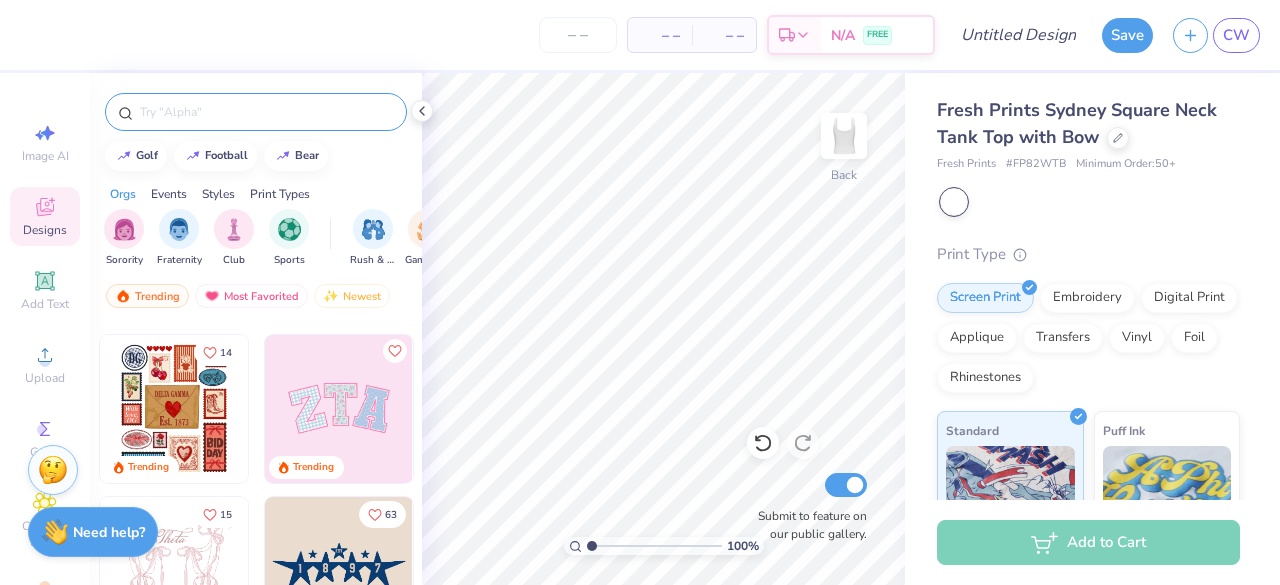 scroll, scrollTop: 124, scrollLeft: 0, axis: vertical 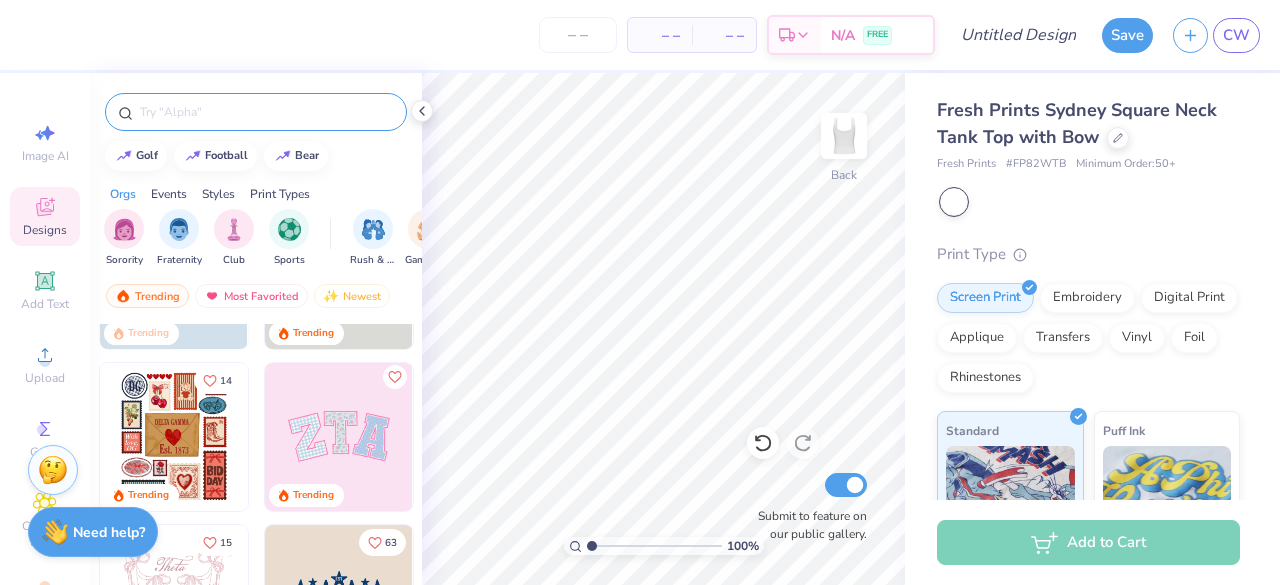 click 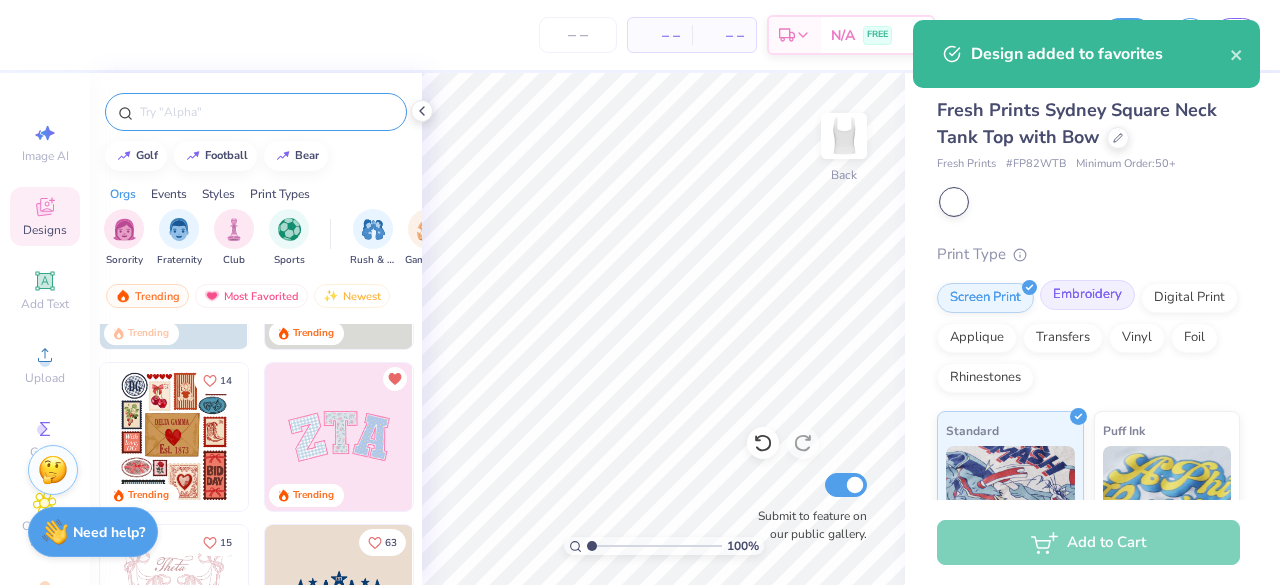 click on "Embroidery" at bounding box center [1087, 295] 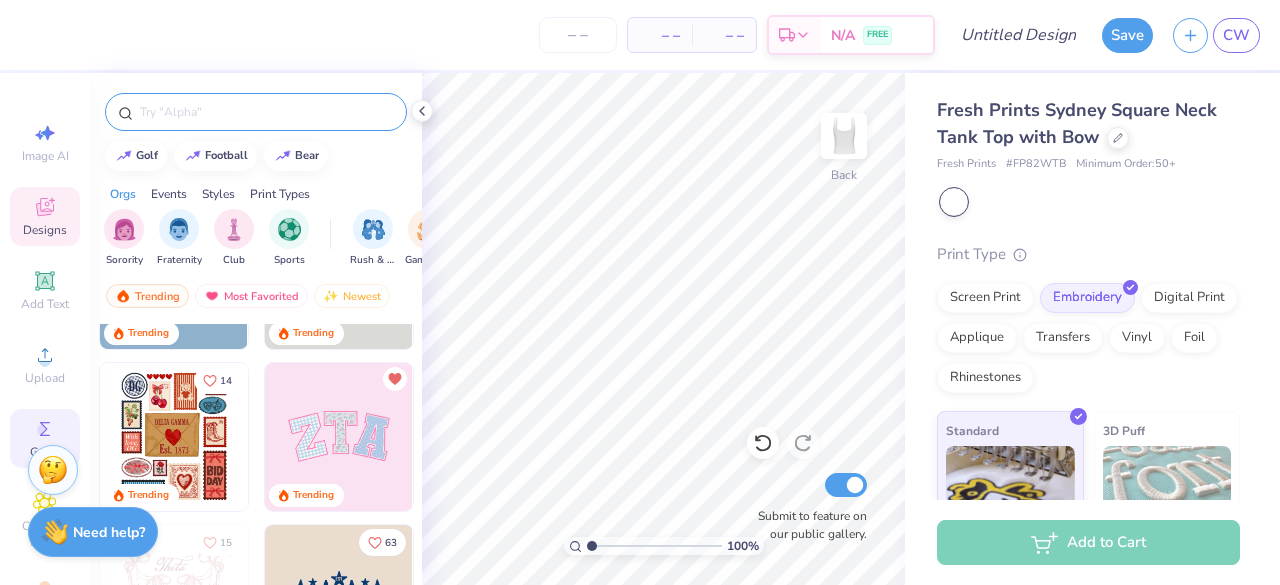 click 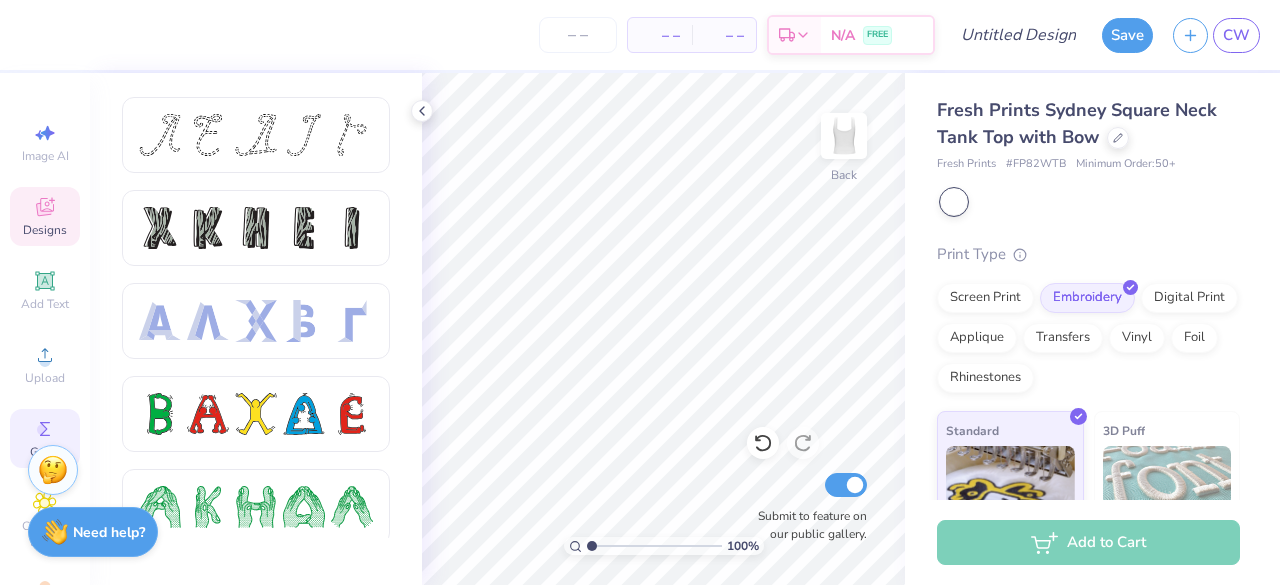 click 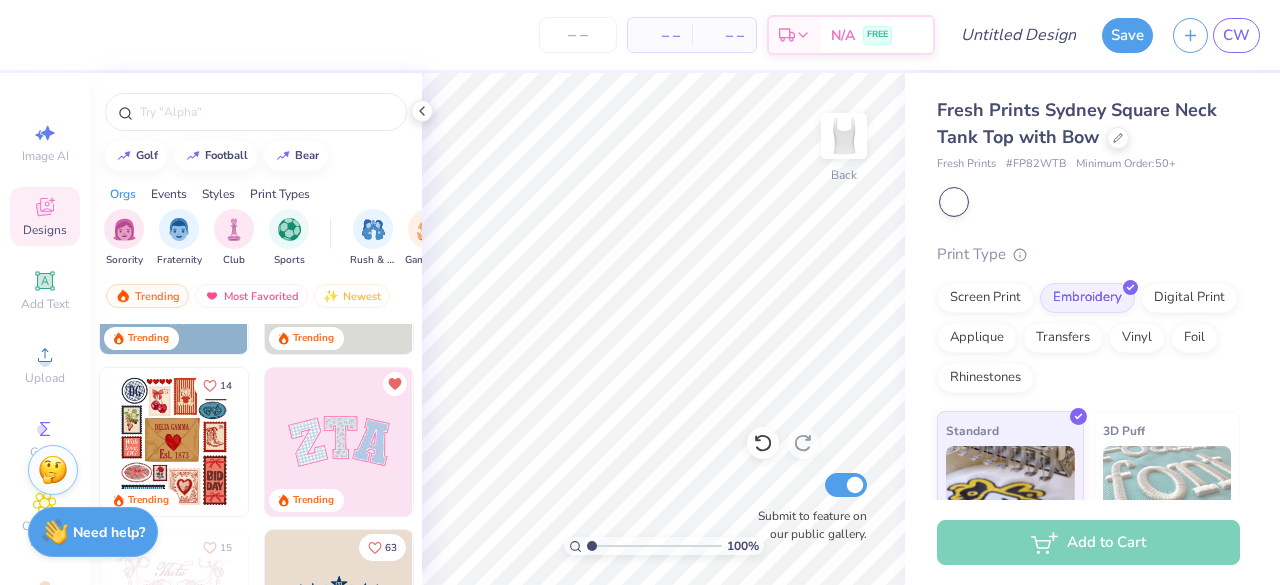 scroll, scrollTop: 130, scrollLeft: 0, axis: vertical 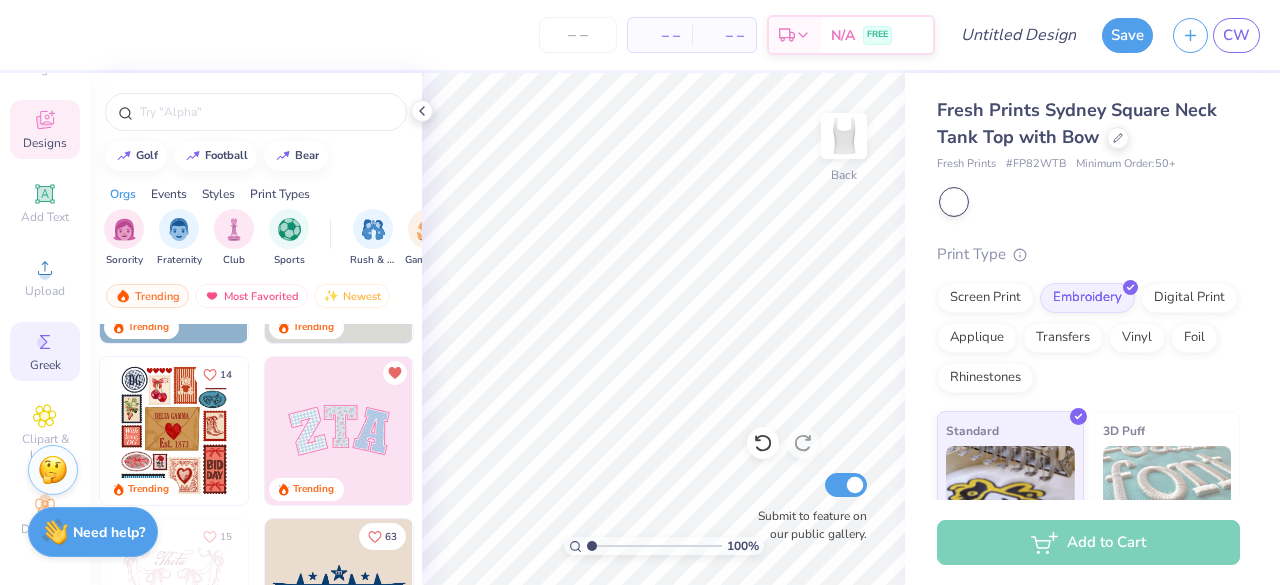click 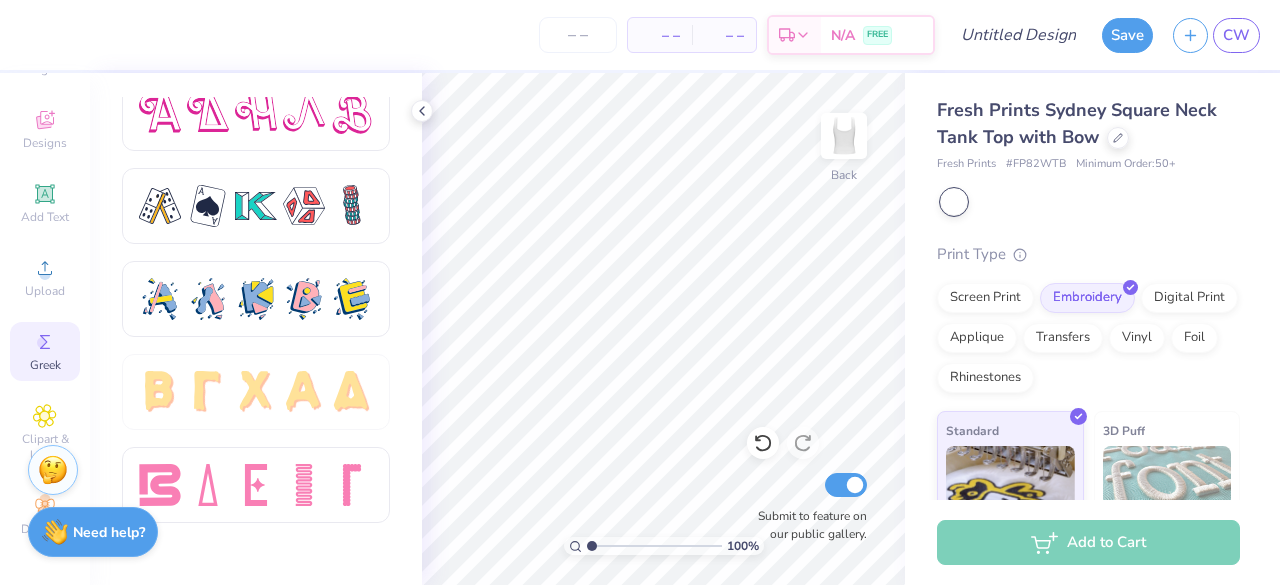 scroll, scrollTop: 3398, scrollLeft: 0, axis: vertical 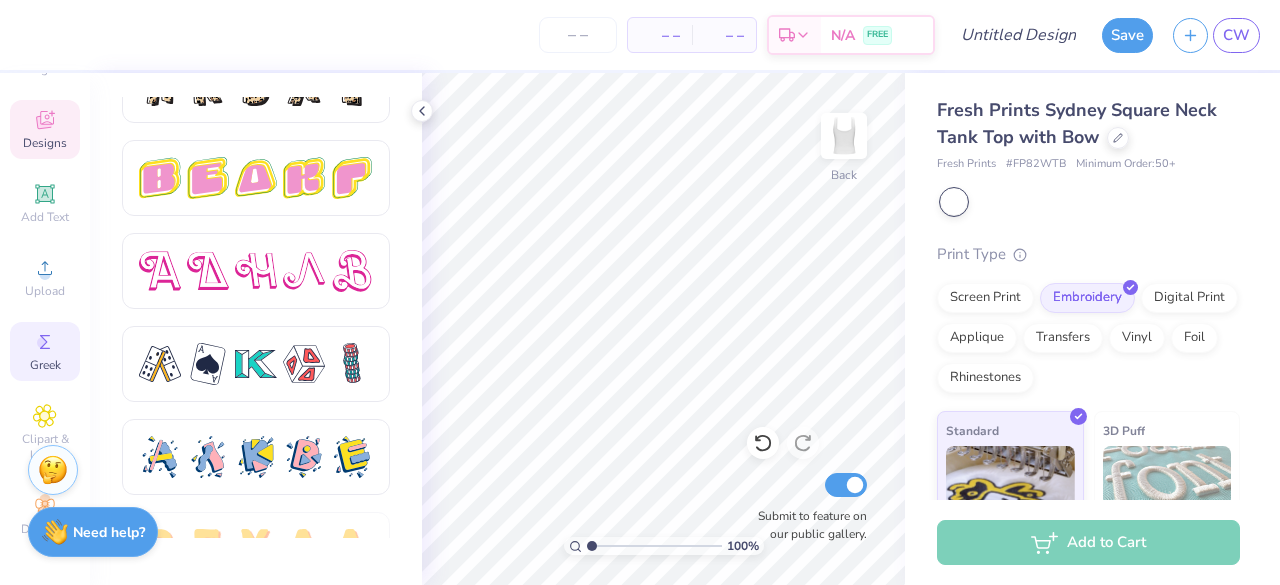 click on "Designs" at bounding box center (45, 129) 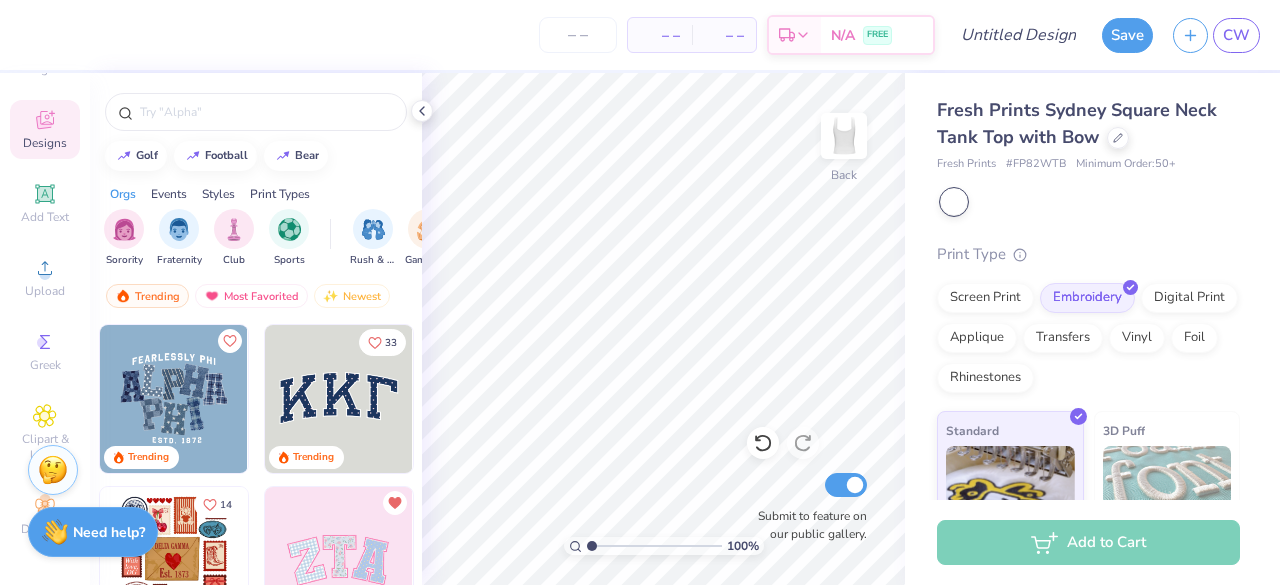 click at bounding box center (190, 561) 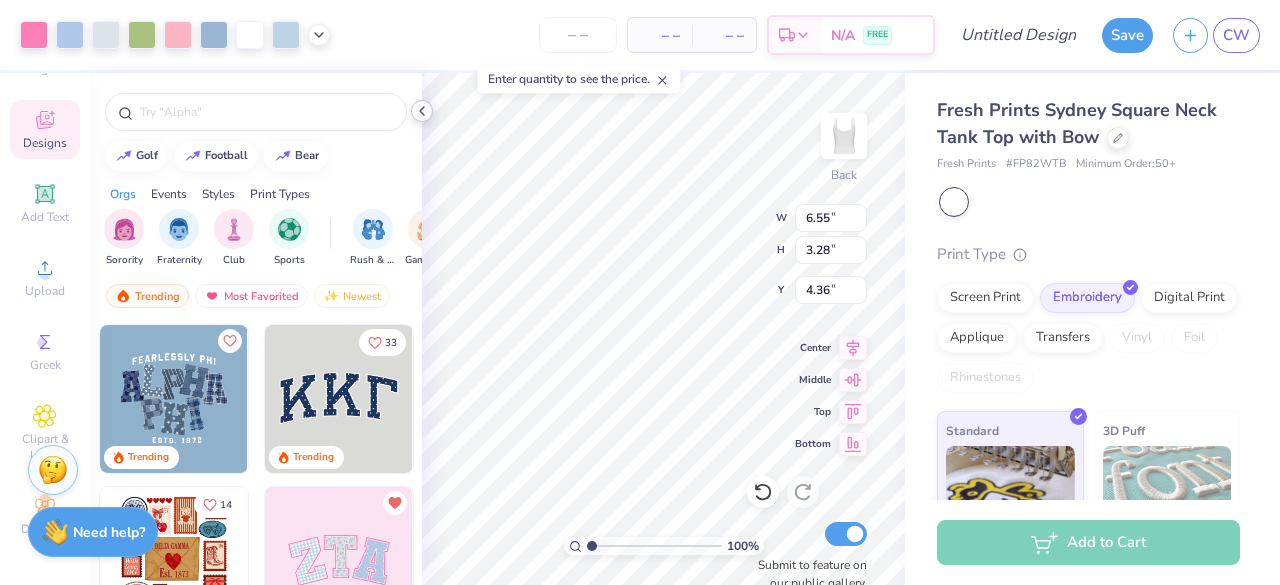 click 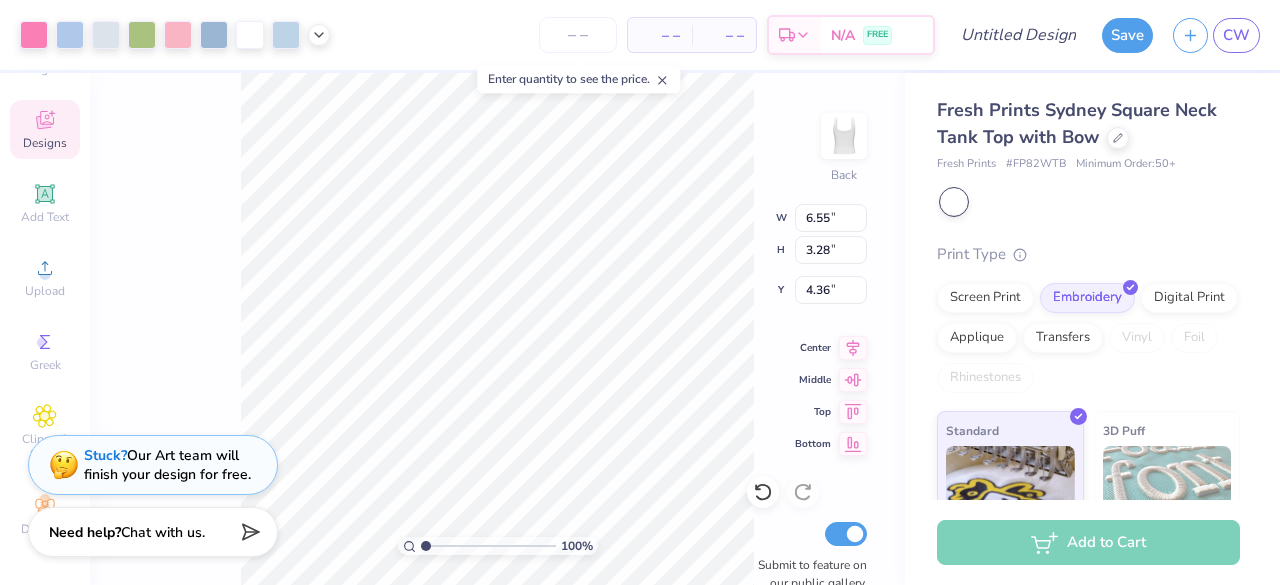 type on "1.00145131976486" 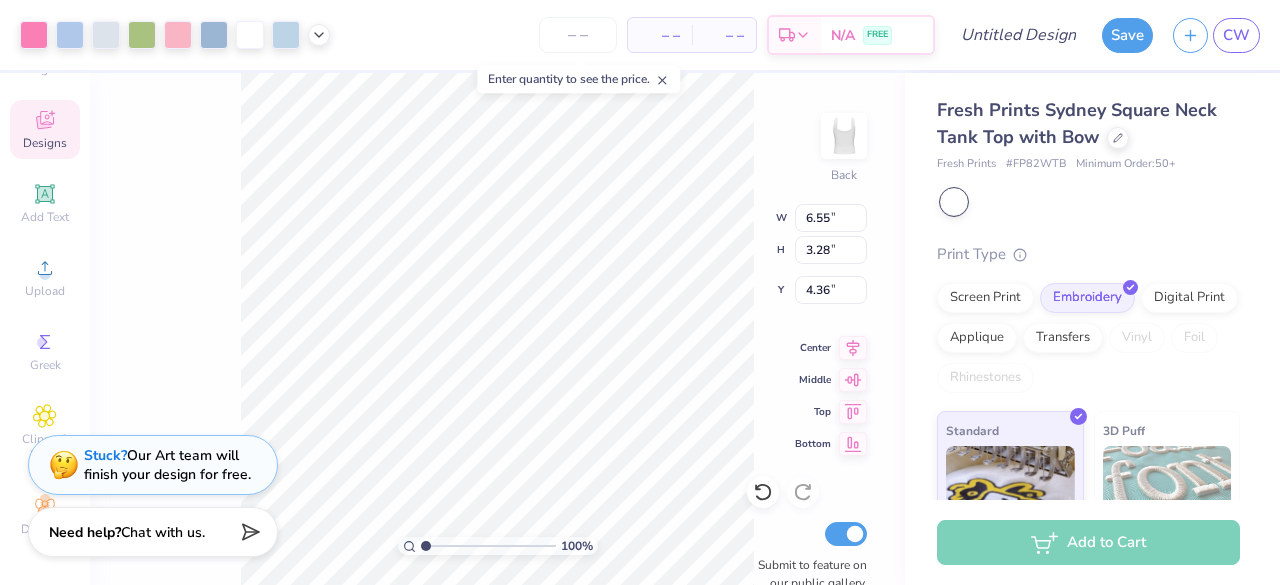 type on "x" 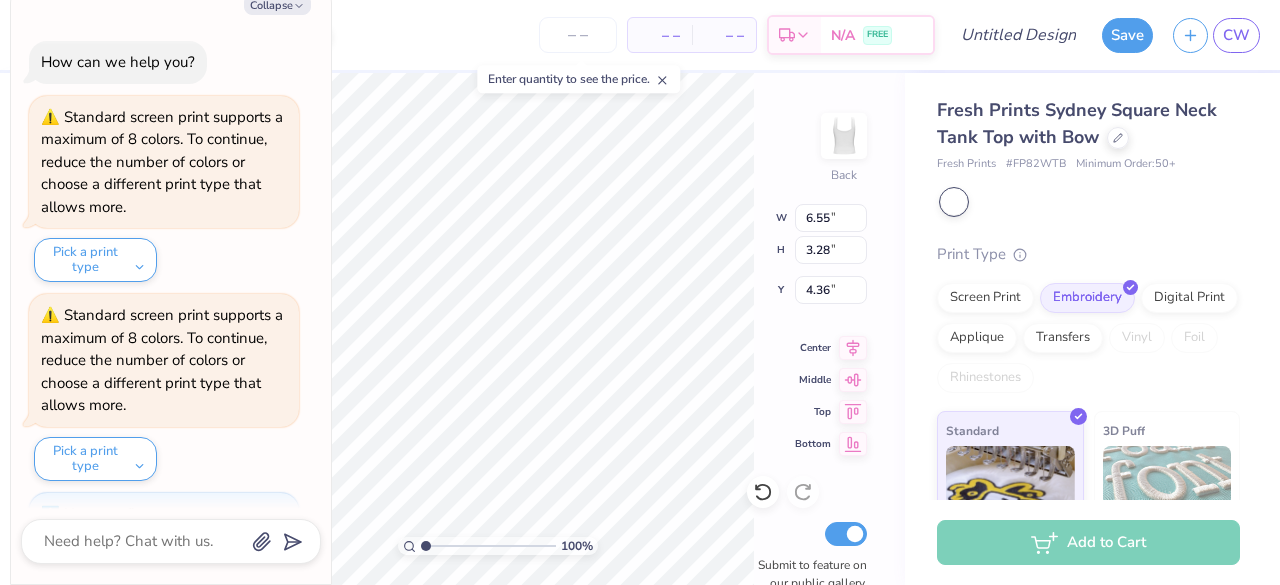 scroll, scrollTop: 107, scrollLeft: 0, axis: vertical 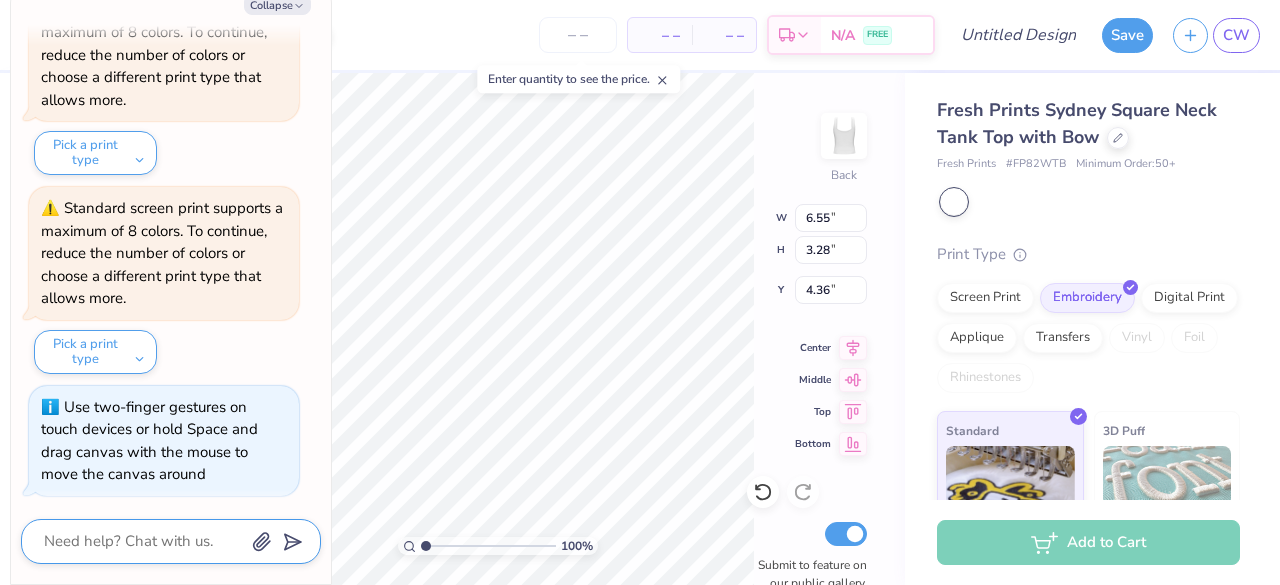 click at bounding box center [143, 541] 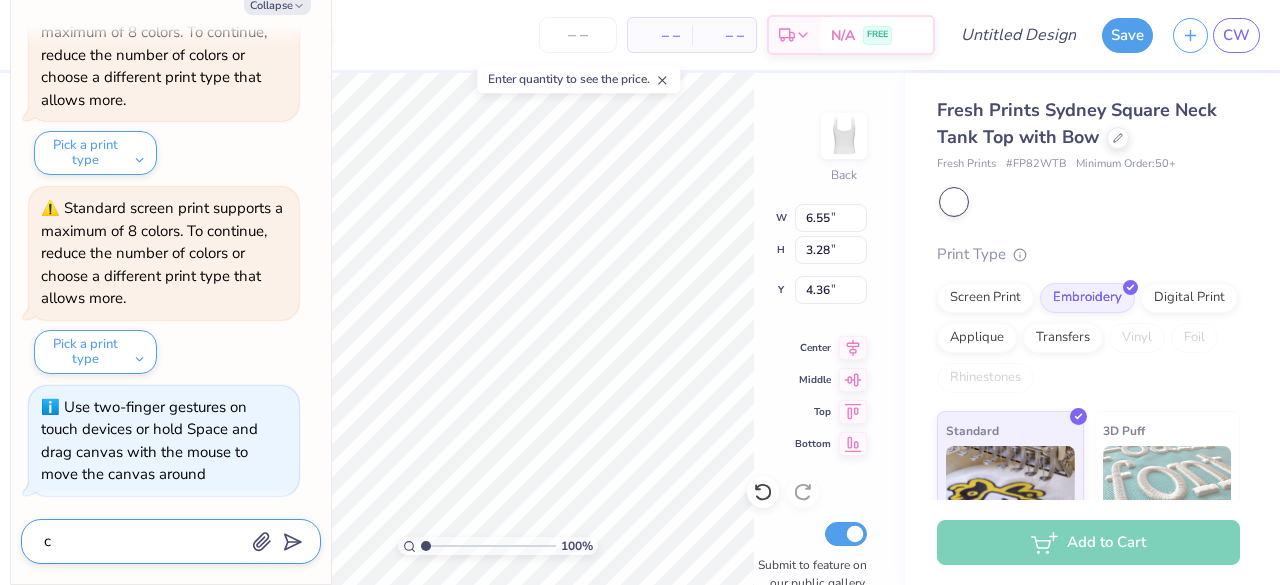 type on "x" 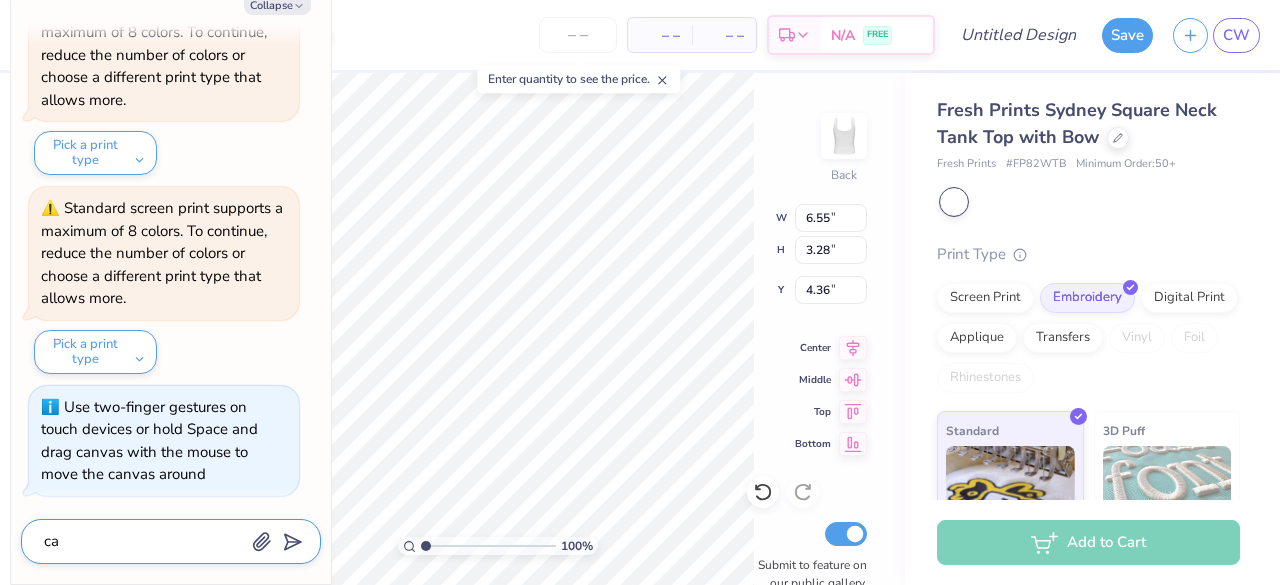 type on "x" 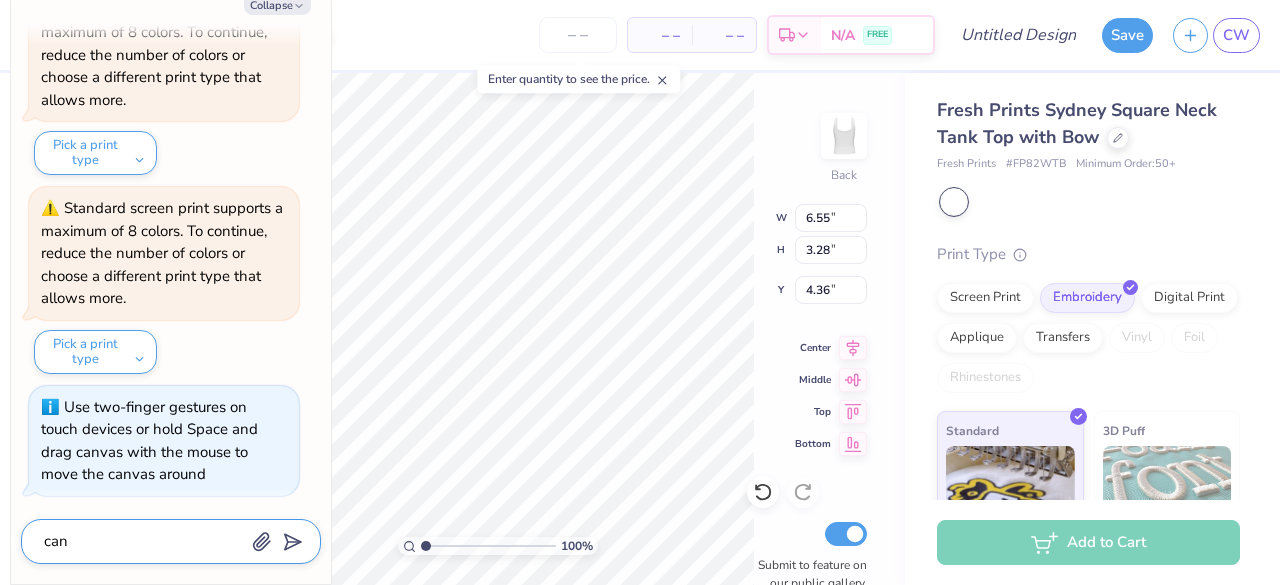 type on "x" 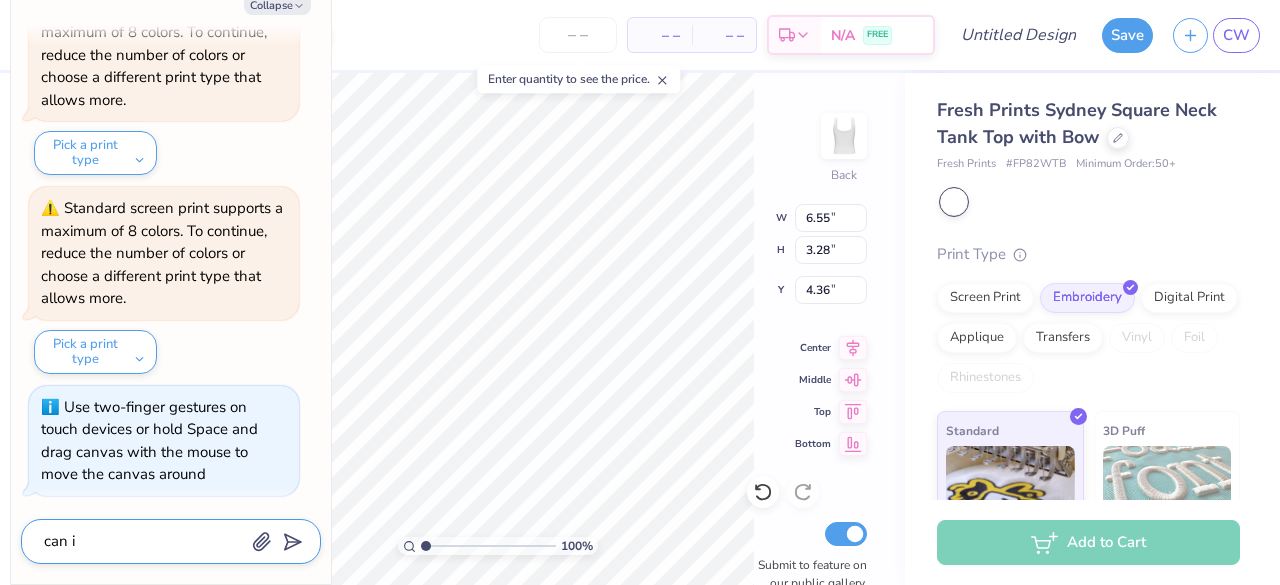 type on "x" 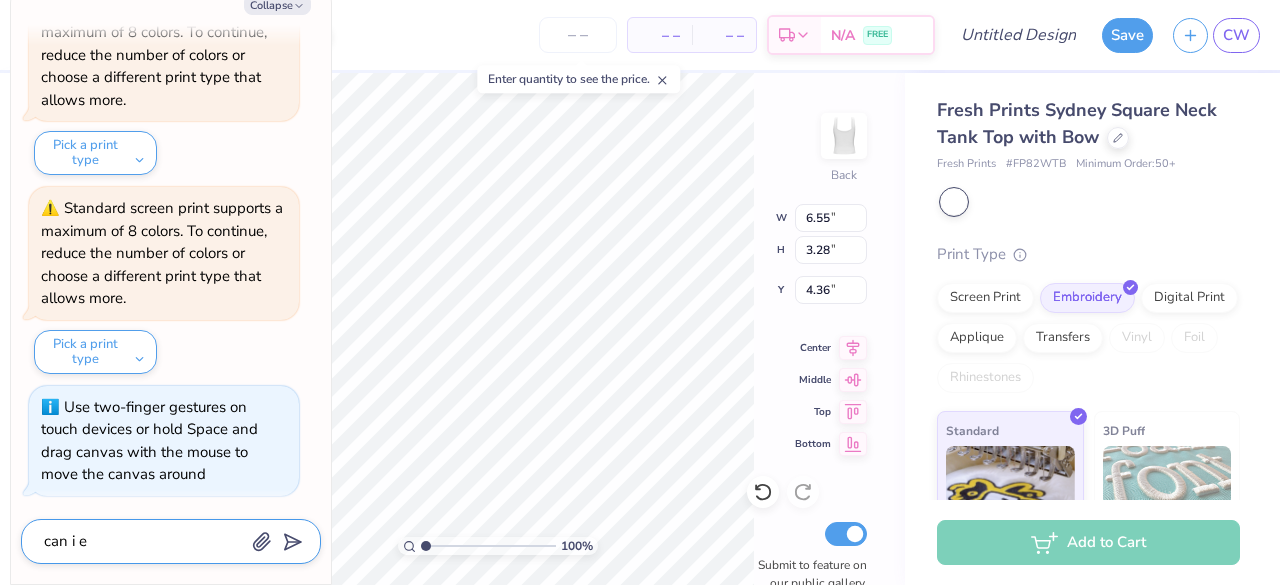 type on "x" 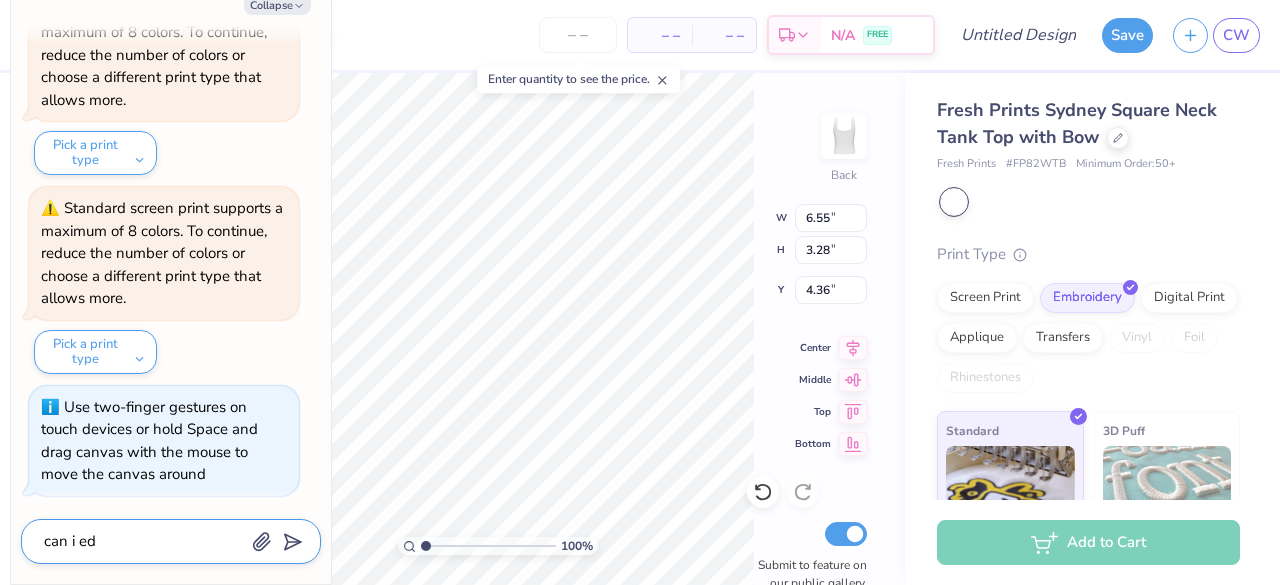 type on "x" 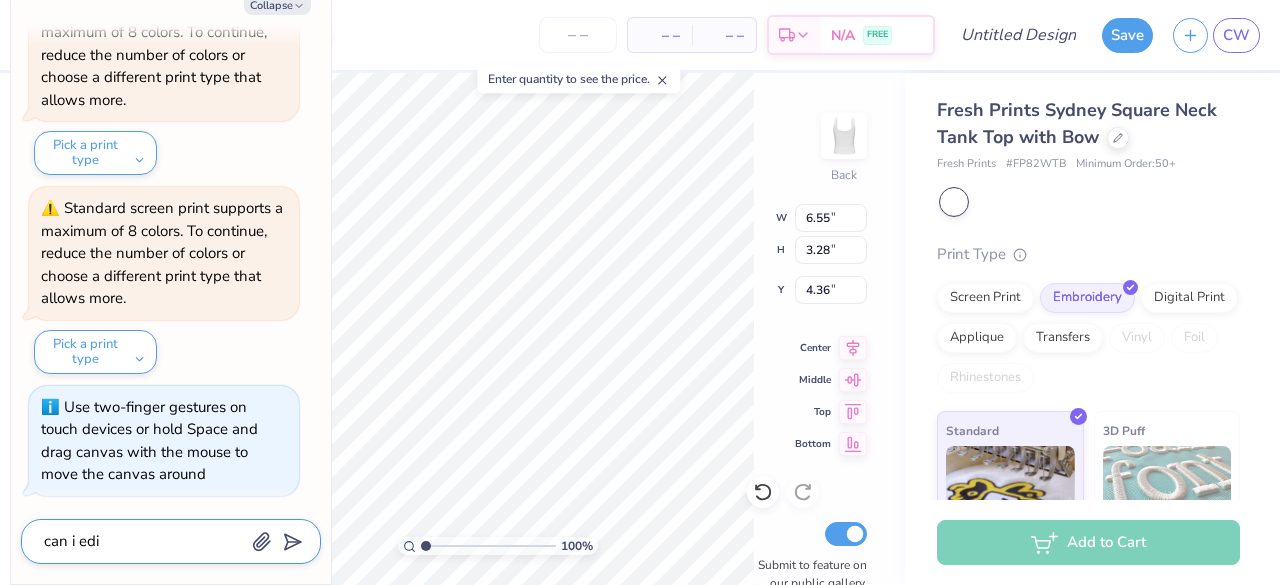 type on "x" 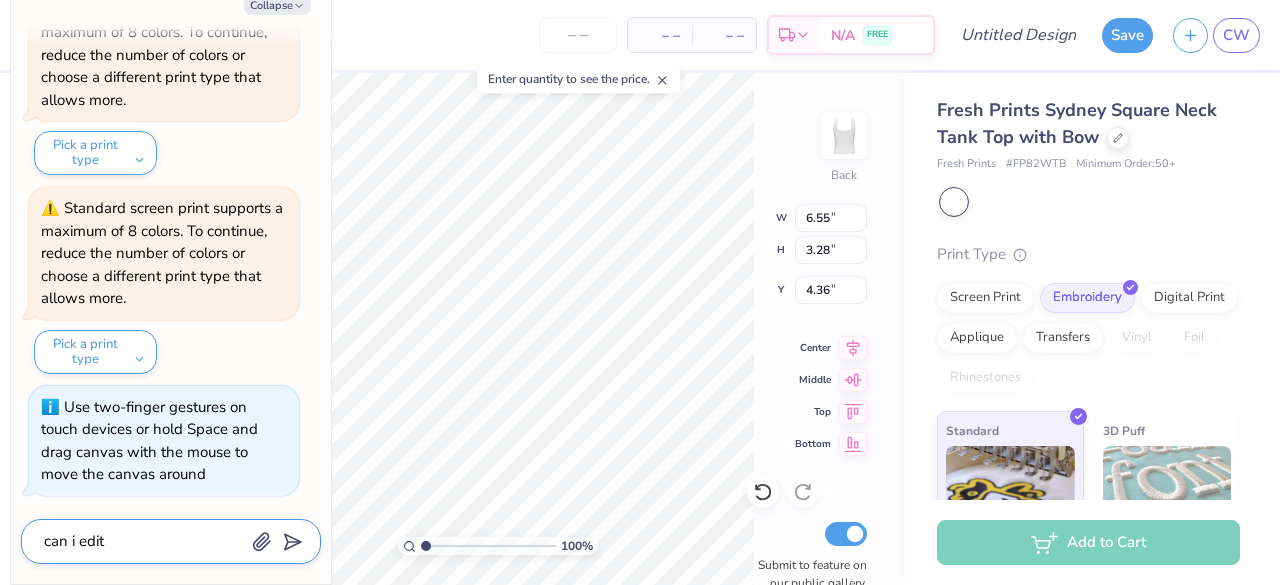 type on "x" 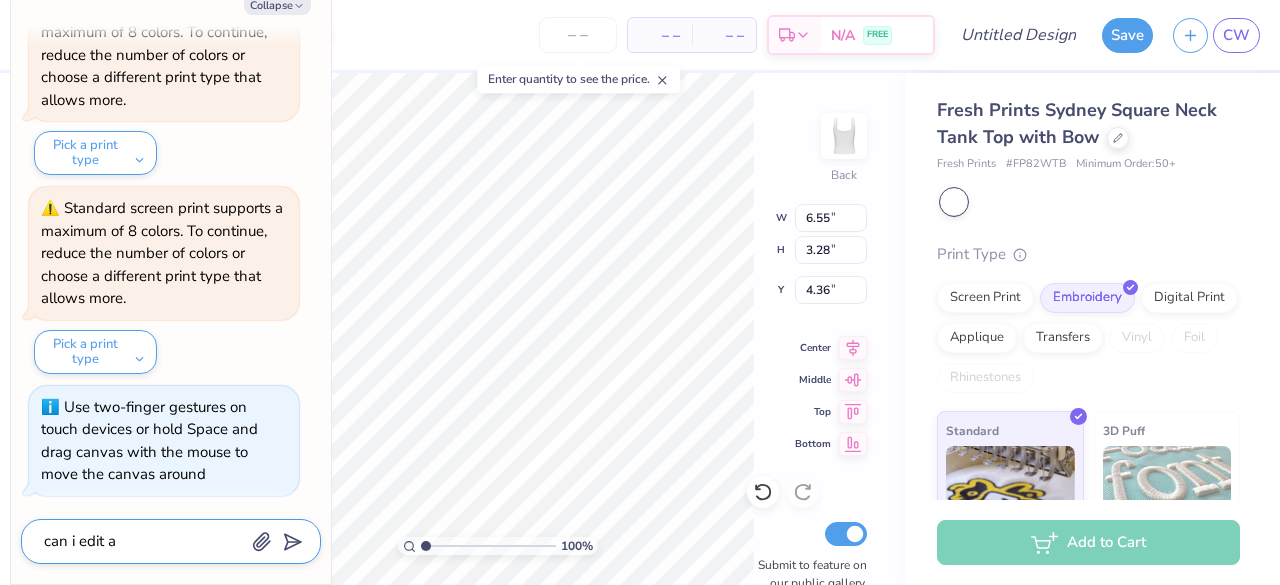 type on "x" 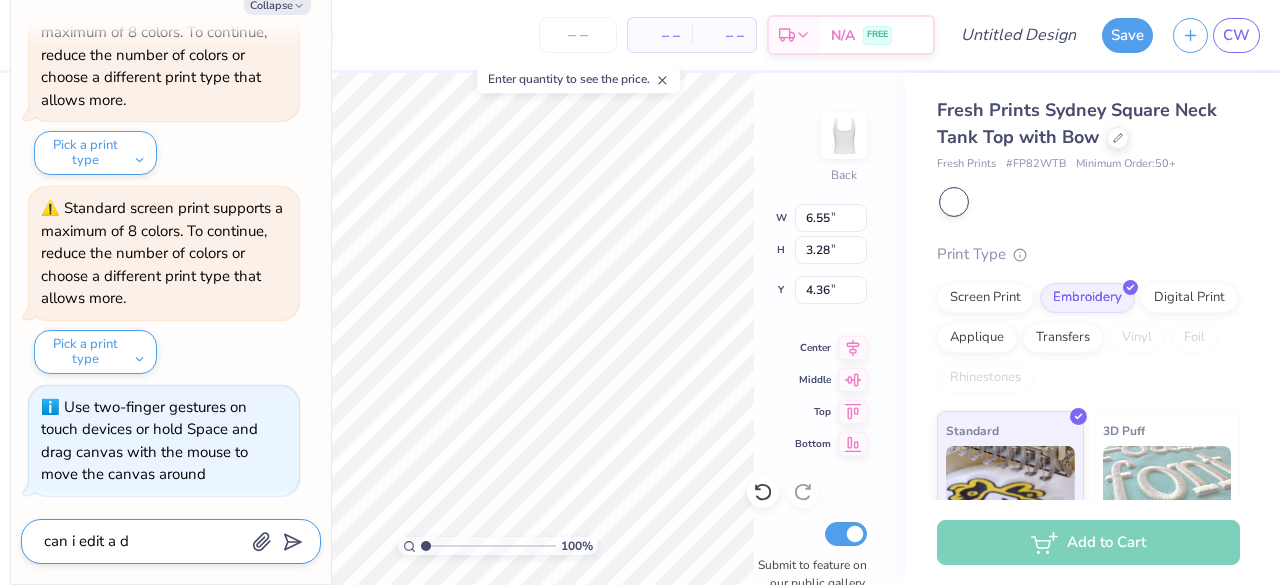 type on "x" 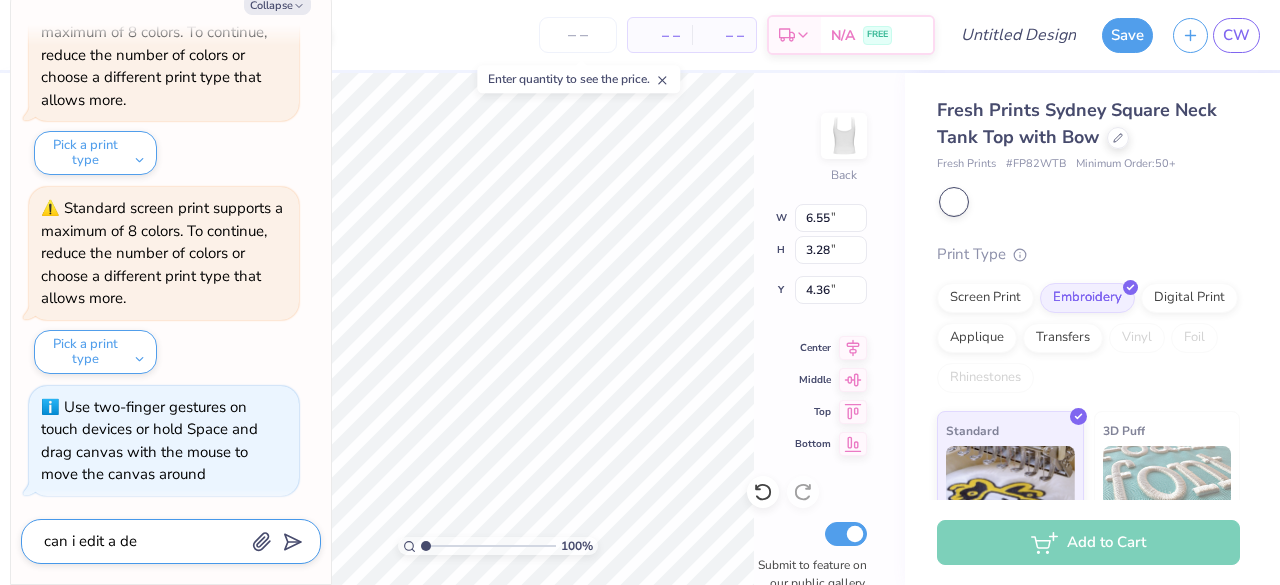 type on "x" 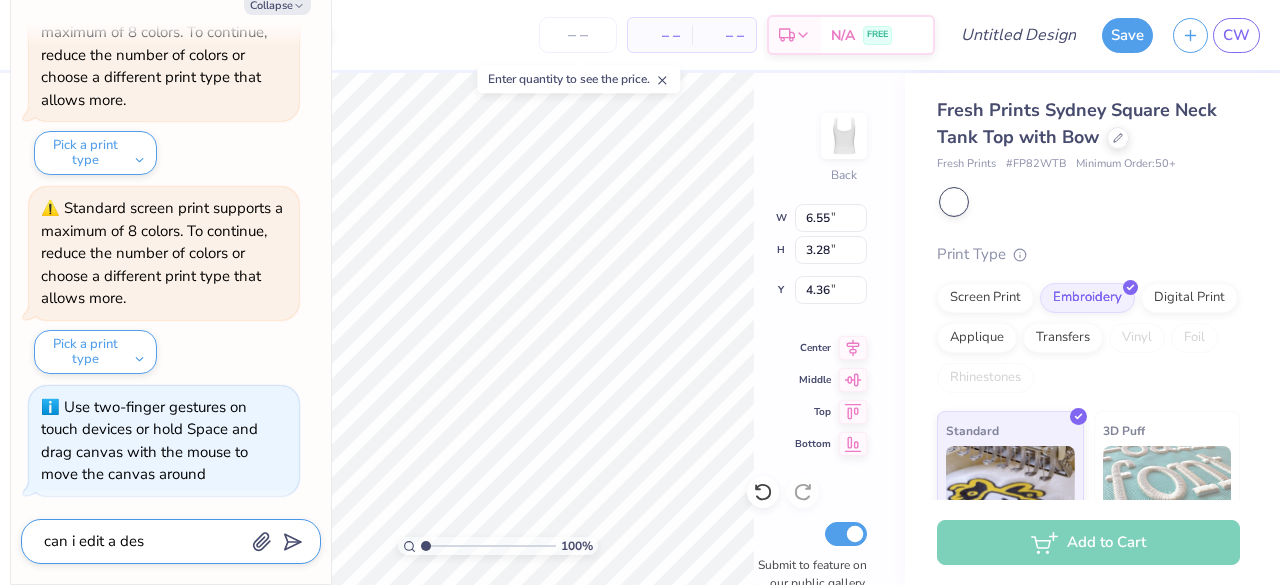 type on "x" 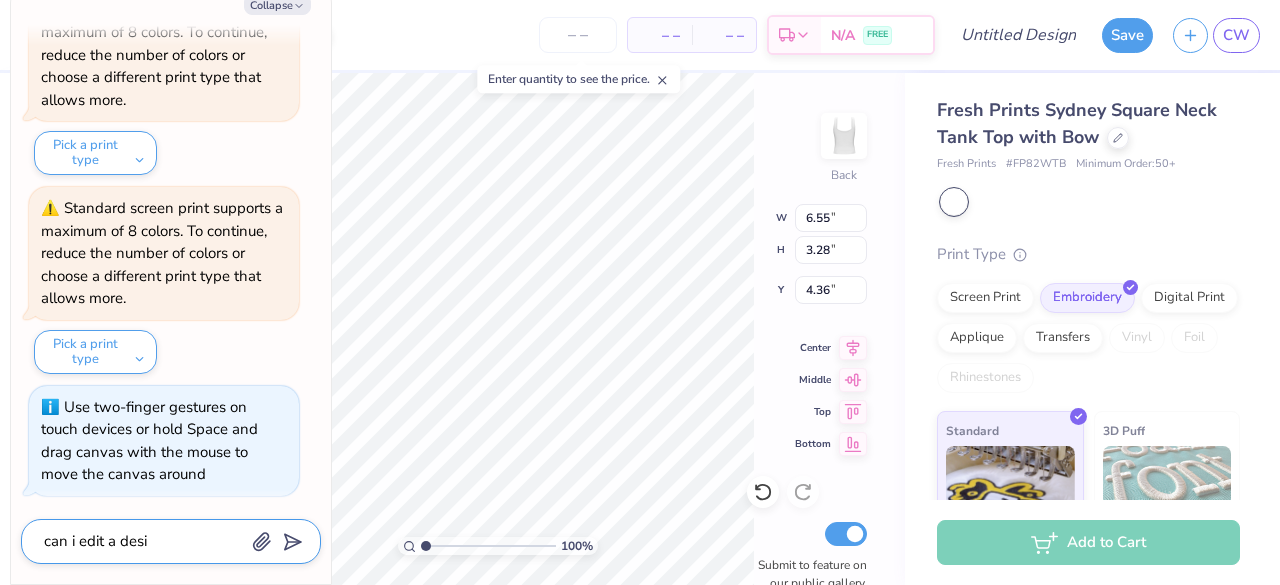 type on "x" 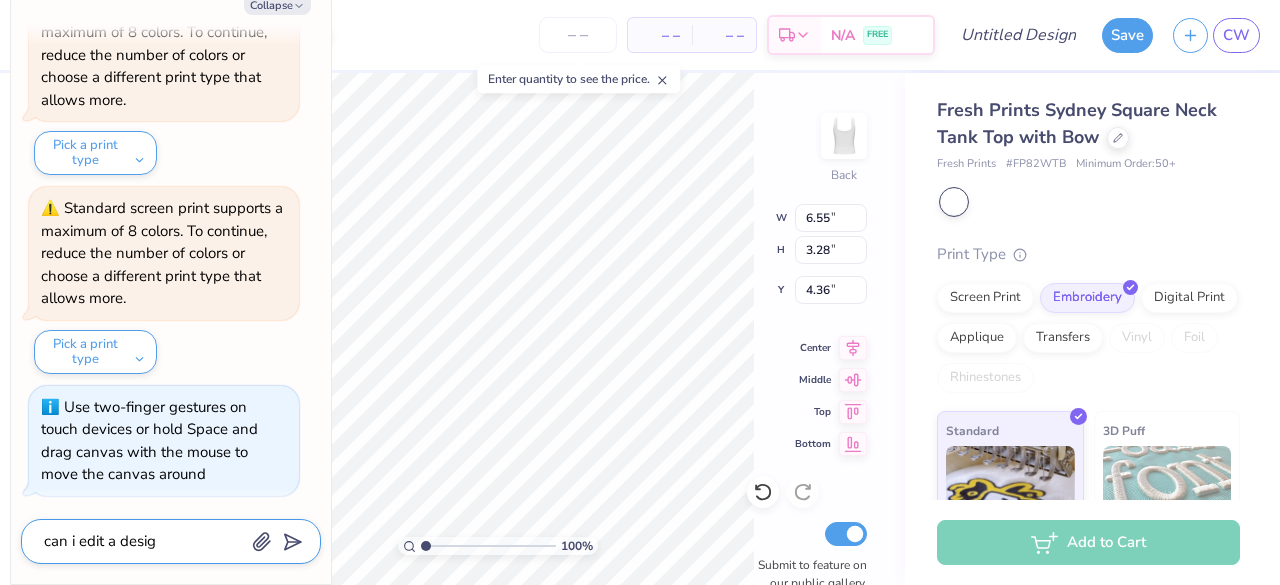 type on "x" 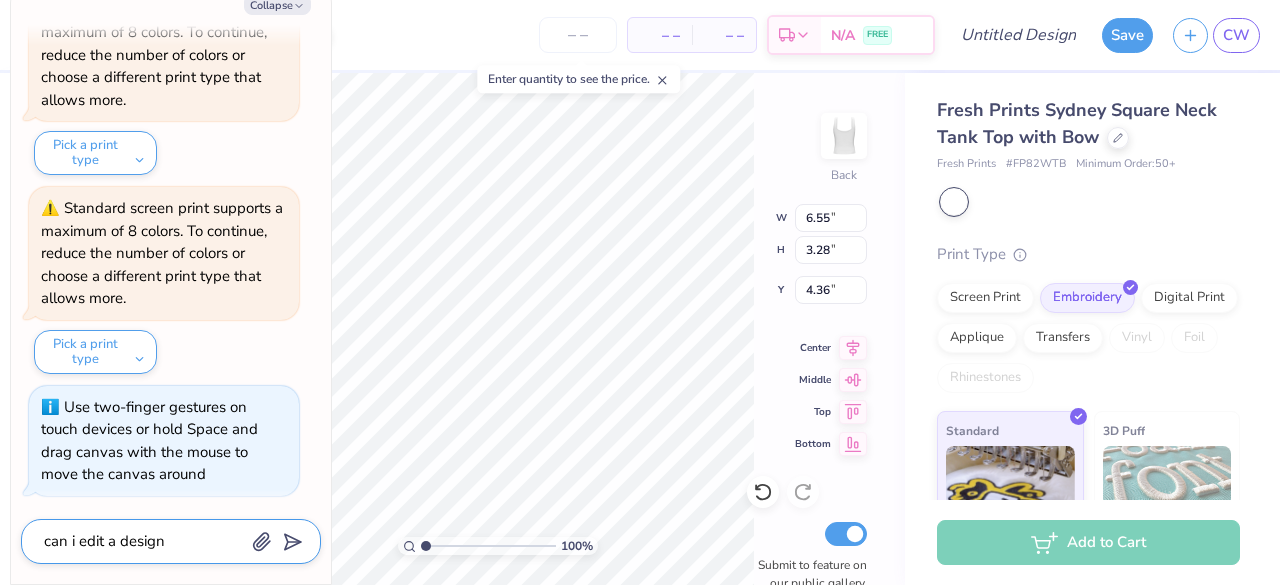 type on "x" 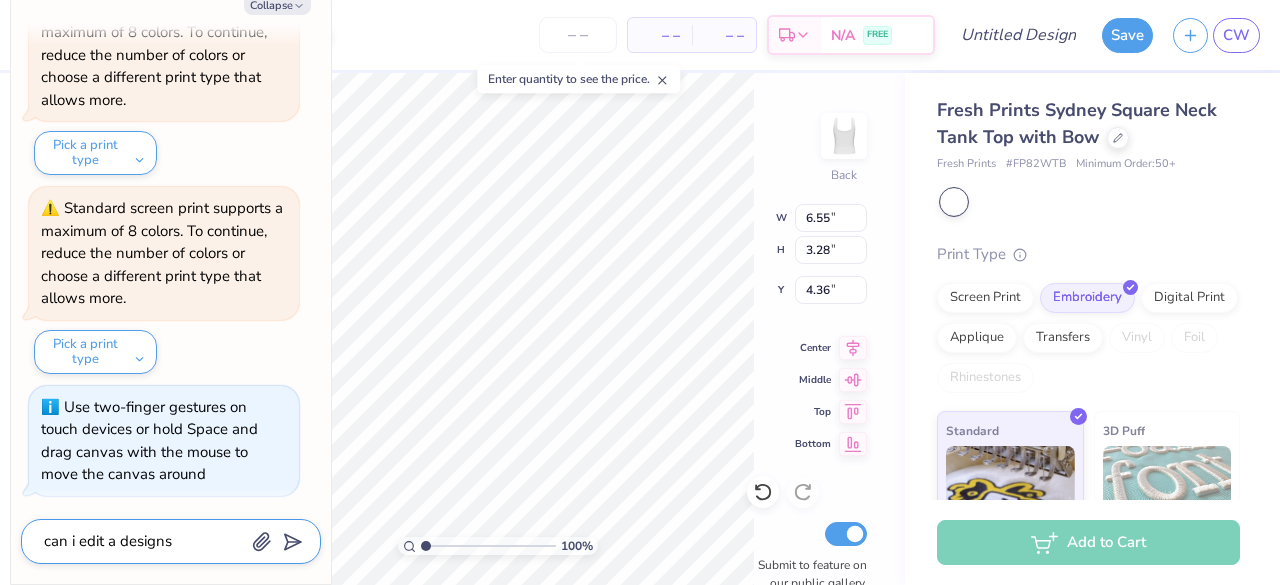 type on "x" 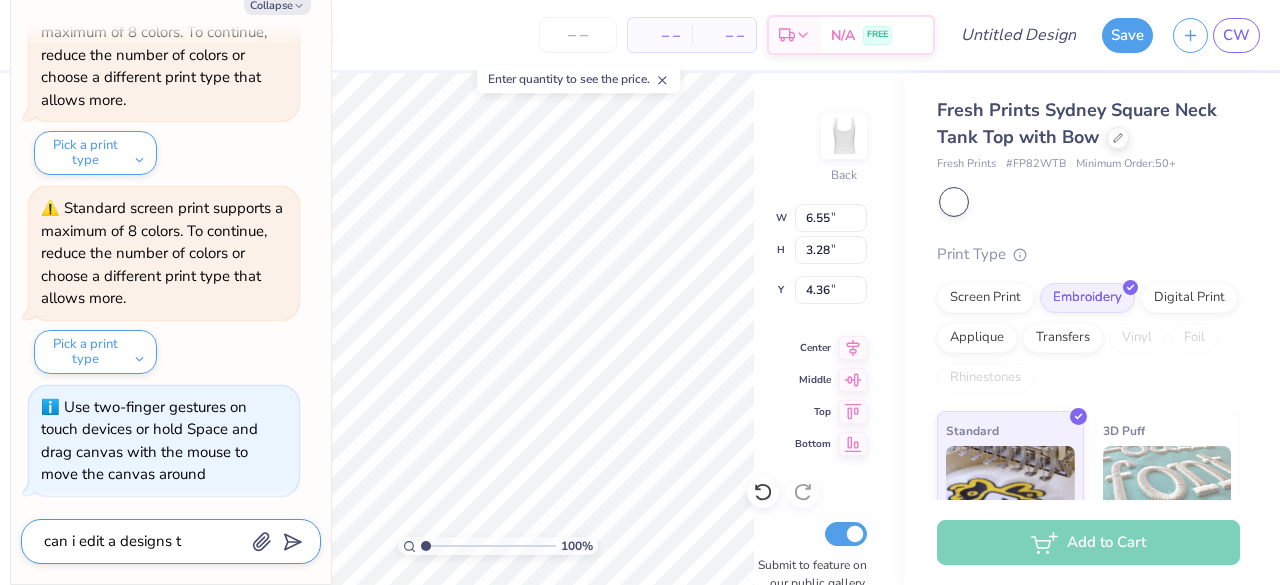 type on "x" 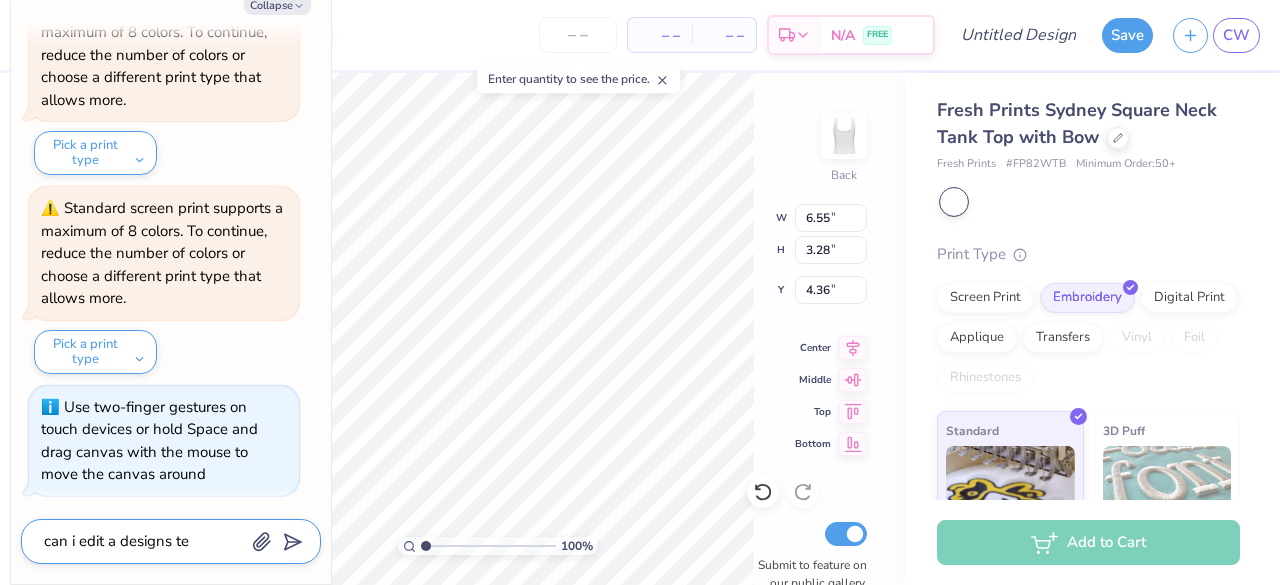 type on "x" 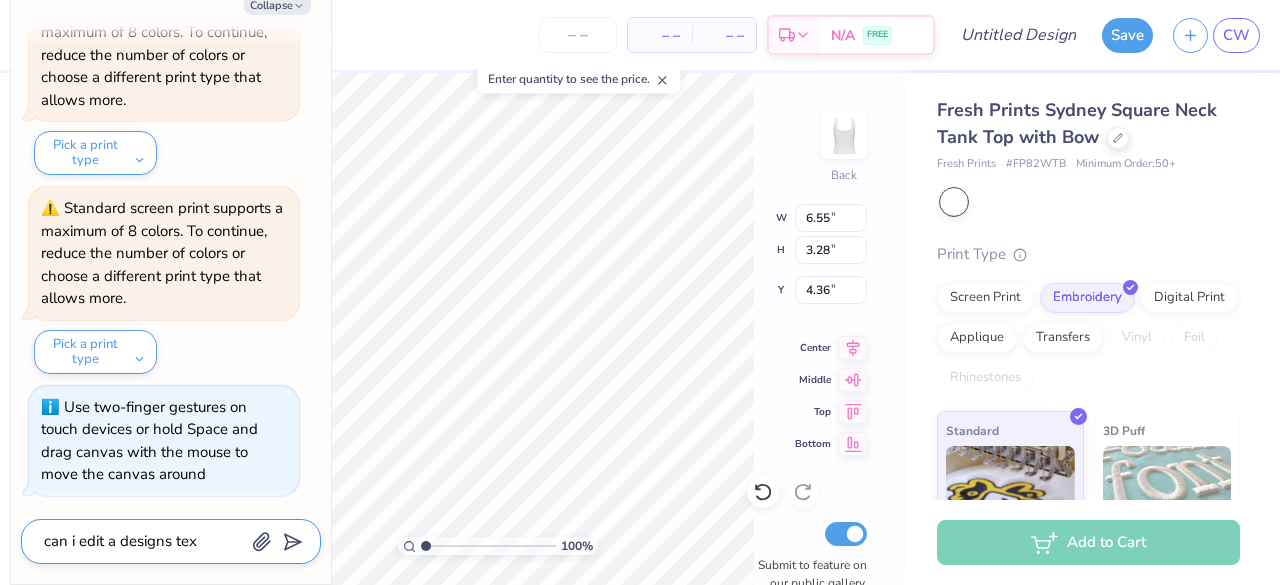 type on "x" 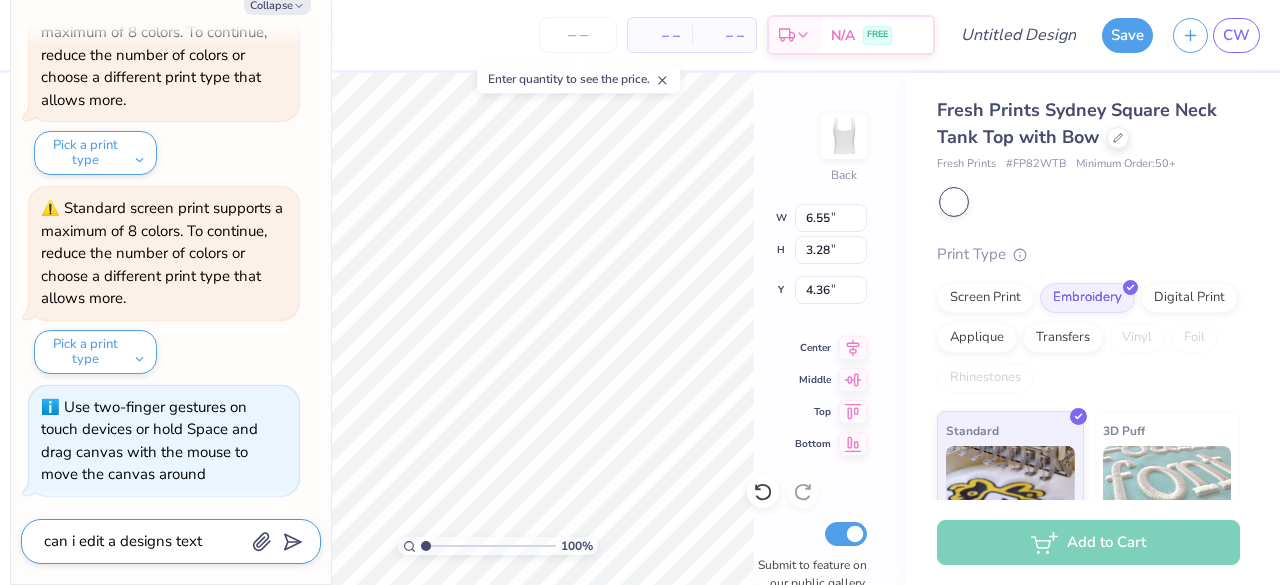 type on "can i edit a designs text" 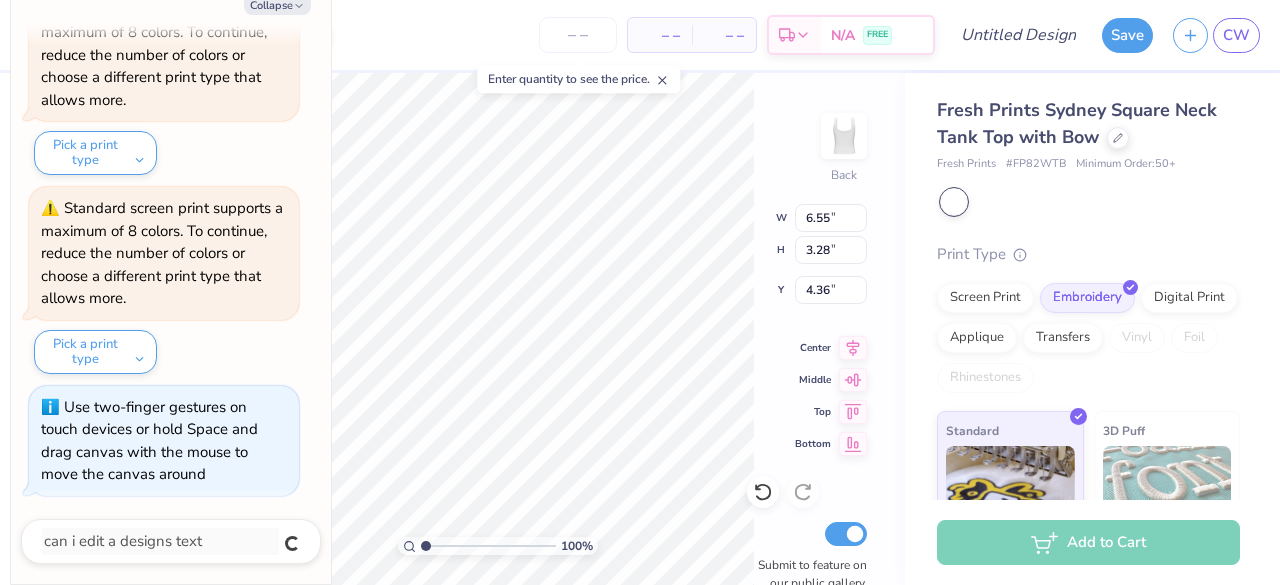 scroll, scrollTop: 162, scrollLeft: 0, axis: vertical 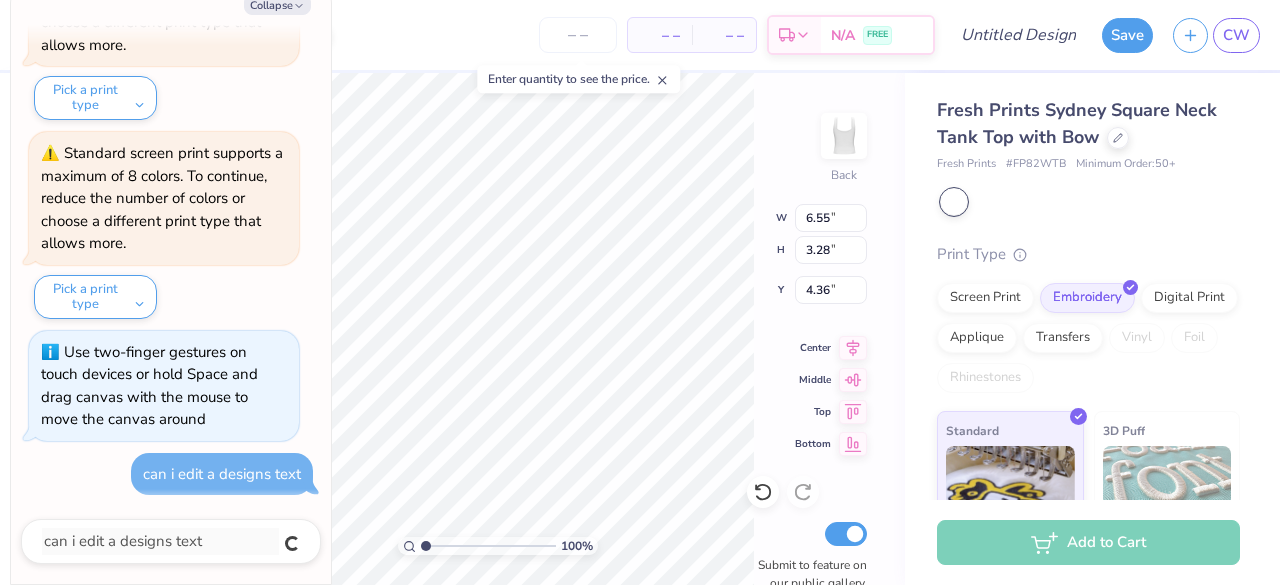 type on "x" 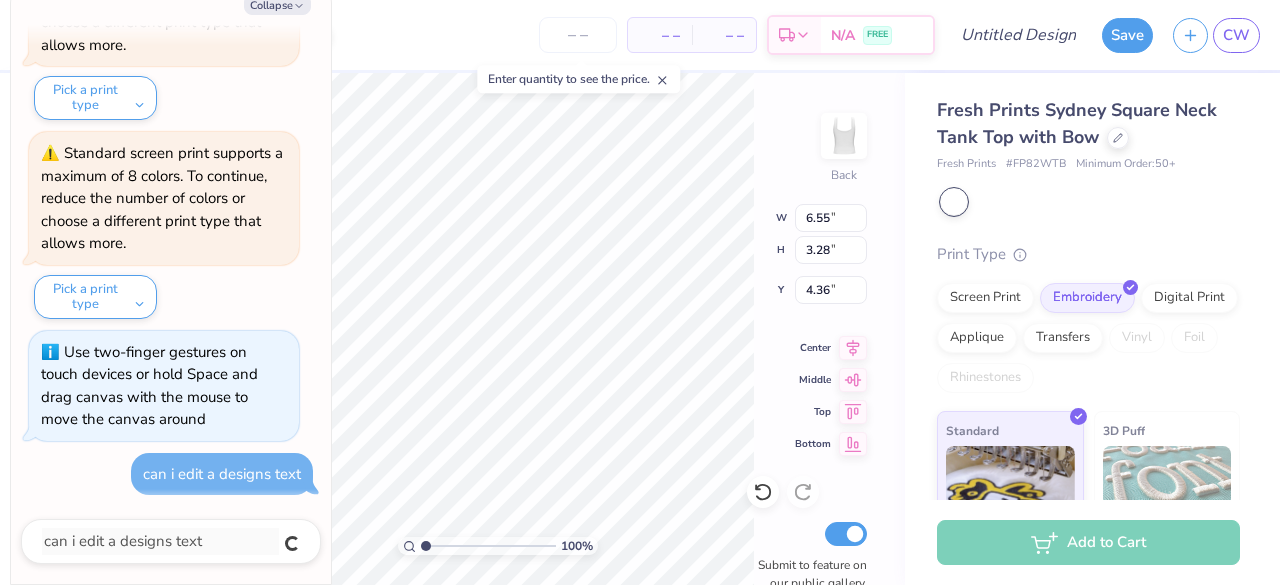 type 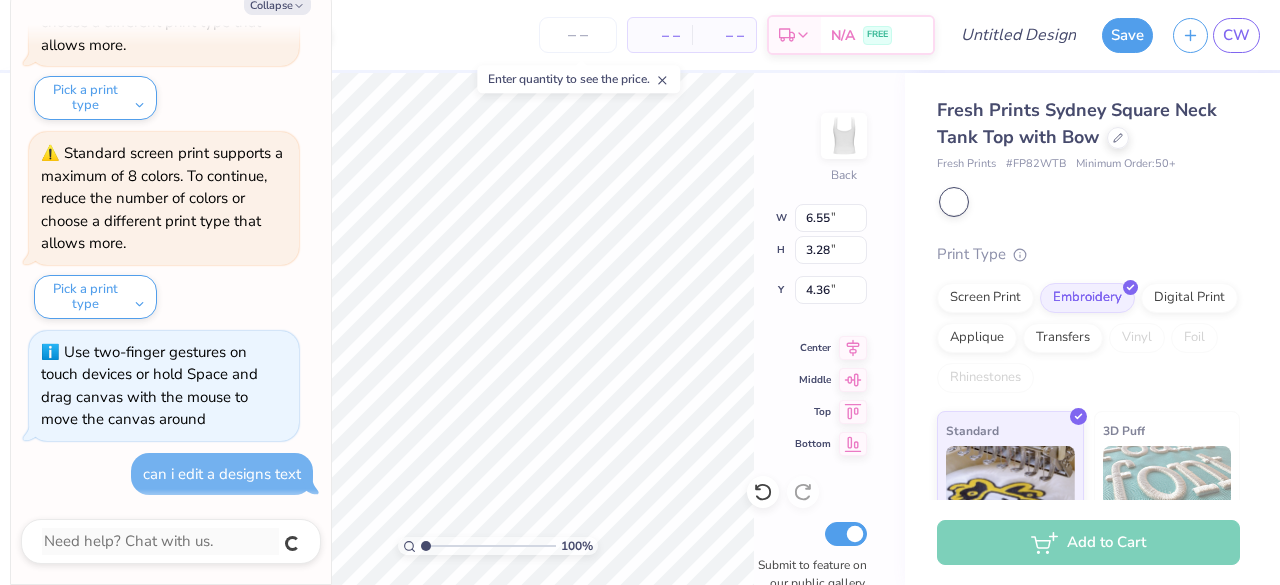 type on "x" 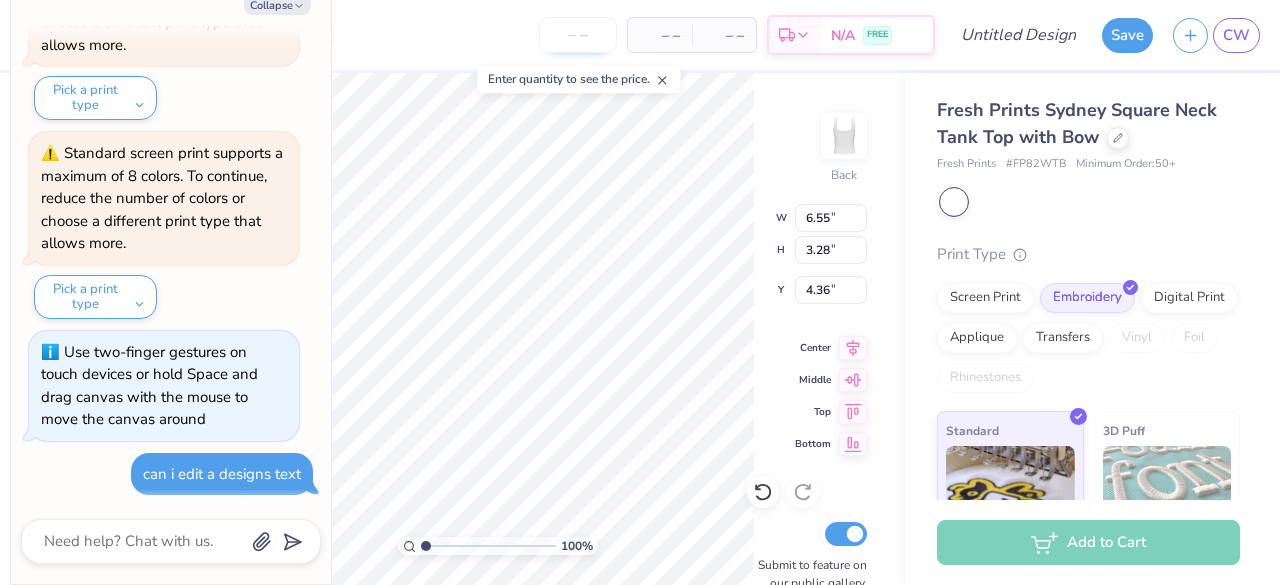 click at bounding box center [578, 35] 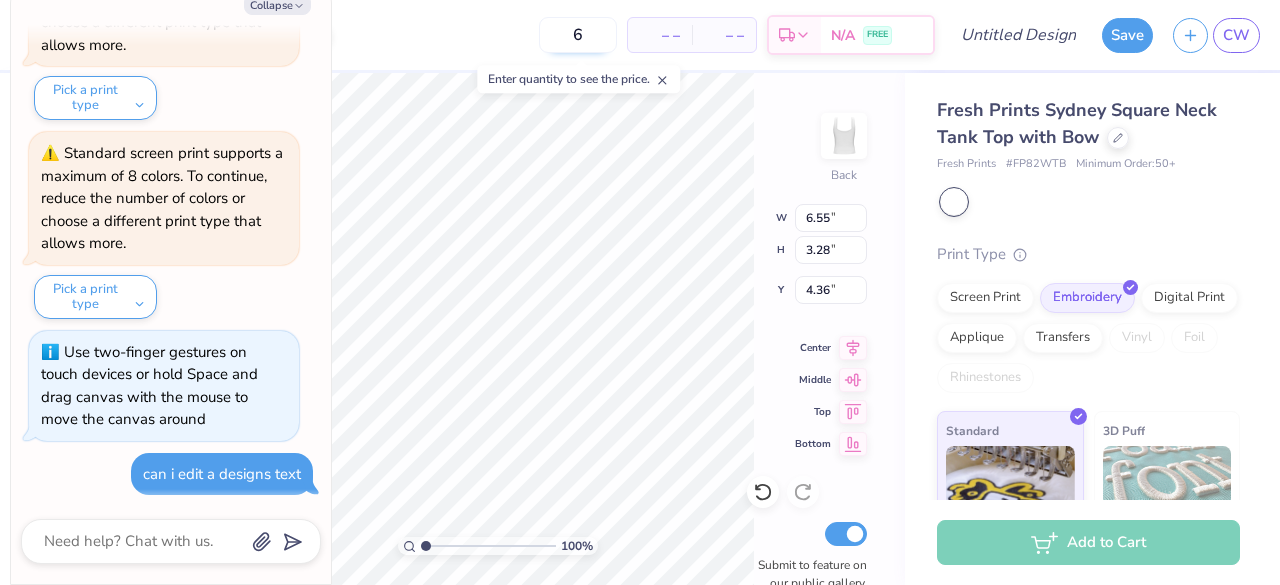 type on "65" 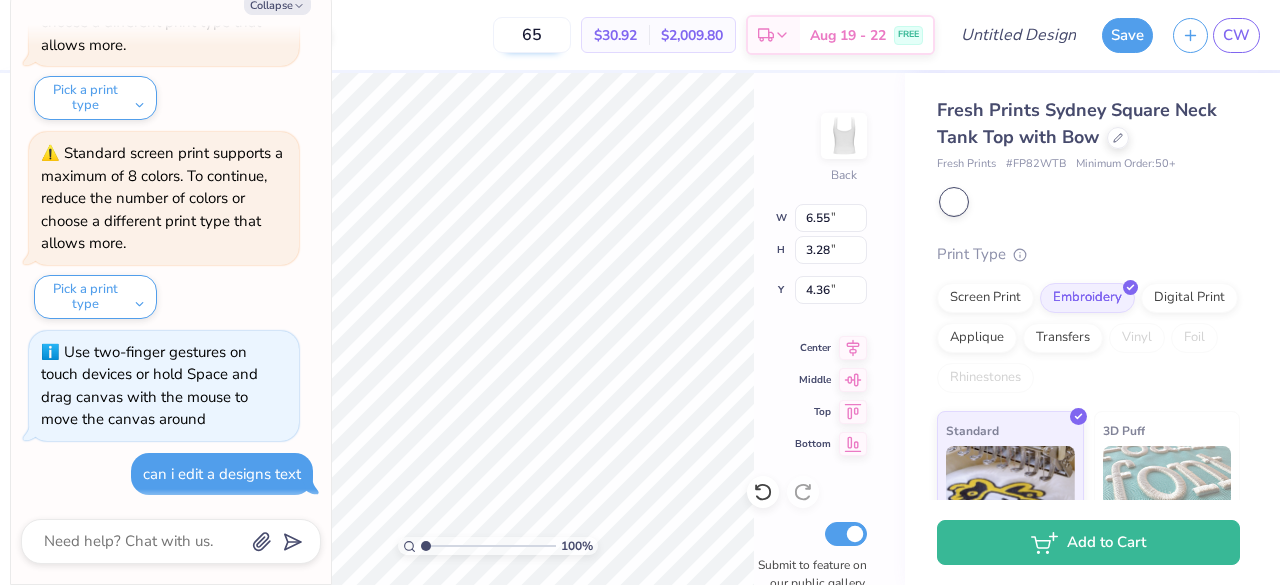 type on "x" 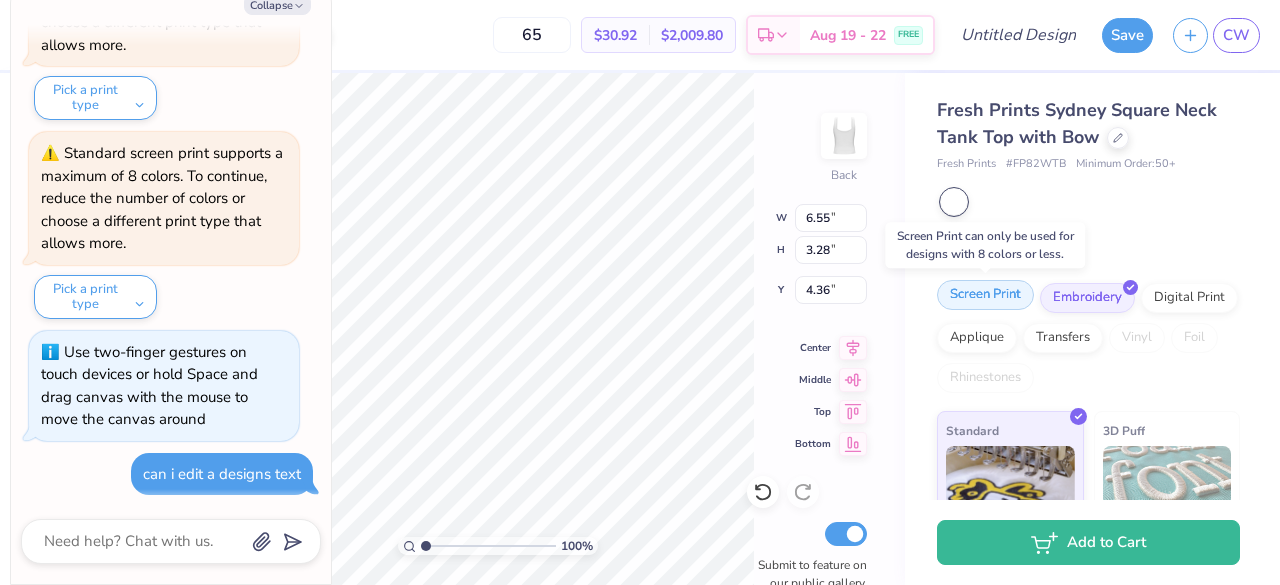 type on "65" 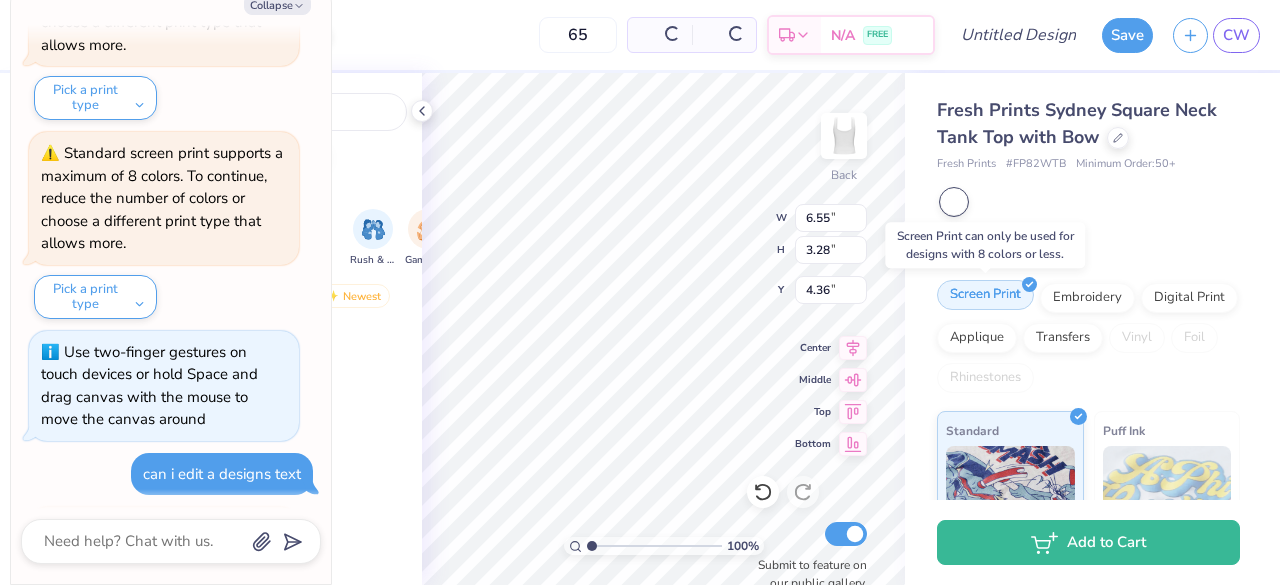 type on "1.00409422580883" 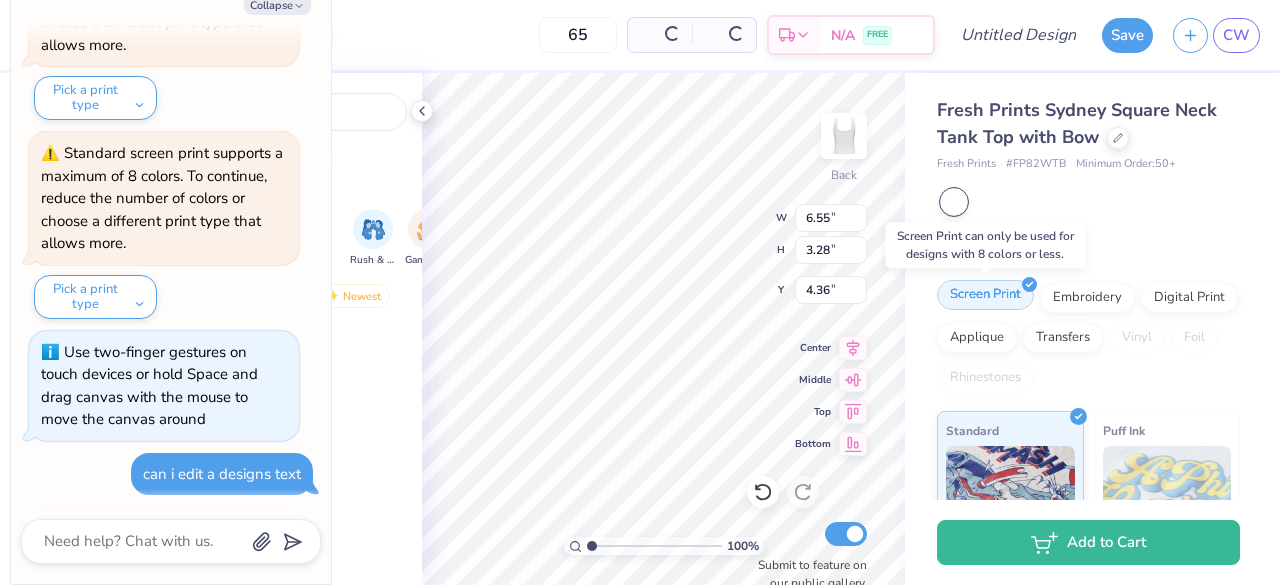 type on "x" 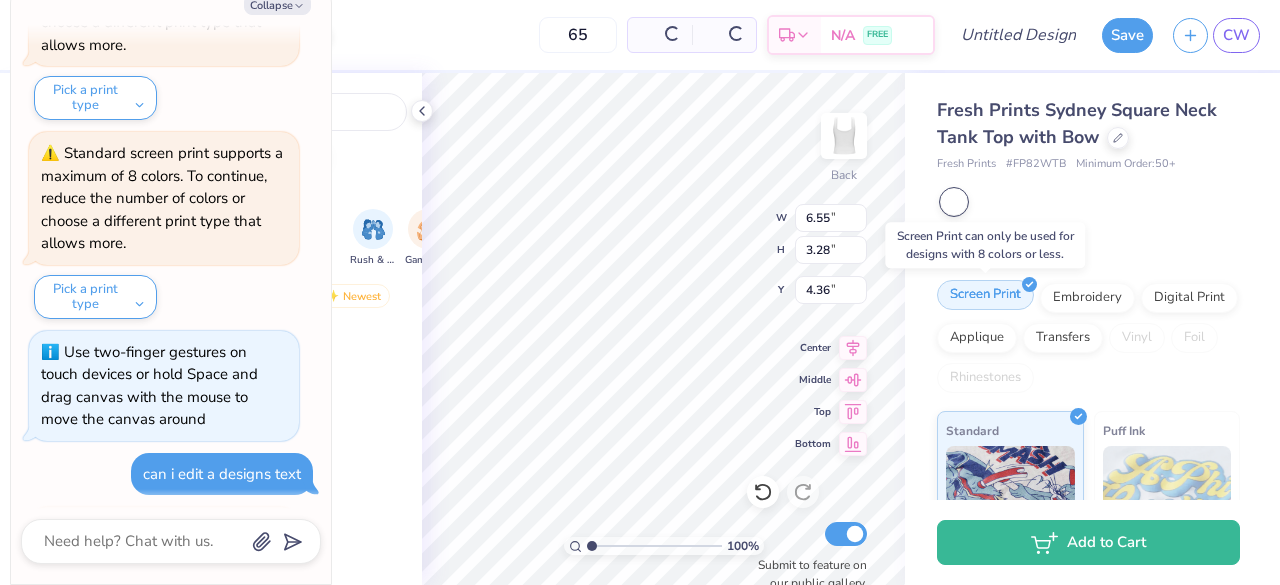 scroll, scrollTop: 360, scrollLeft: 0, axis: vertical 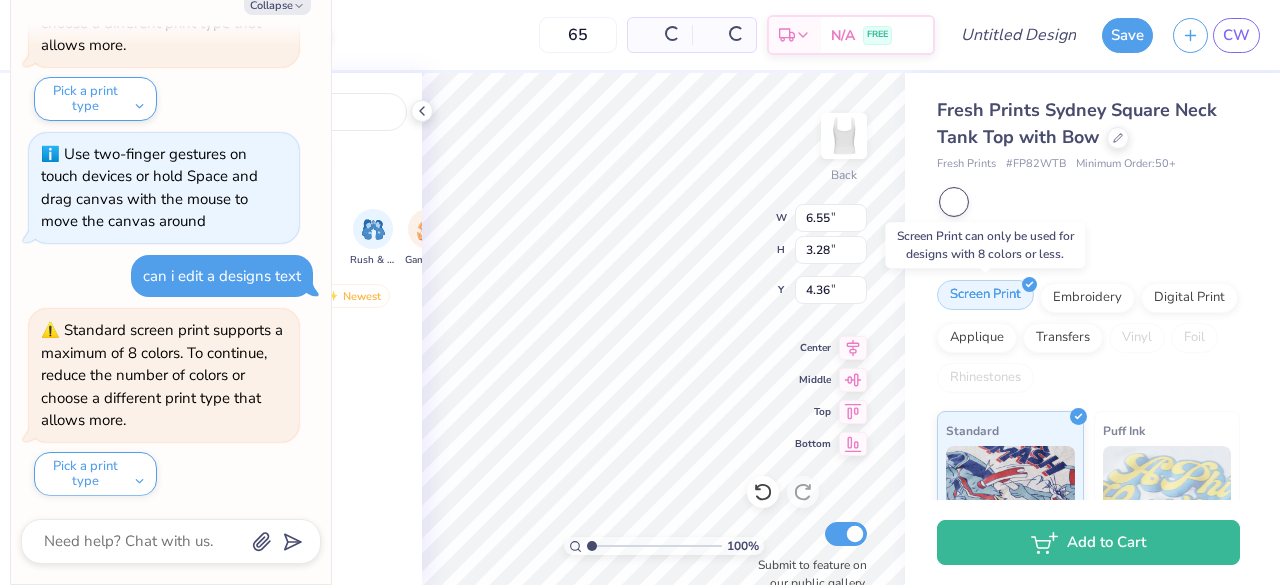 type on "1.00409422580883" 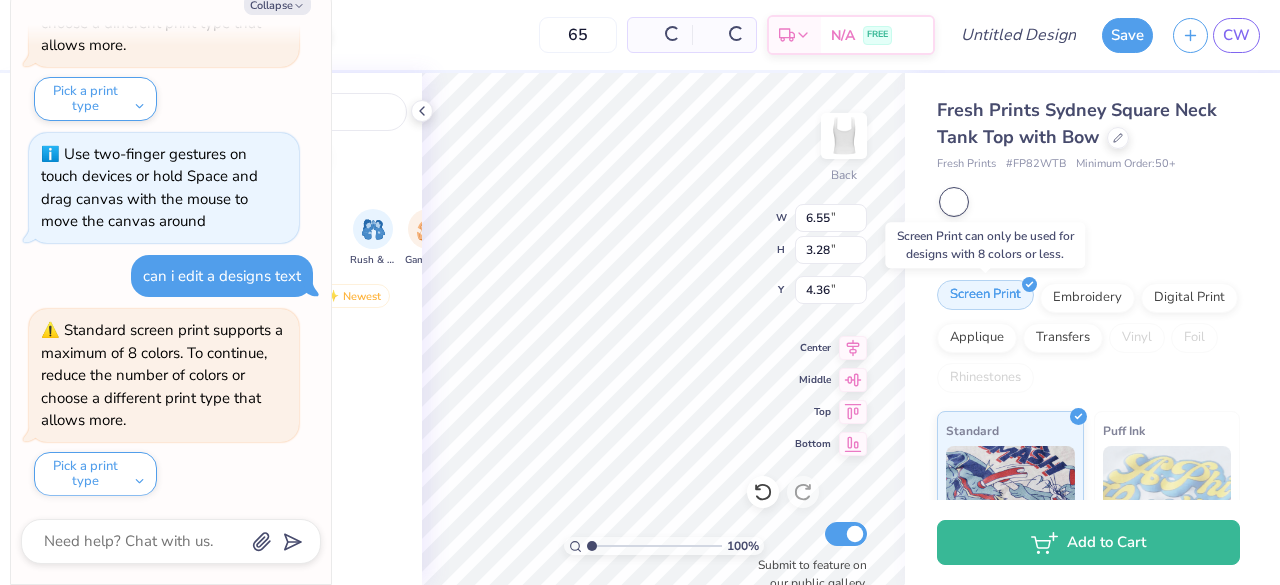 type on "x" 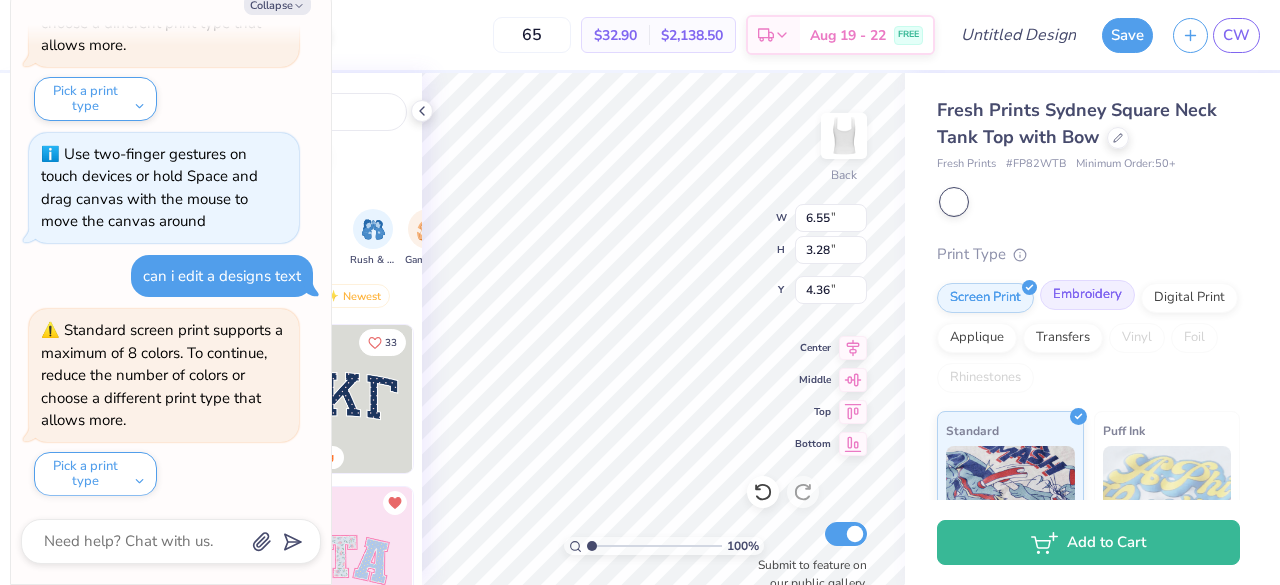 click on "Embroidery" at bounding box center (1087, 295) 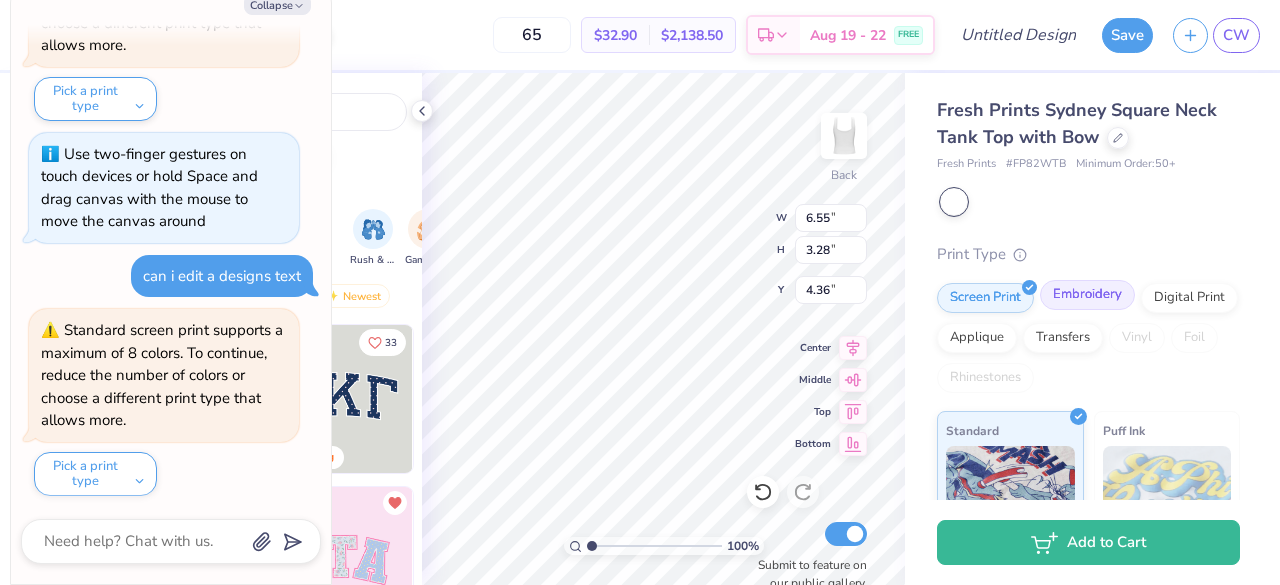 type on "1.00409422580883" 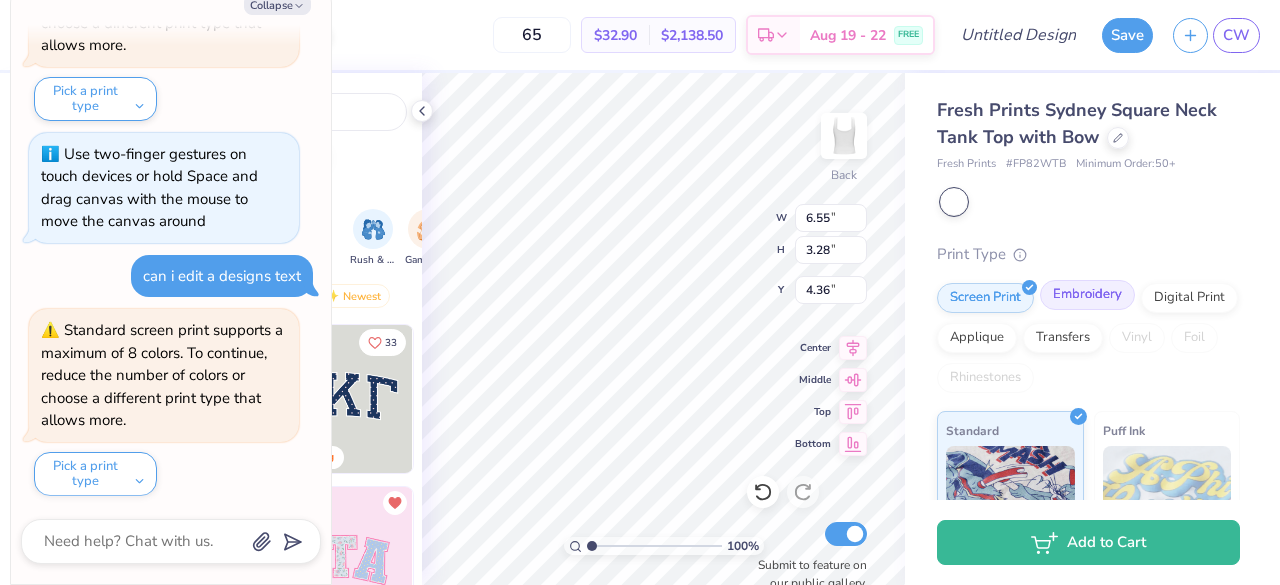 type on "x" 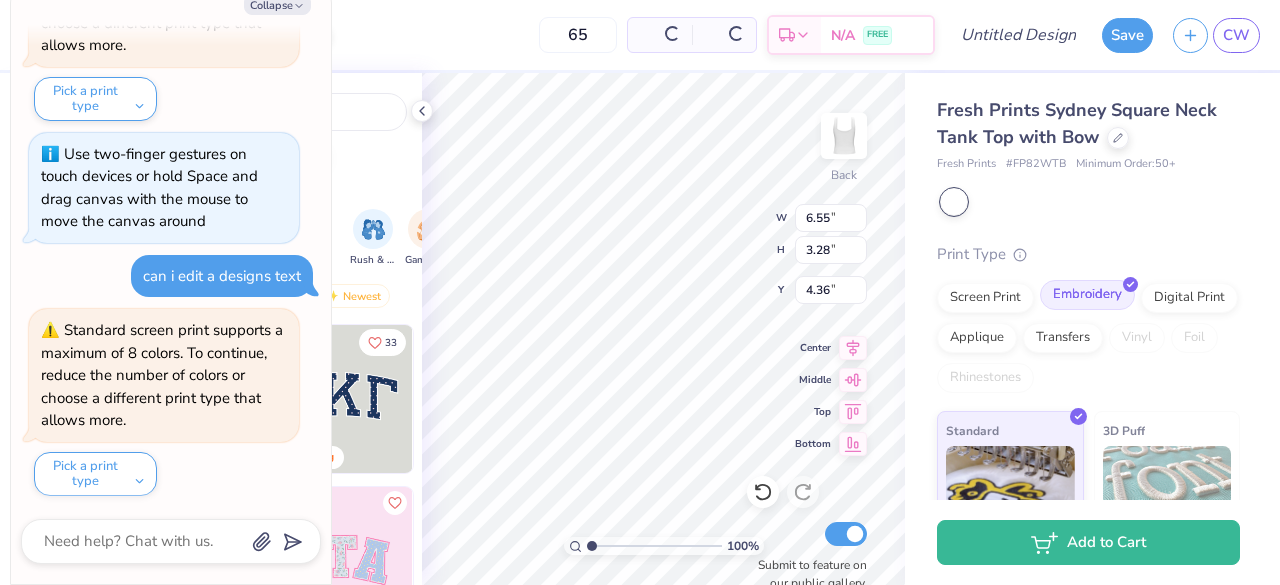 type on "1.00409422580883" 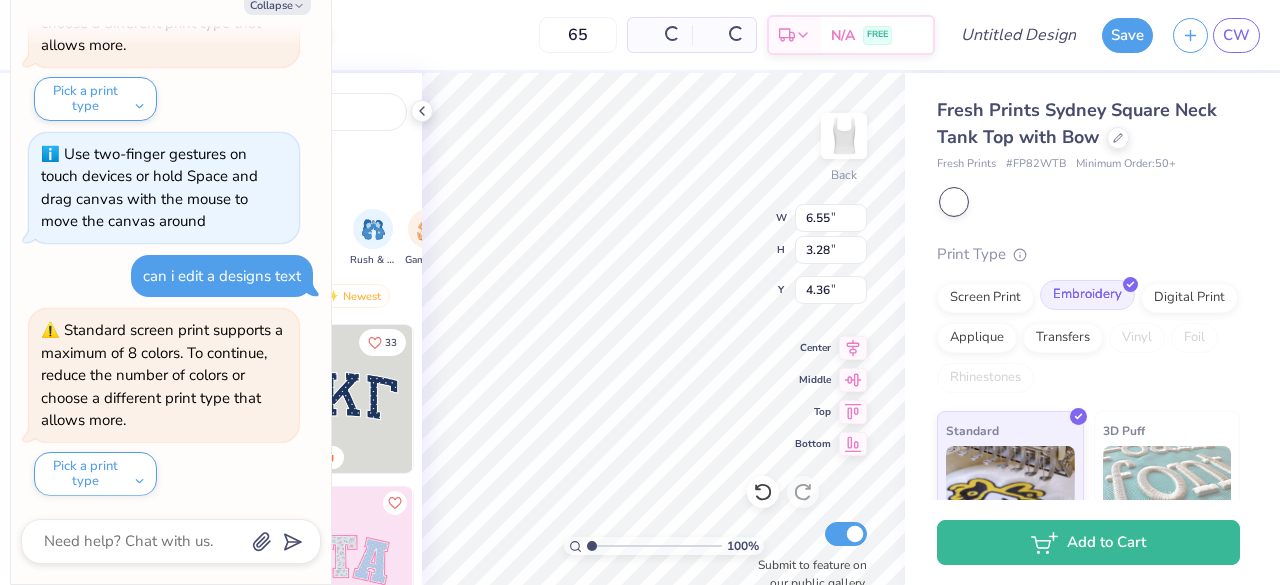 type on "x" 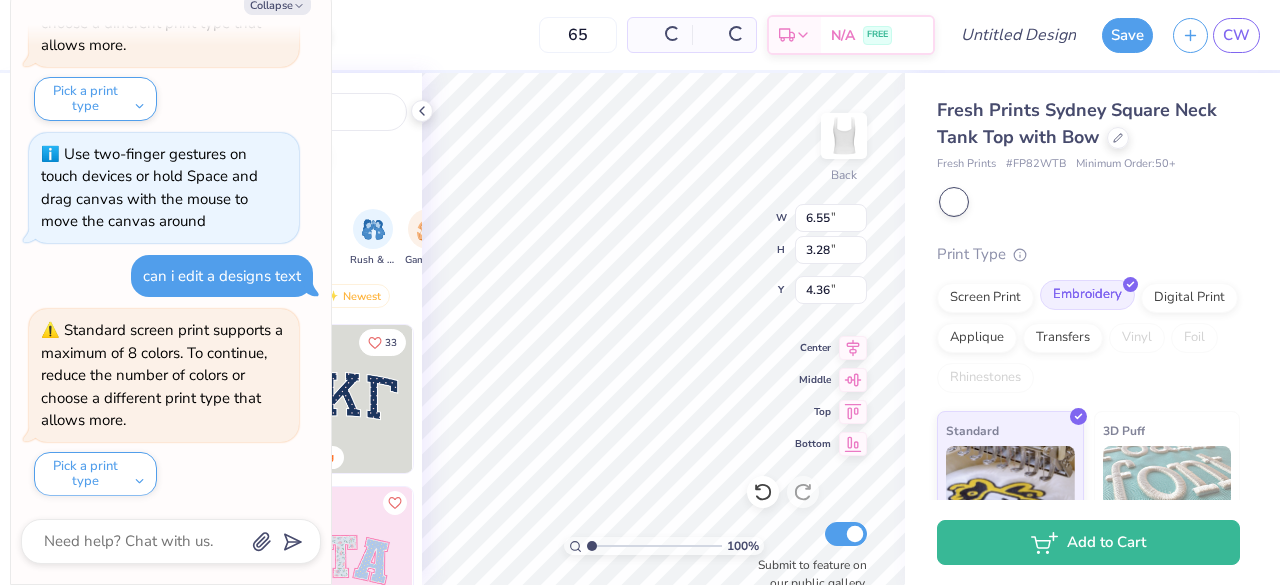 type on "1.00409422580883" 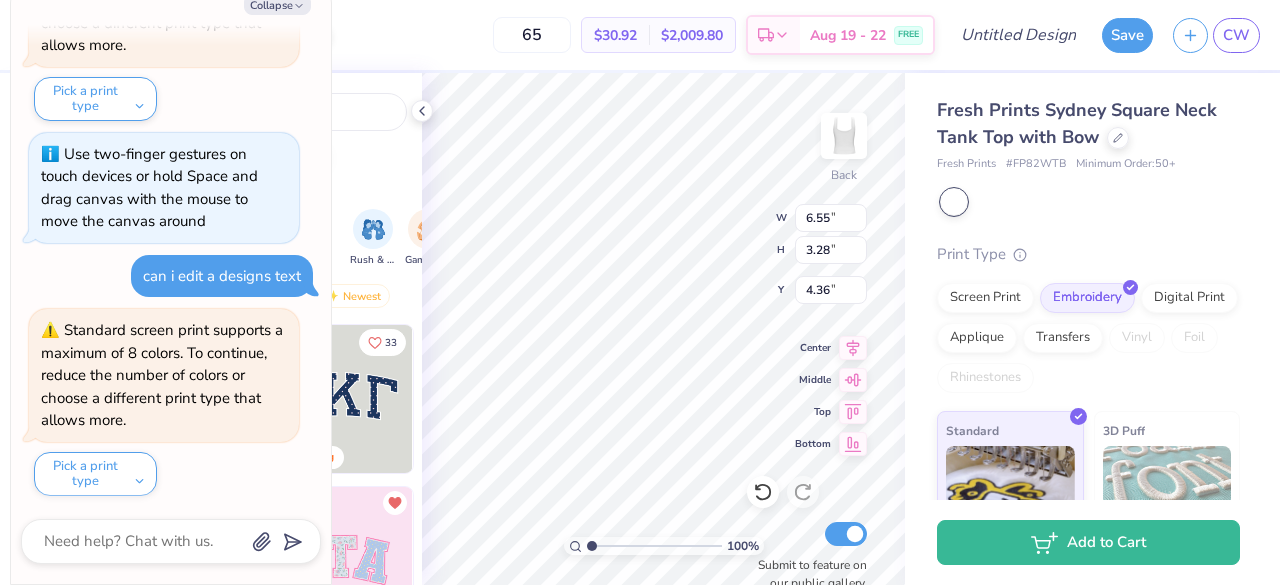scroll, scrollTop: 476, scrollLeft: 0, axis: vertical 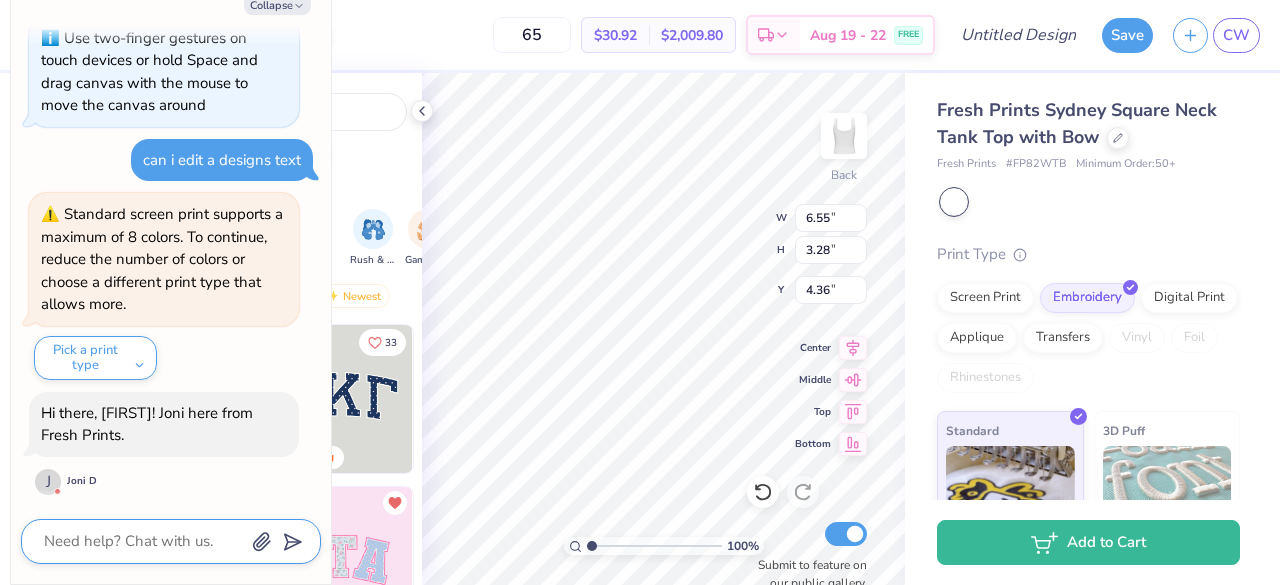click at bounding box center [143, 541] 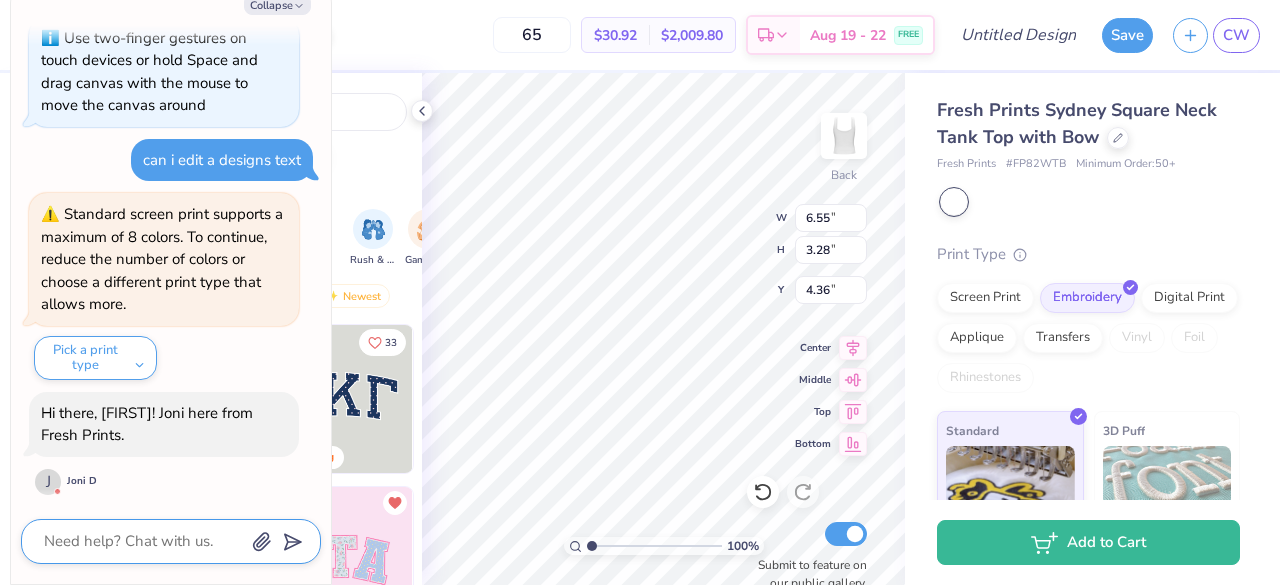 type on "x" 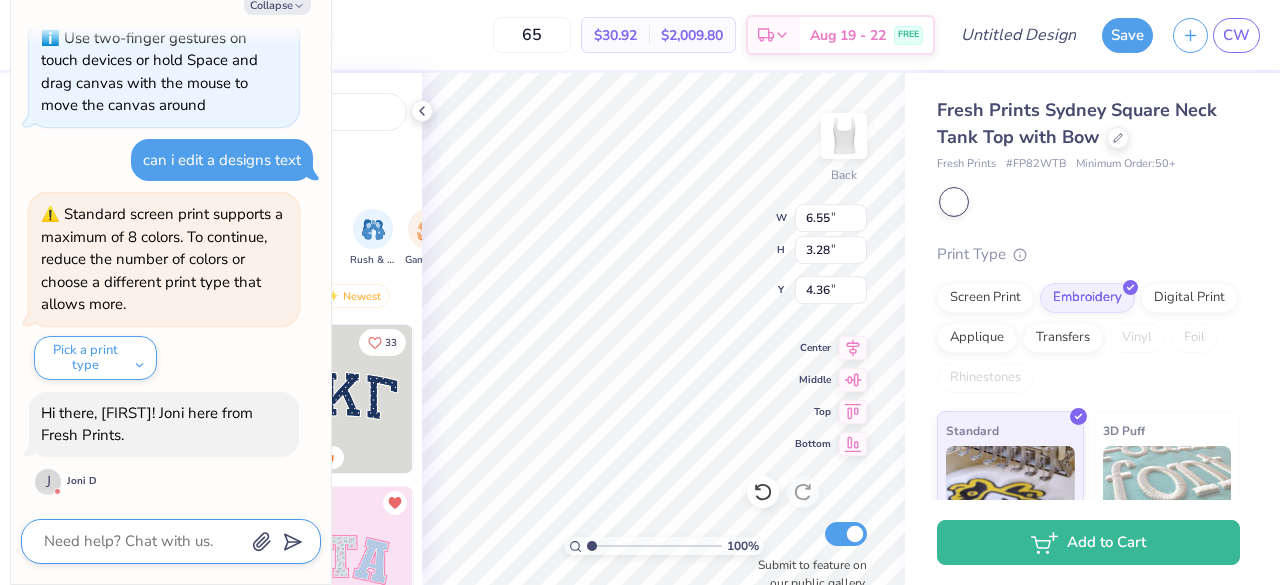 type on "H" 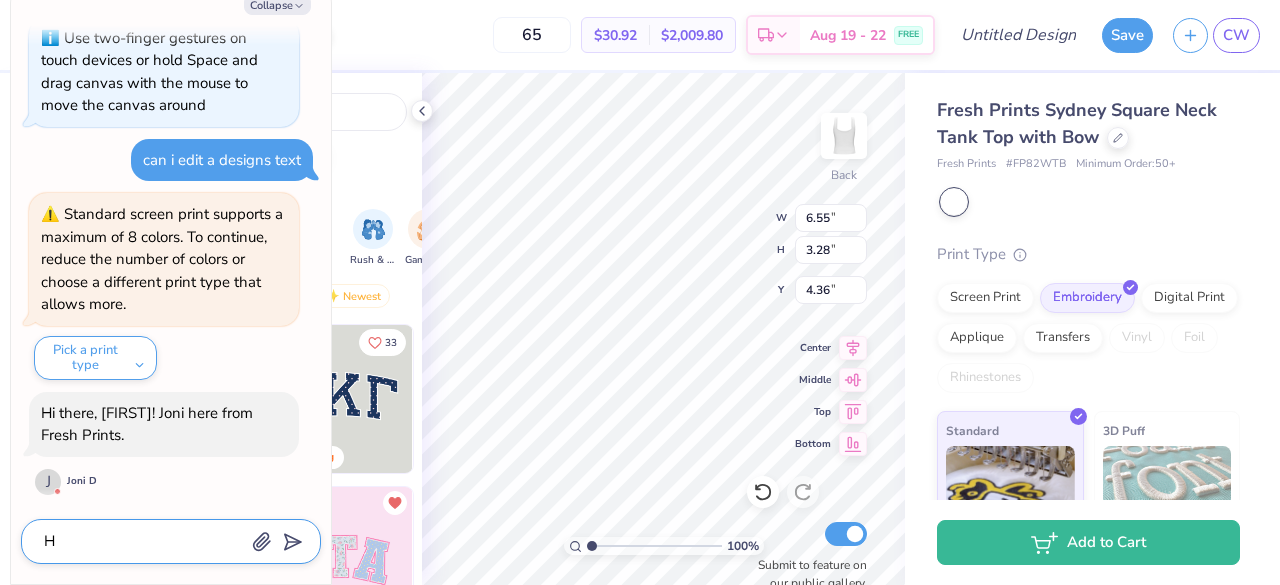 type on "x" 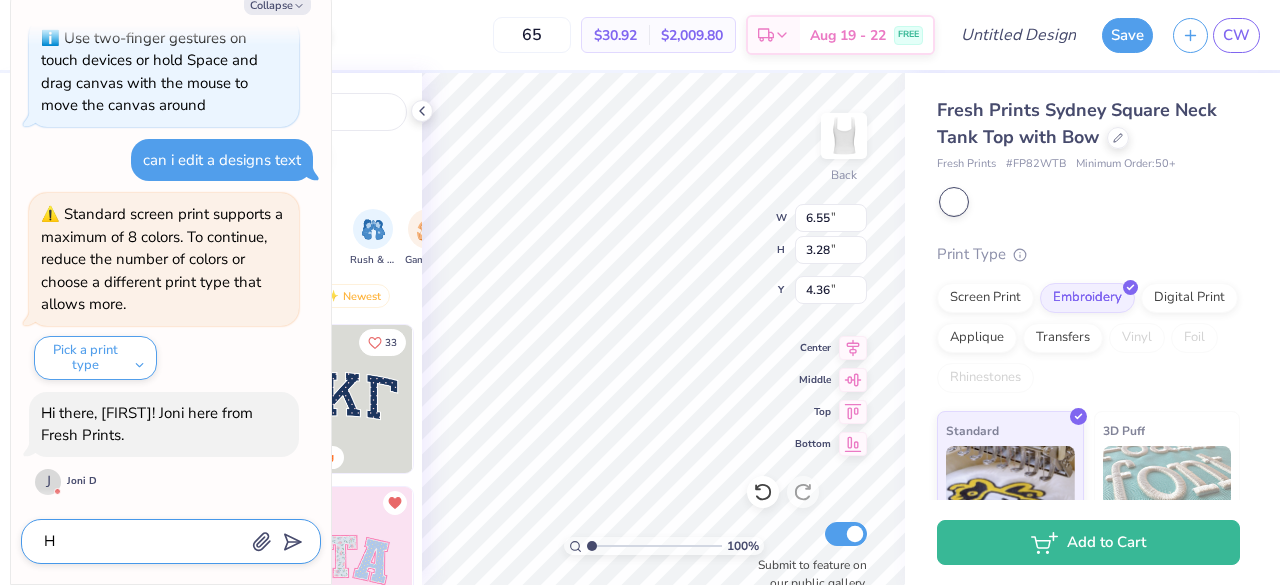 type on "Hi" 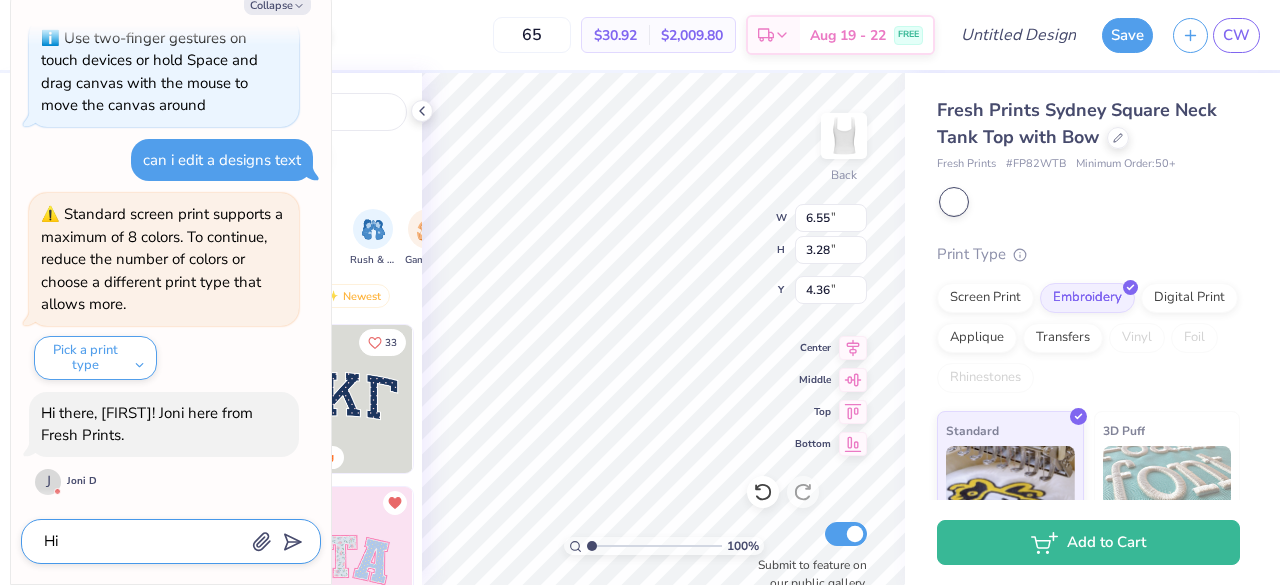 type on "x" 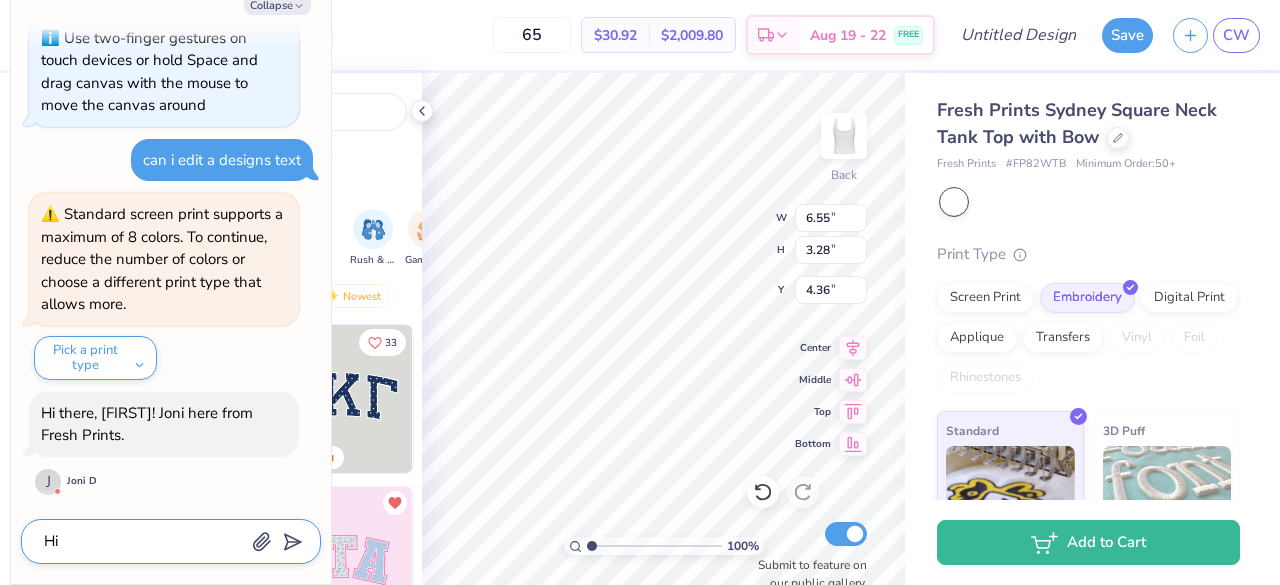 type on "Hi" 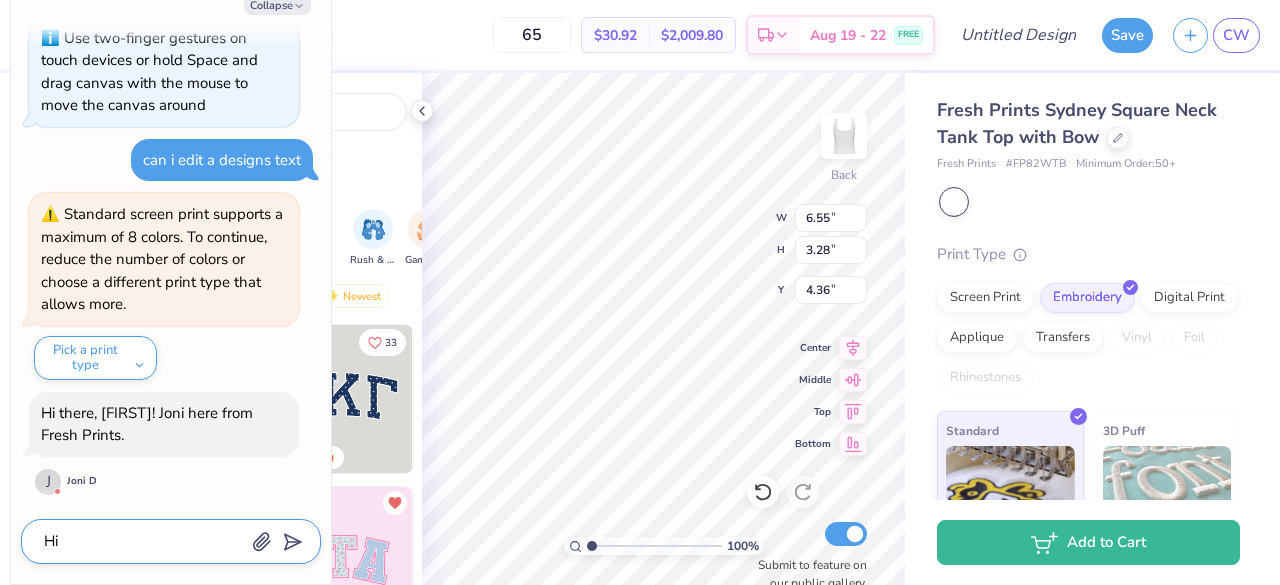 type on "x" 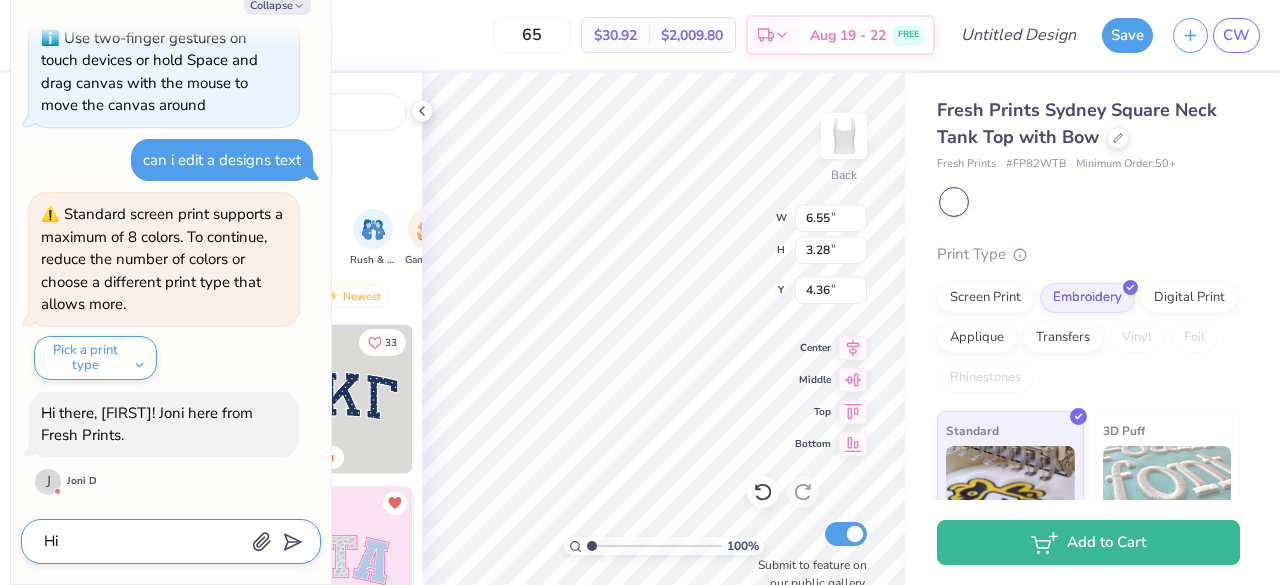 type on "Hi I" 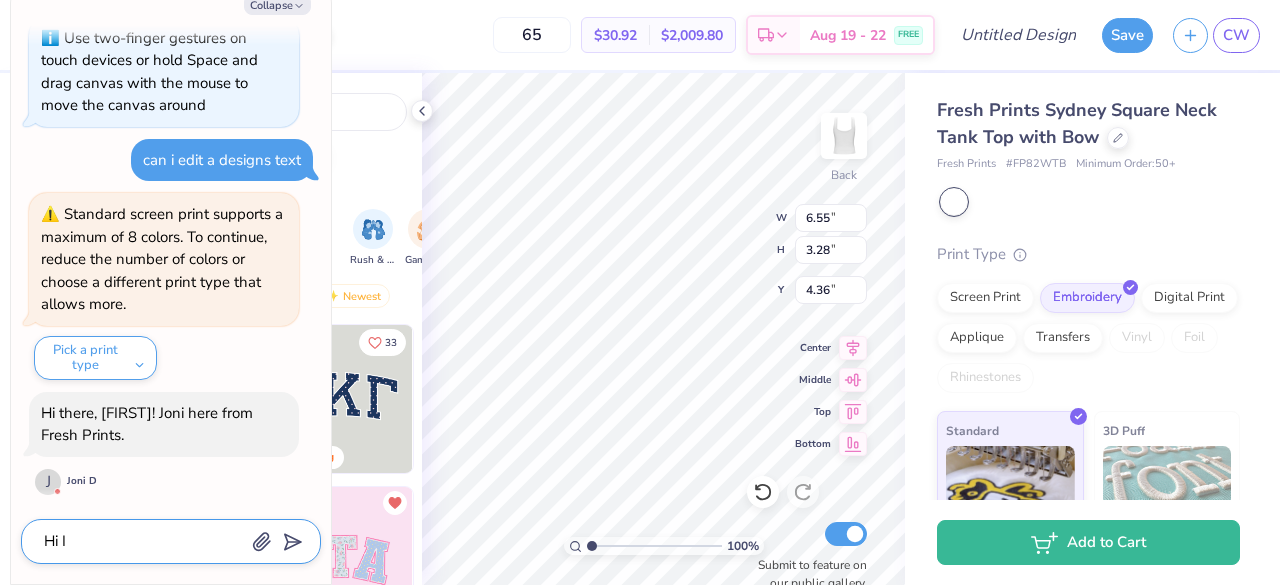 type on "x" 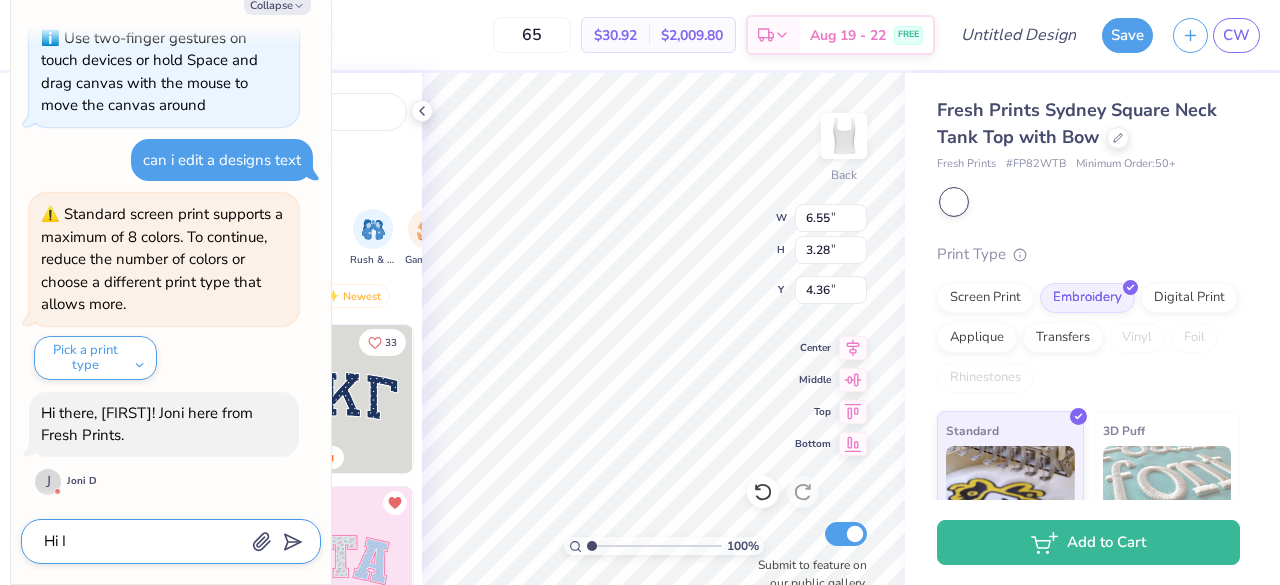 type on "Hi I" 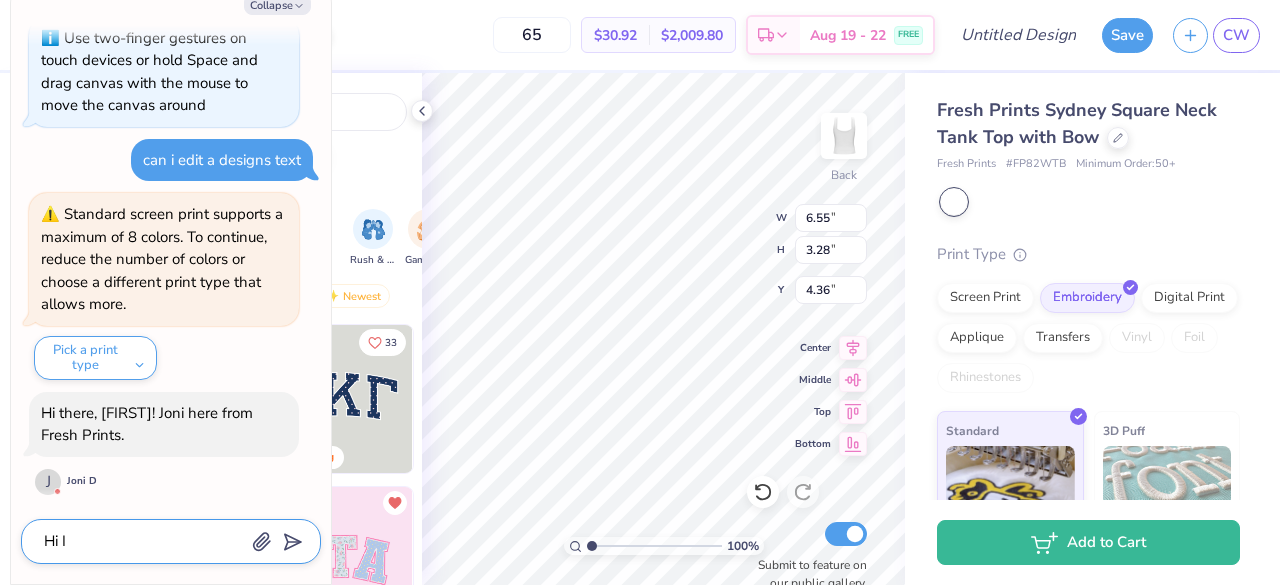 type on "x" 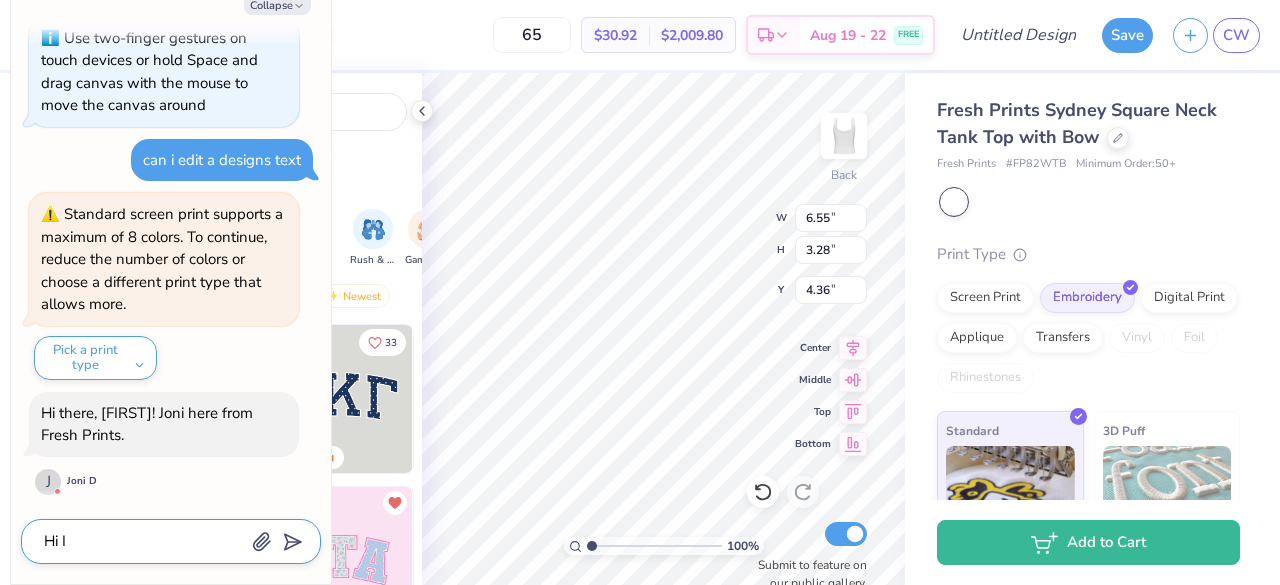 type on "Hi I w" 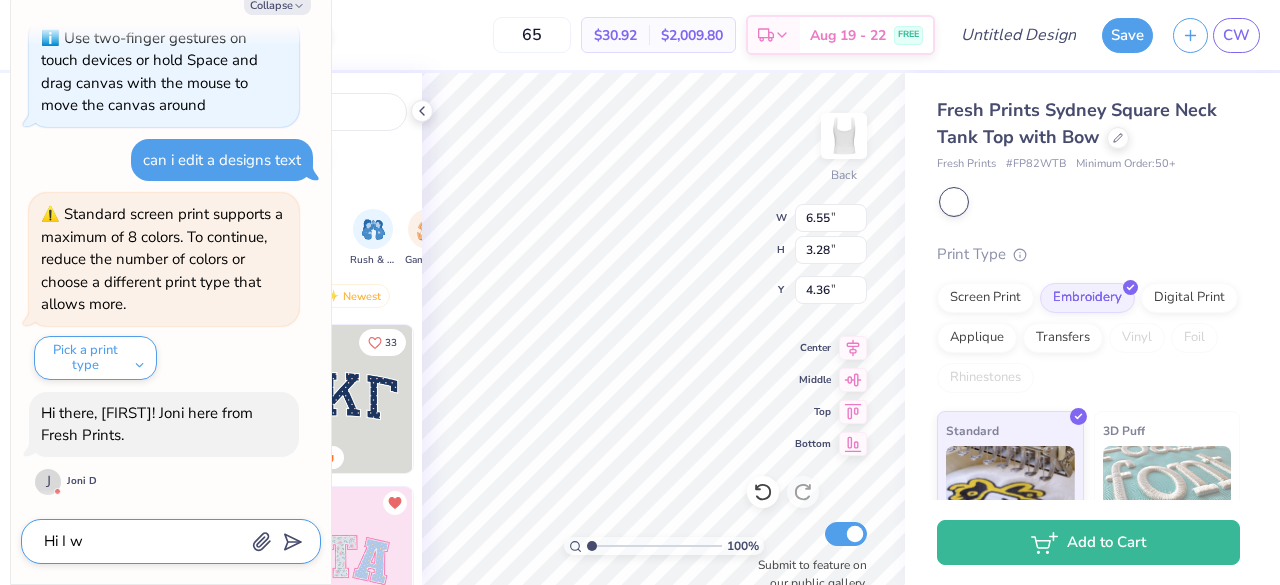 type on "x" 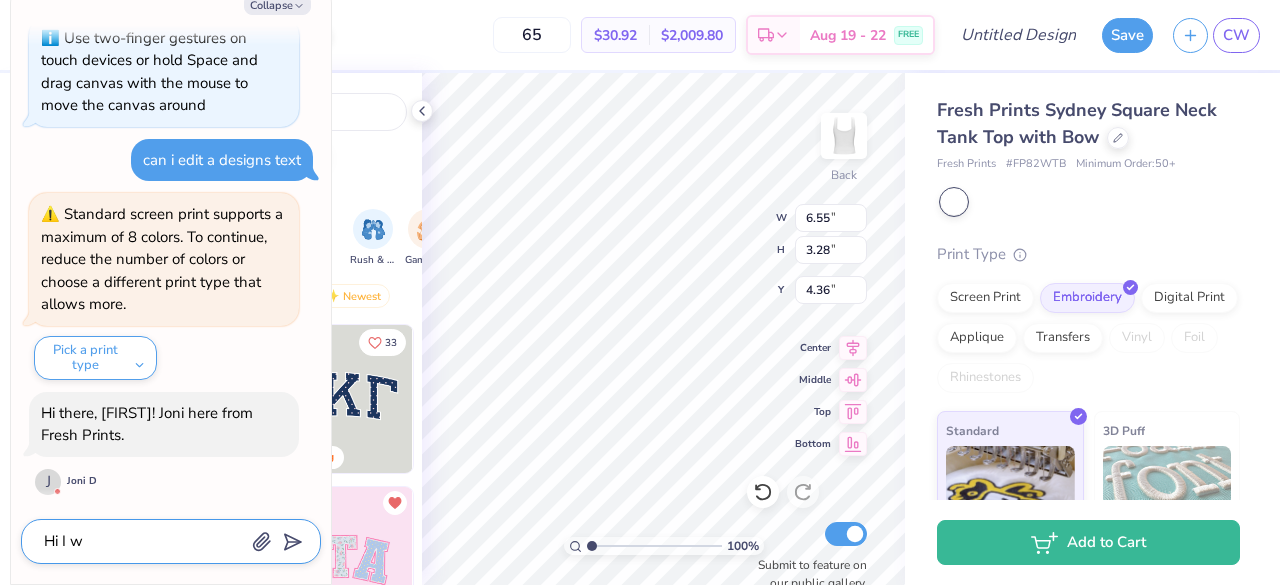 type on "Hi I wa" 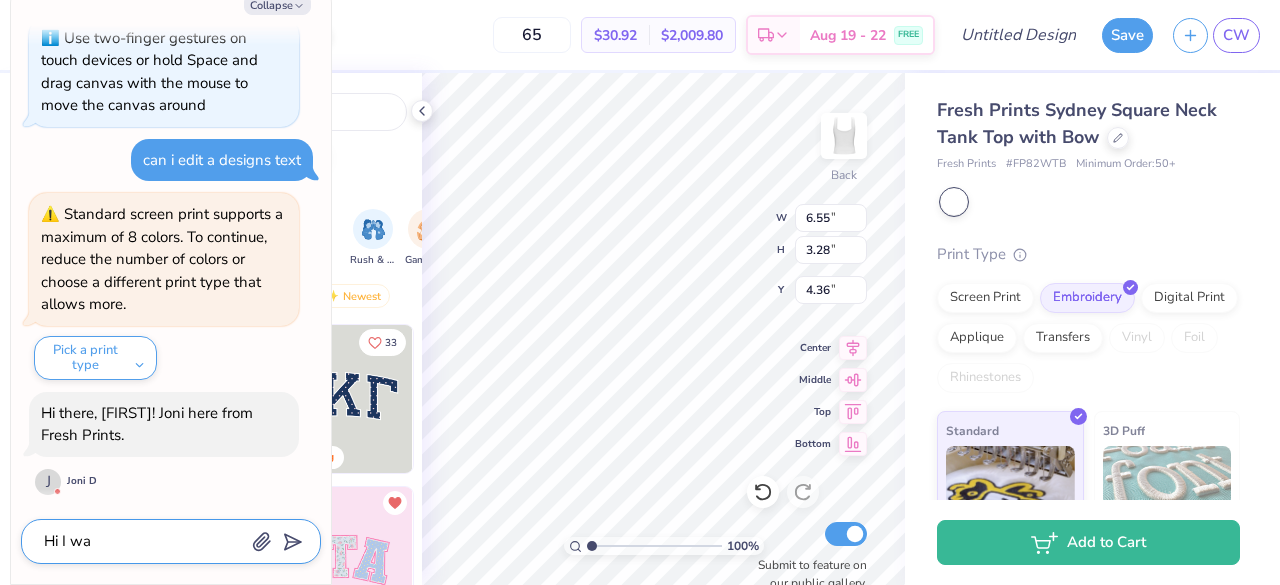 type on "x" 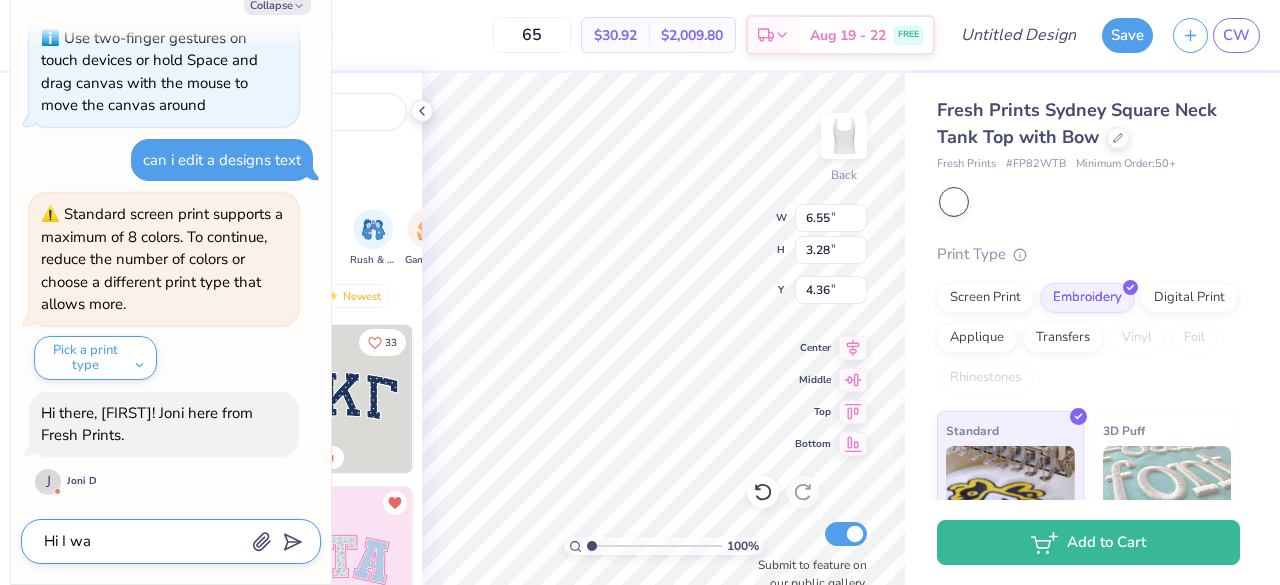 type on "Hi I wan" 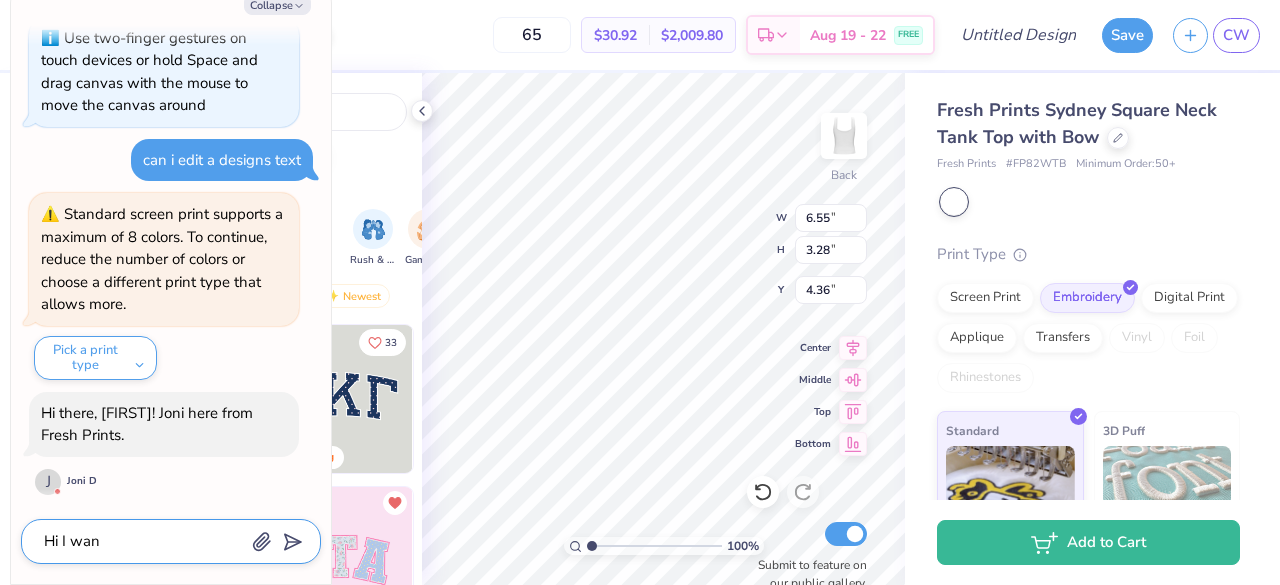 type on "x" 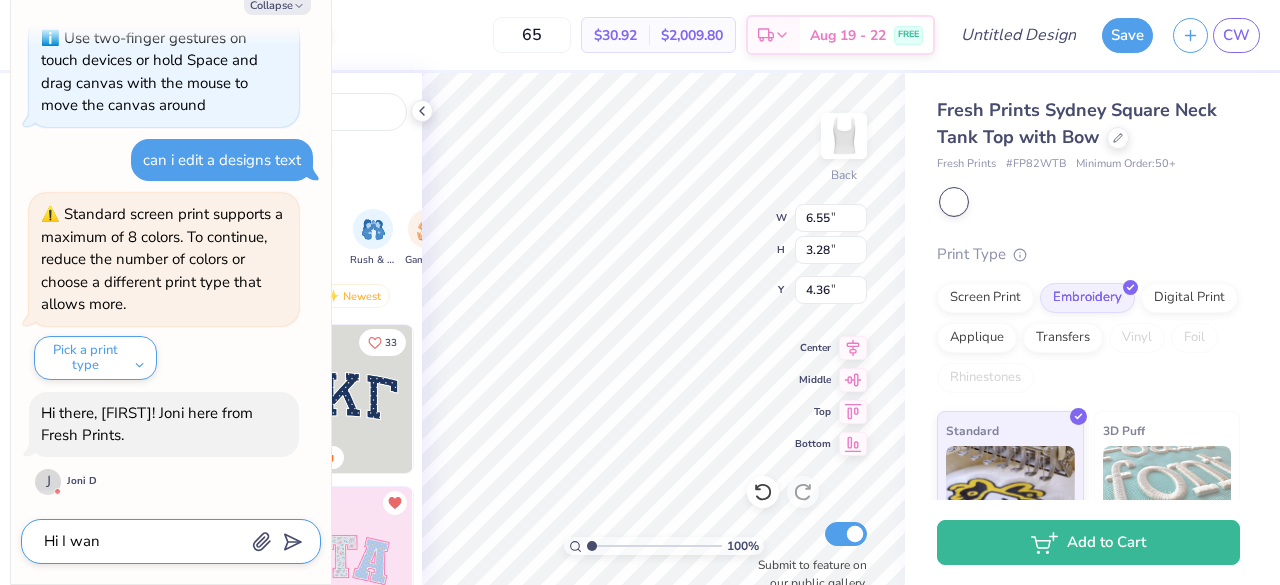 type on "Hi I wann" 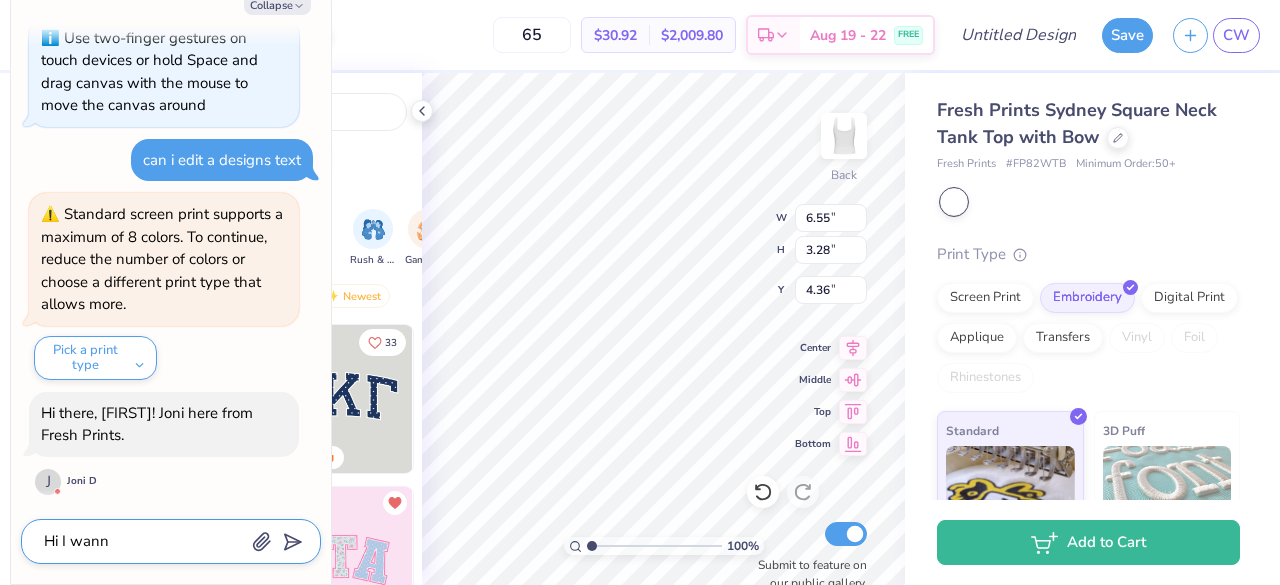 type on "x" 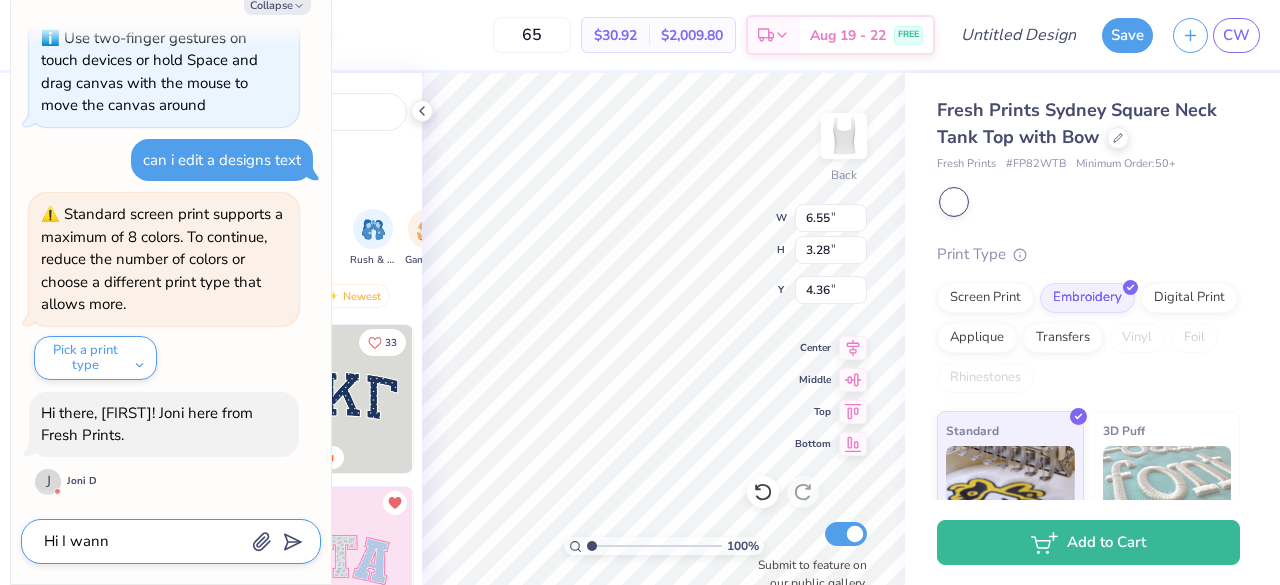 type on "Hi I wanna" 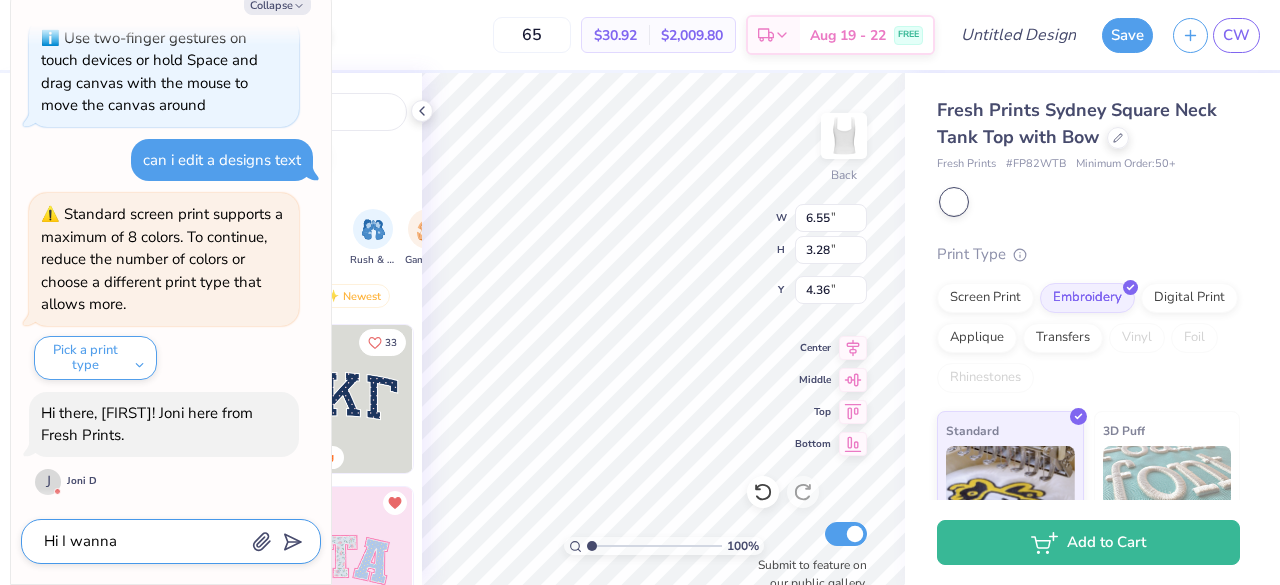 type on "x" 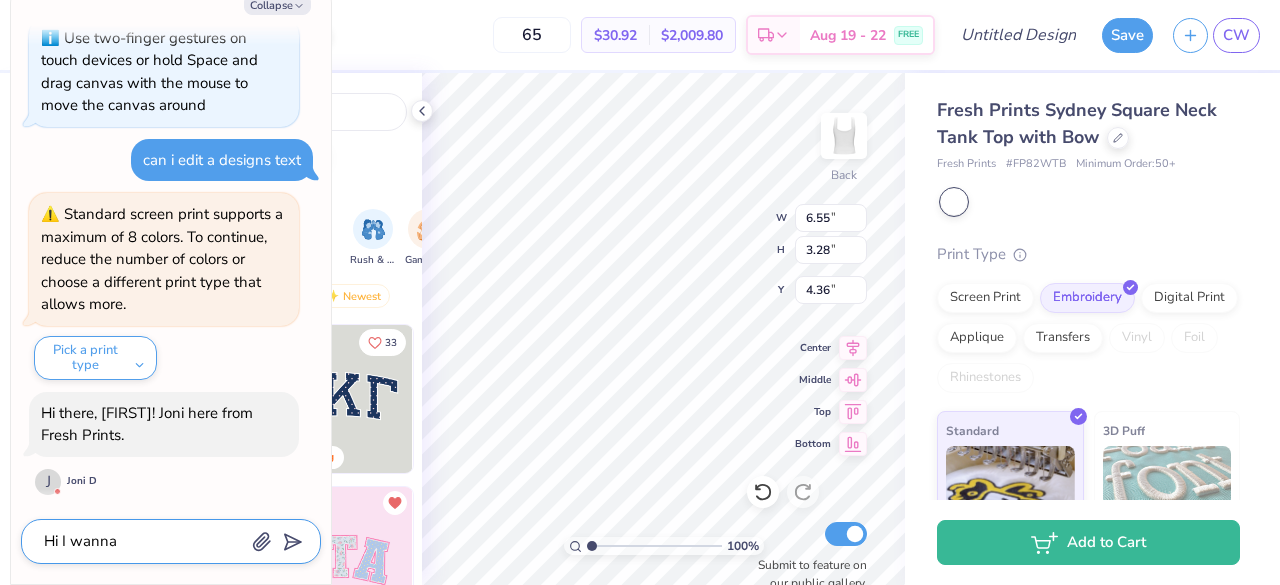 type on "Hi I wanna" 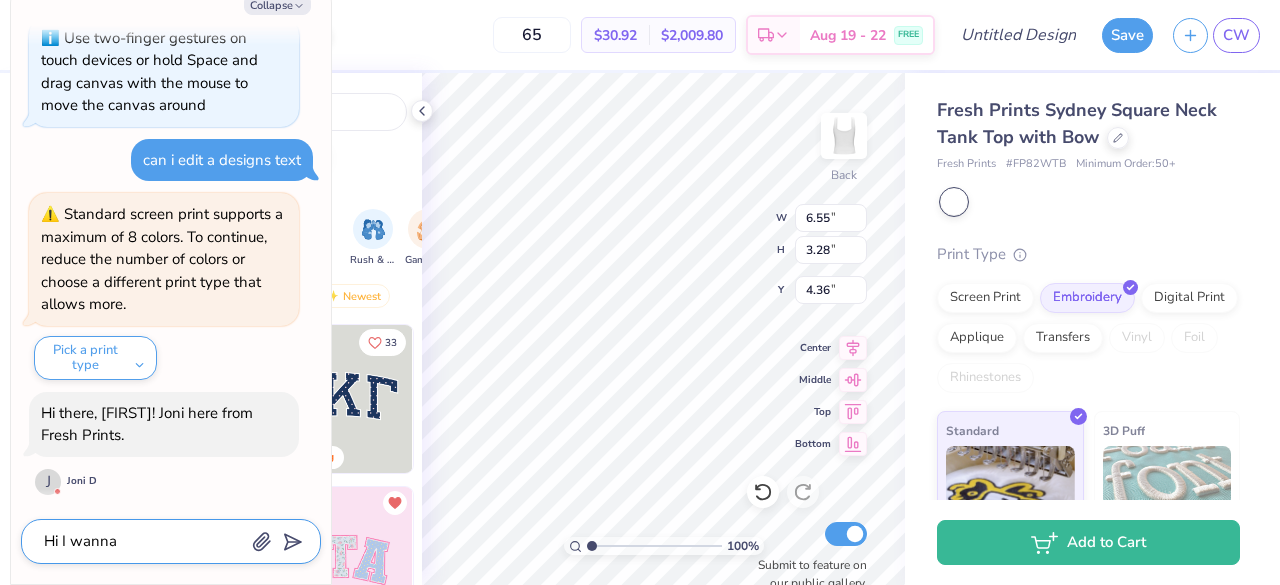 type on "x" 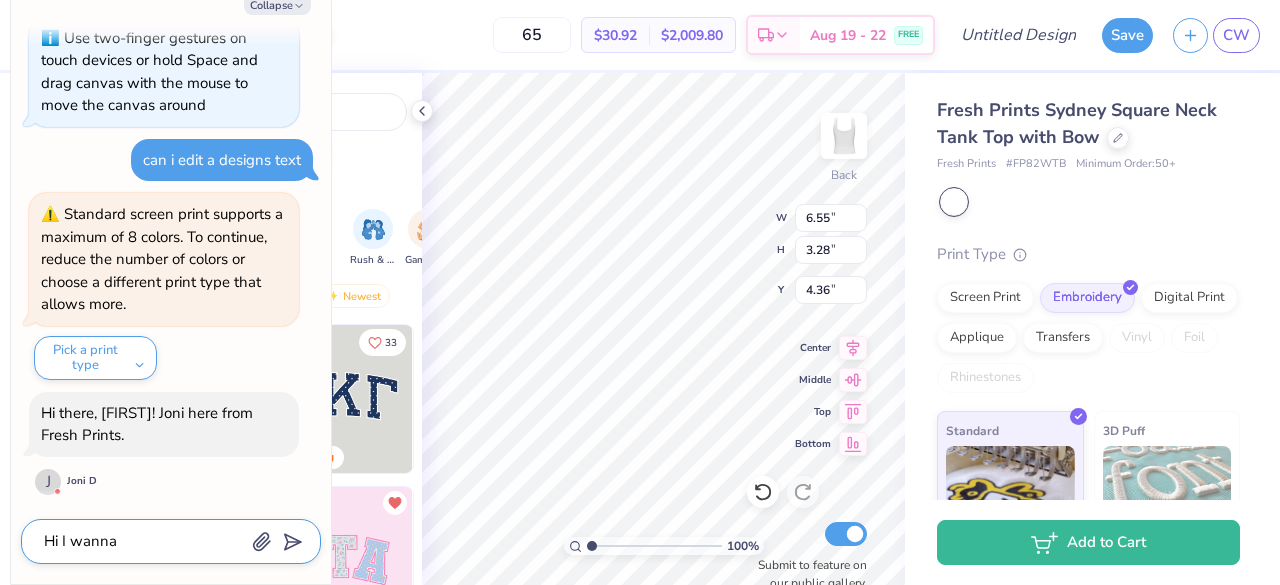 type on "Hi I wanna e" 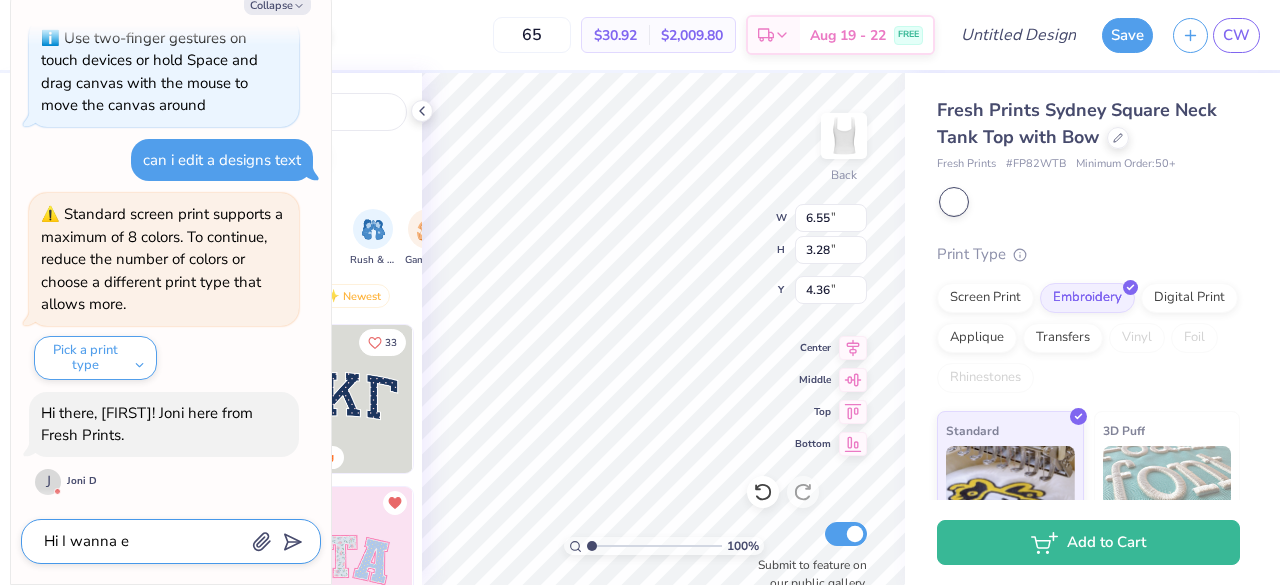 type on "x" 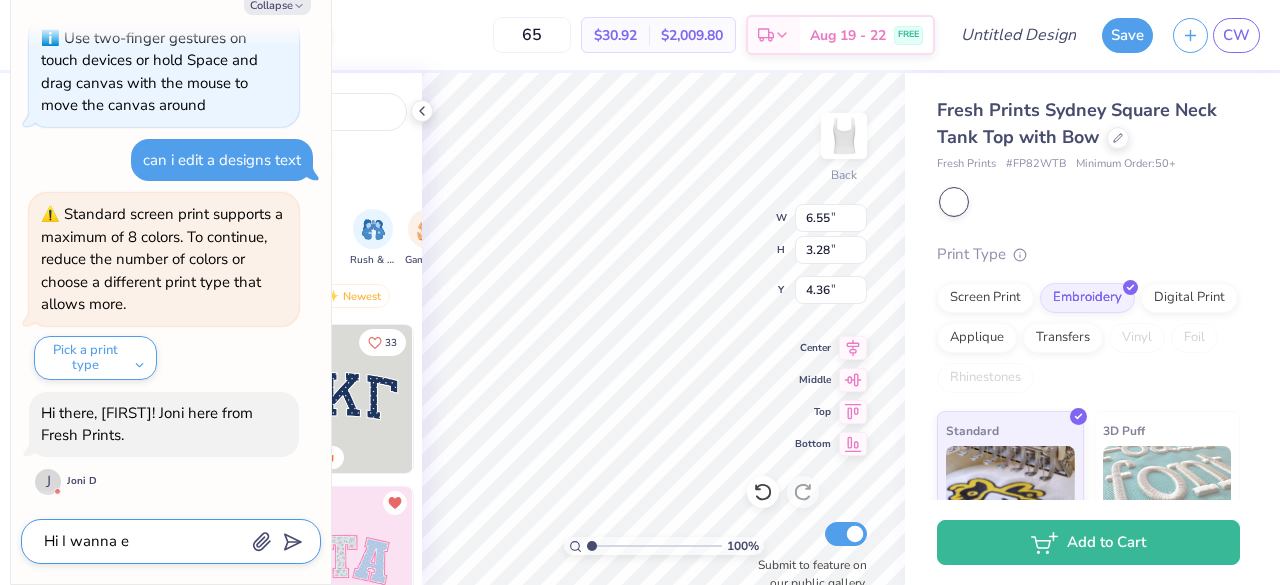 type on "Hi I wanna ed" 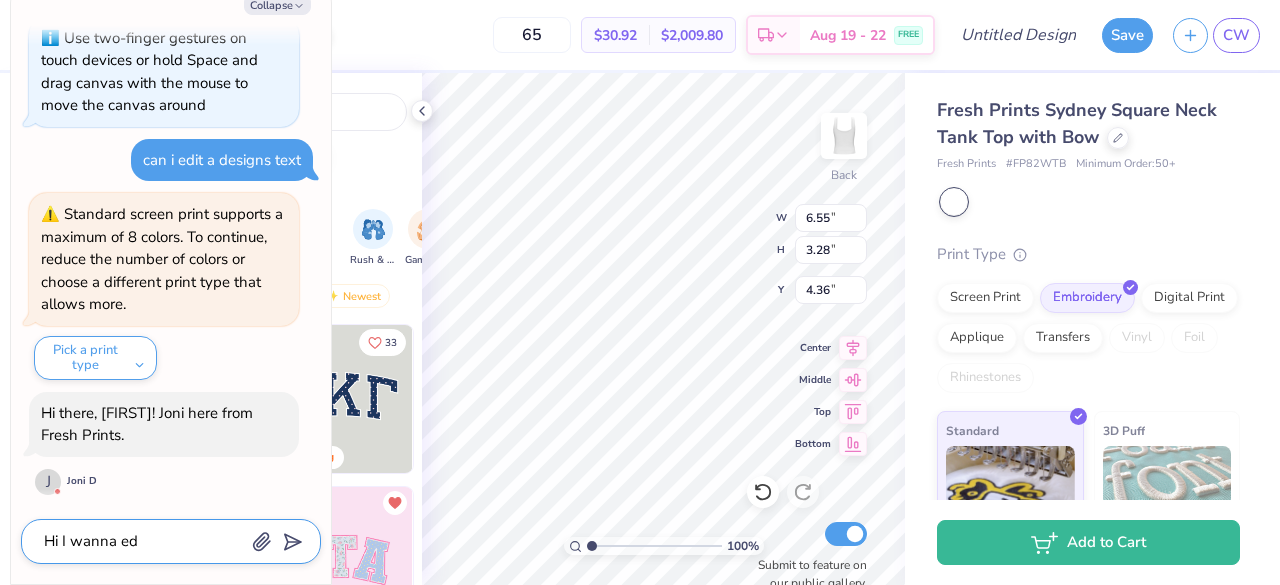 type on "x" 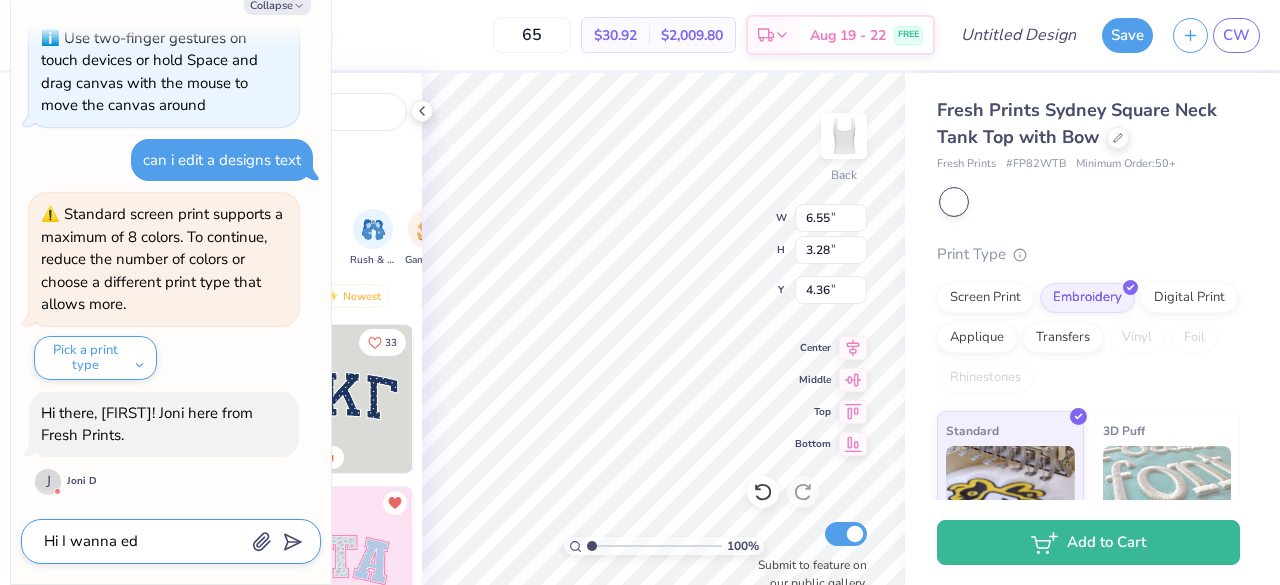 type on "Hi I wanna edi" 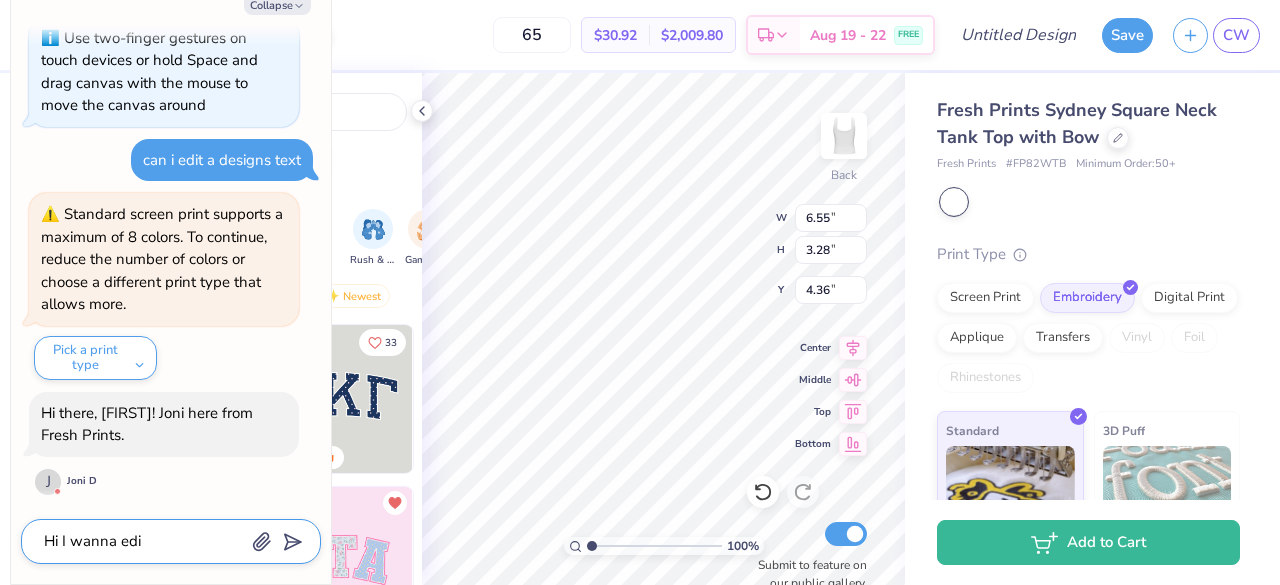 type on "x" 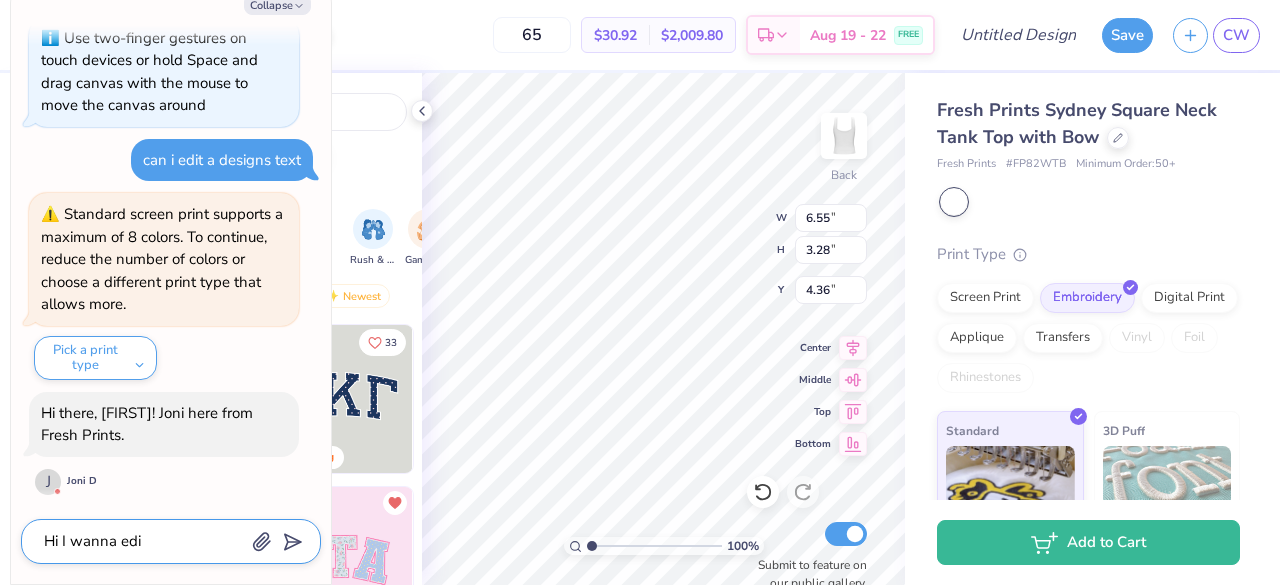 type on "Hi I wanna edit" 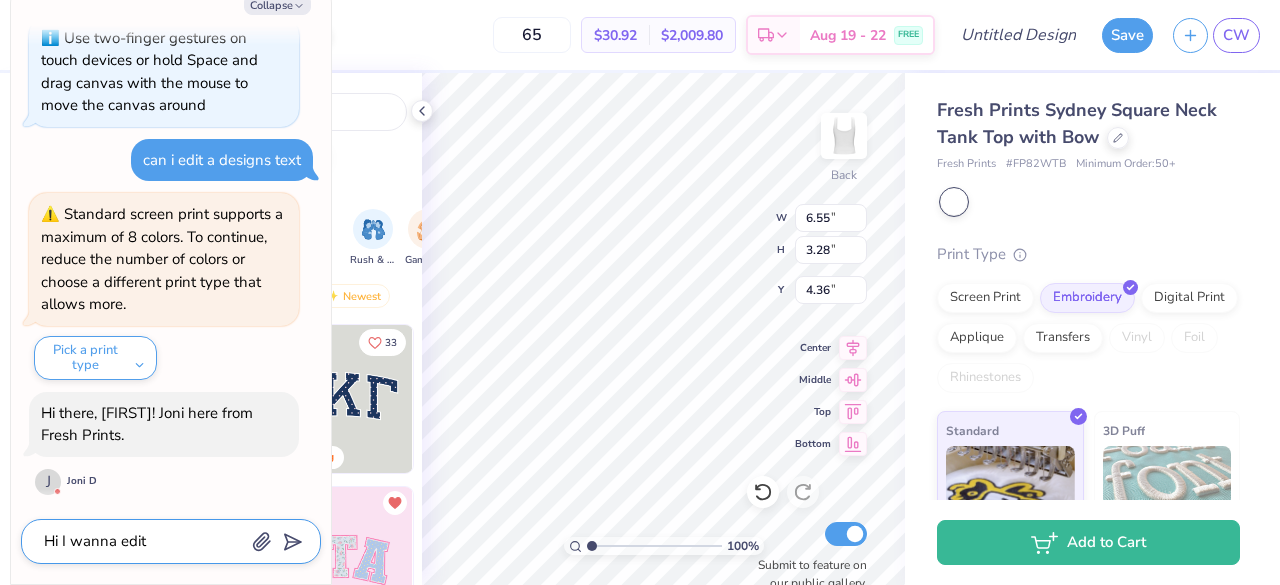 type on "x" 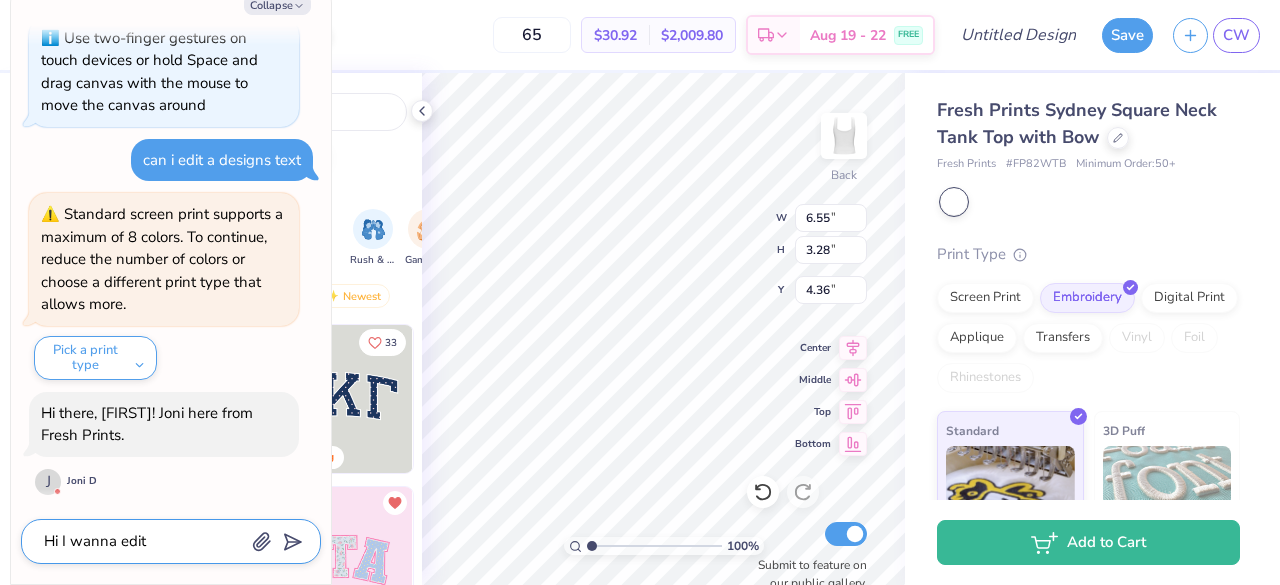 type on "Hi I wanna edit" 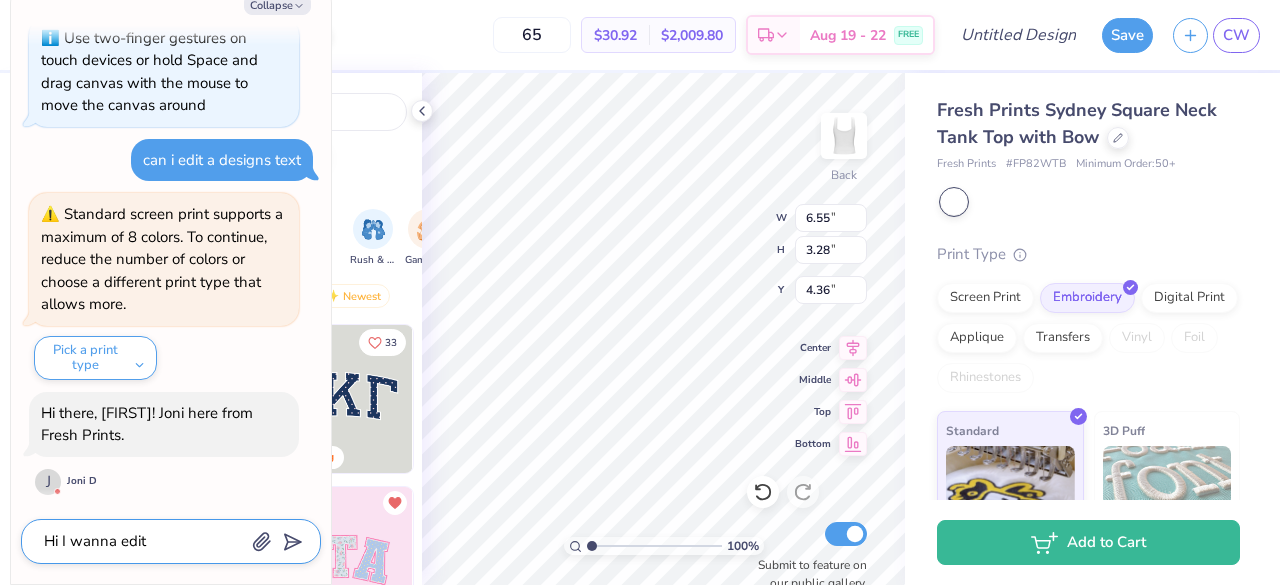 type on "x" 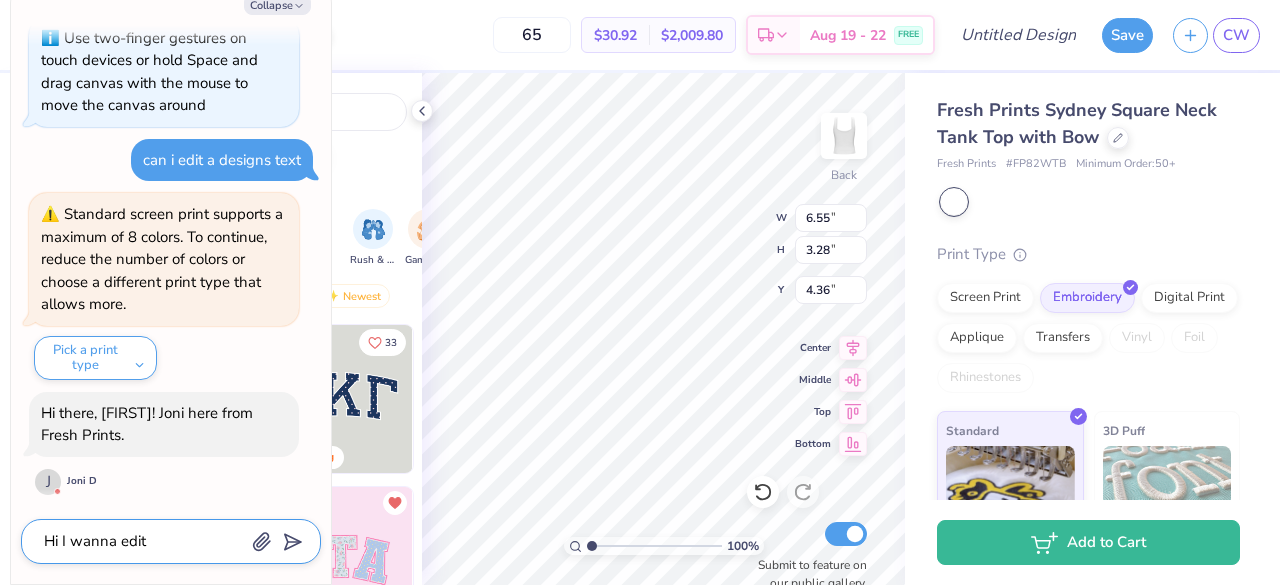 type on "Hi I wanna edit t" 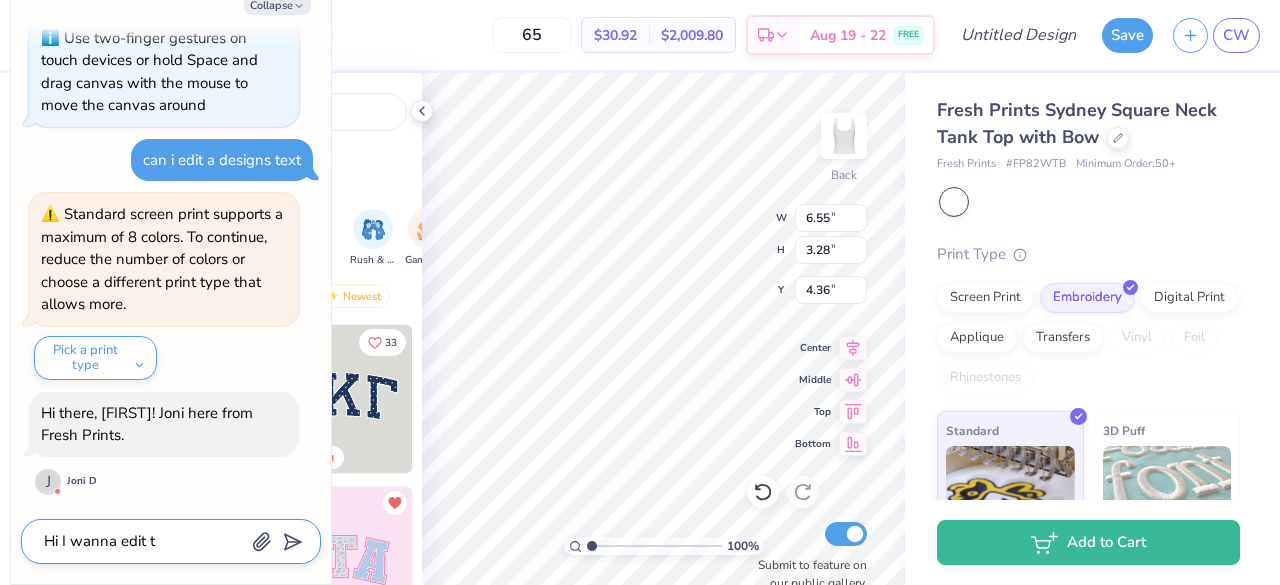 type on "x" 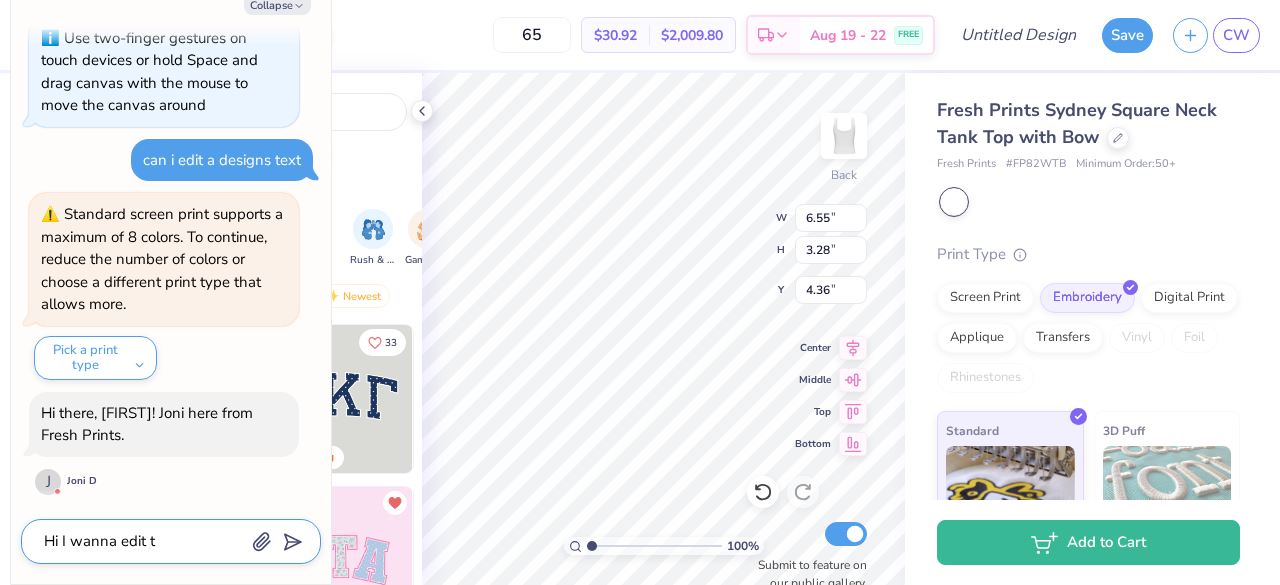 type on "Hi I wanna edit th" 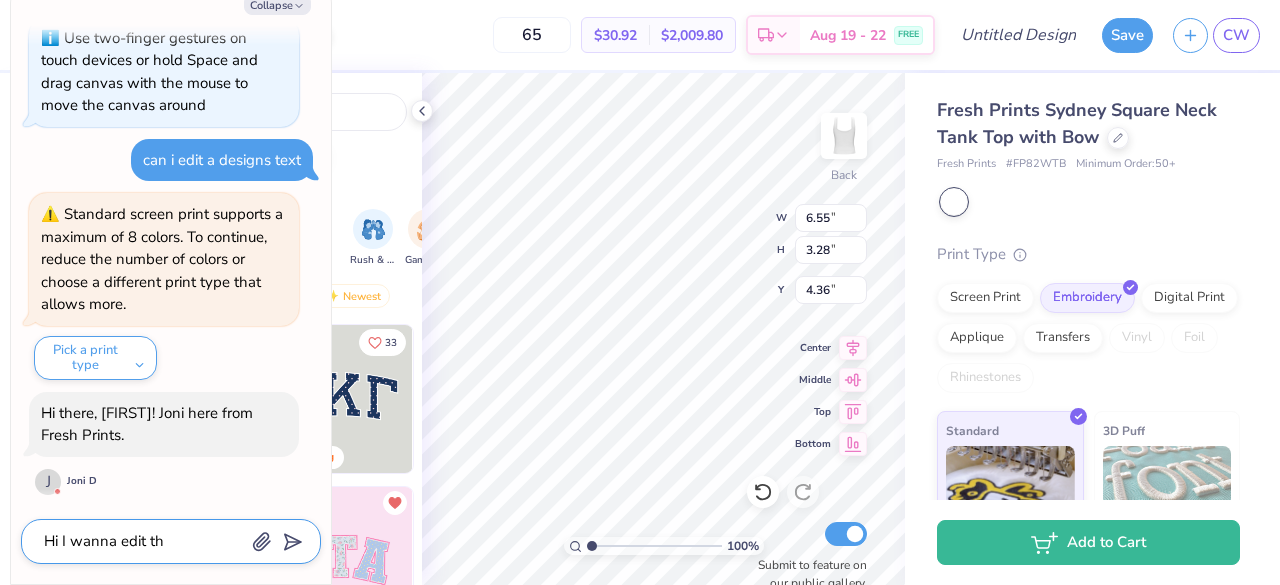 type on "x" 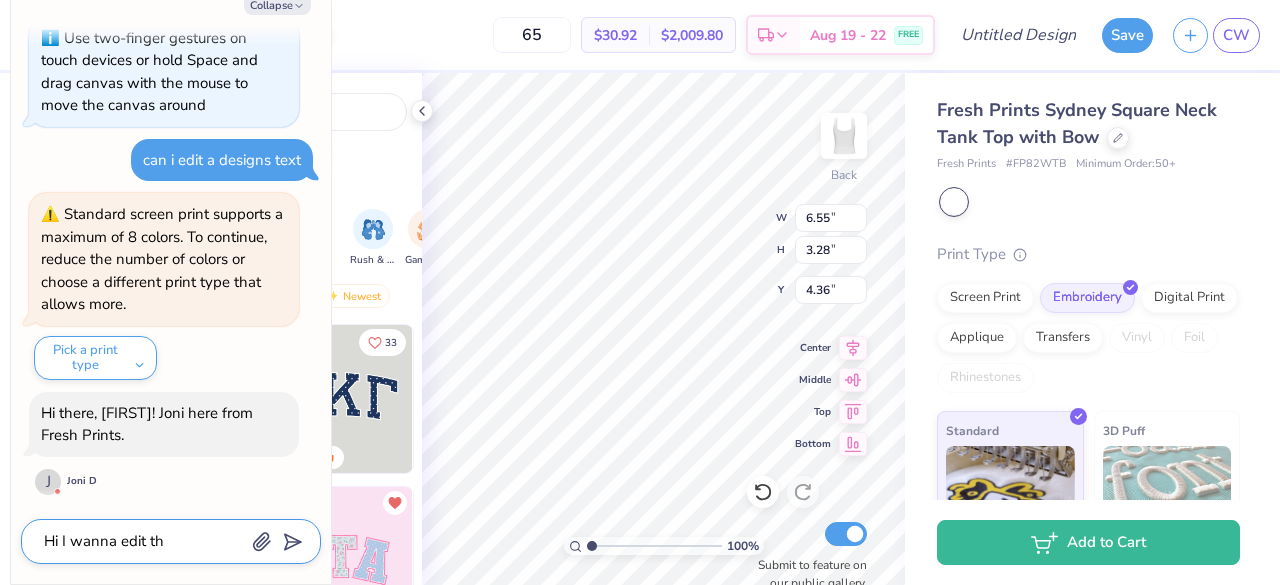 type on "Hi I wanna edit the" 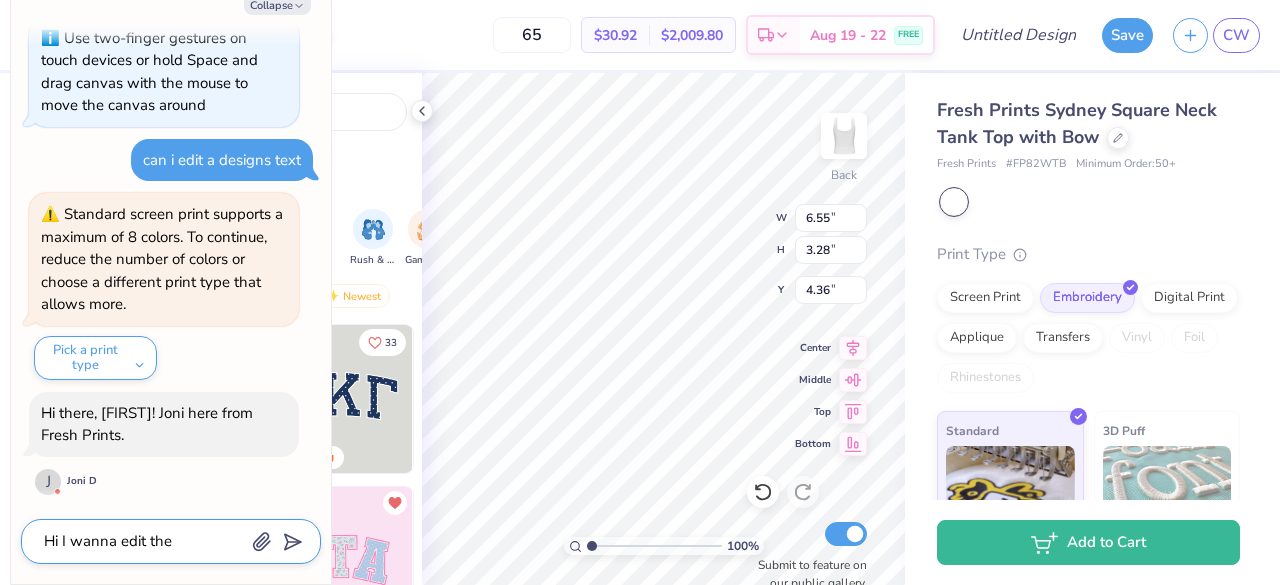 type on "x" 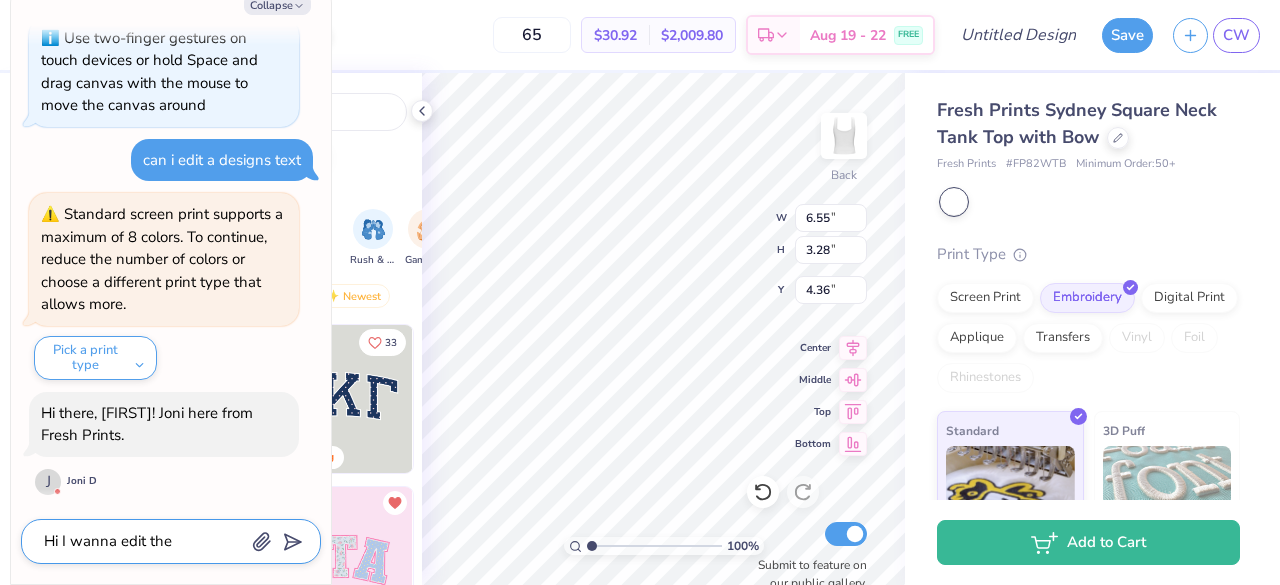 type on "Hi I wanna edit the" 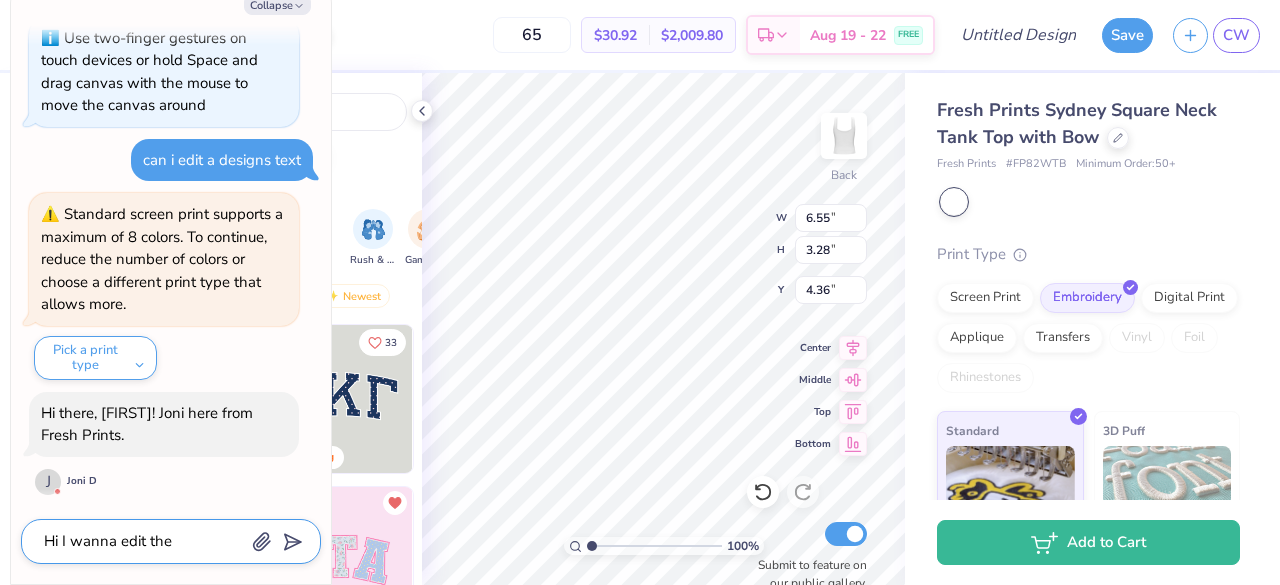 type on "x" 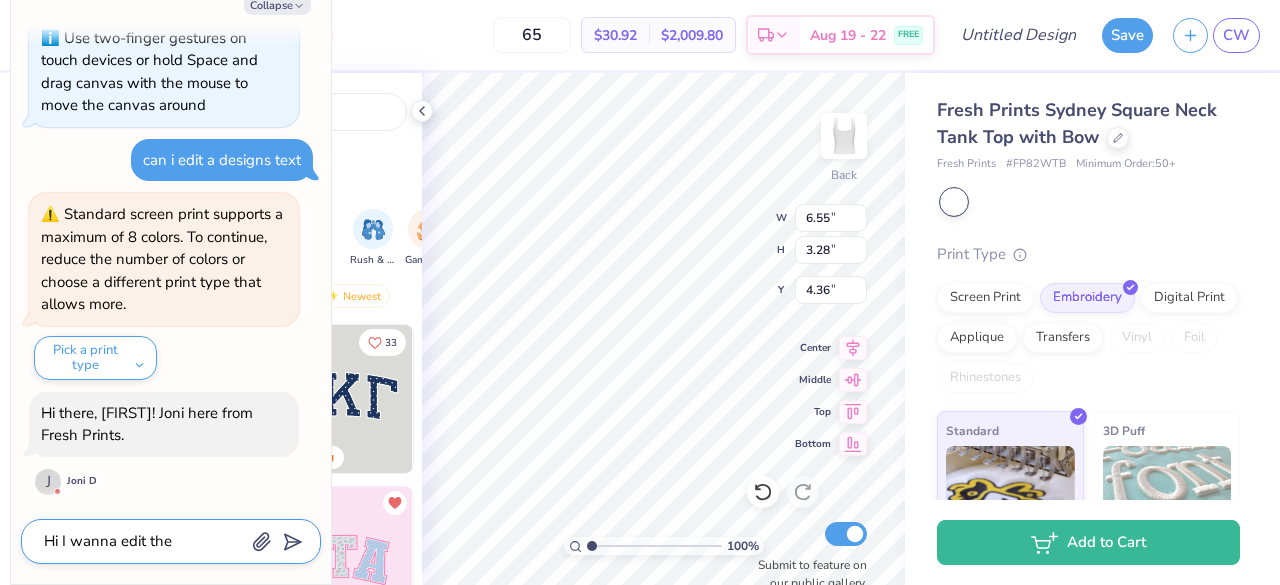 type on "Hi I wanna edit the t" 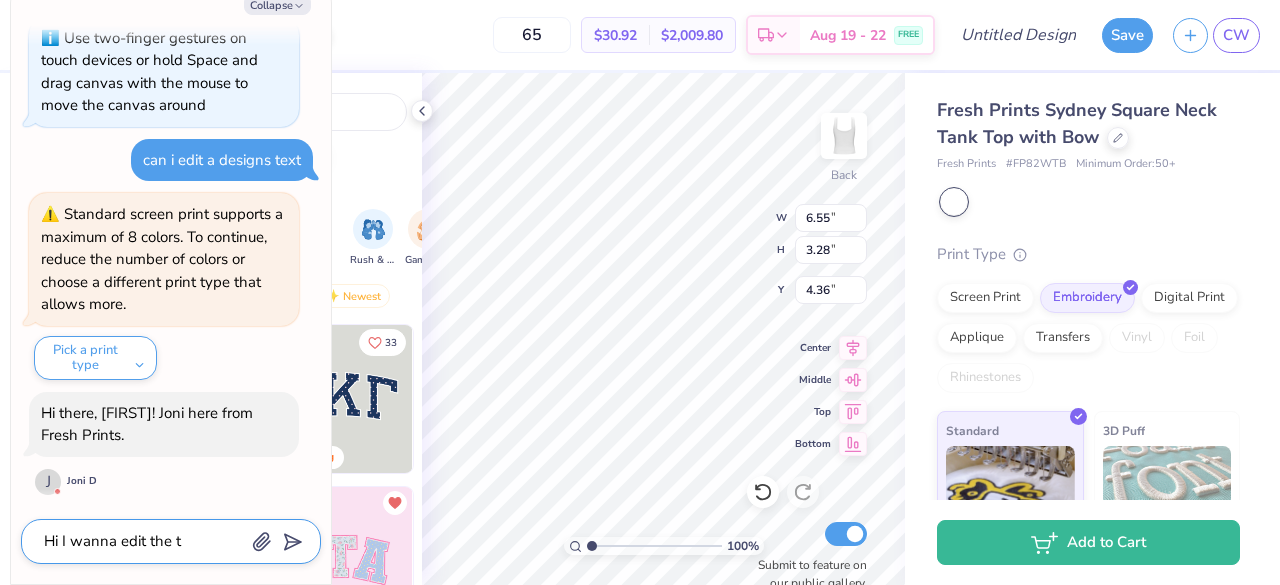 type on "x" 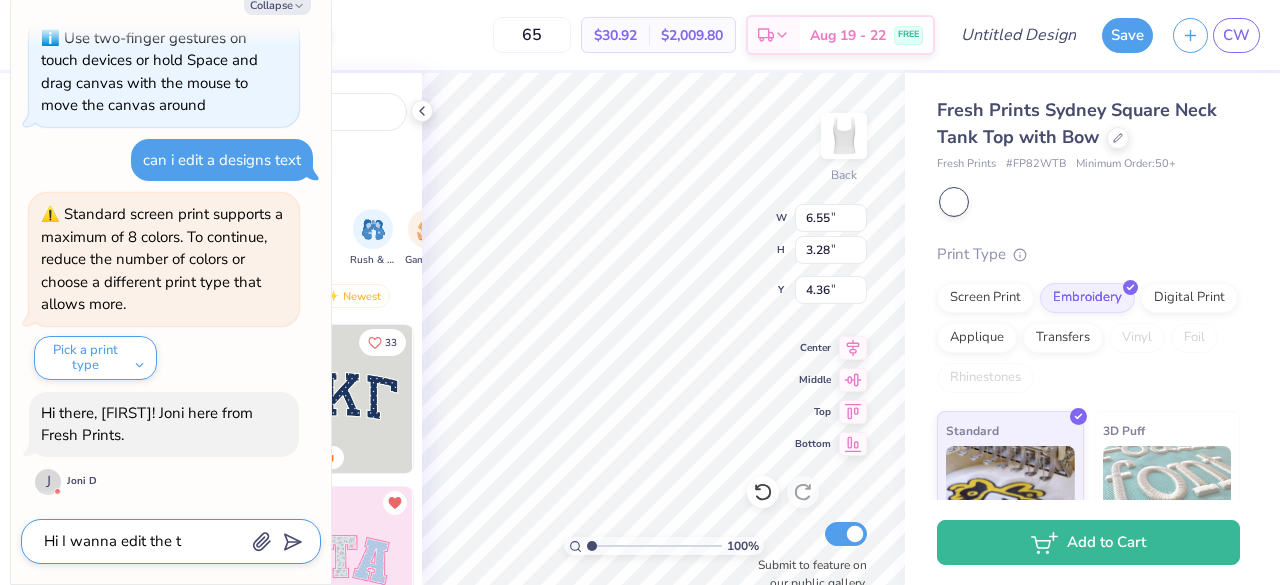 type on "Hi I wanna edit the te" 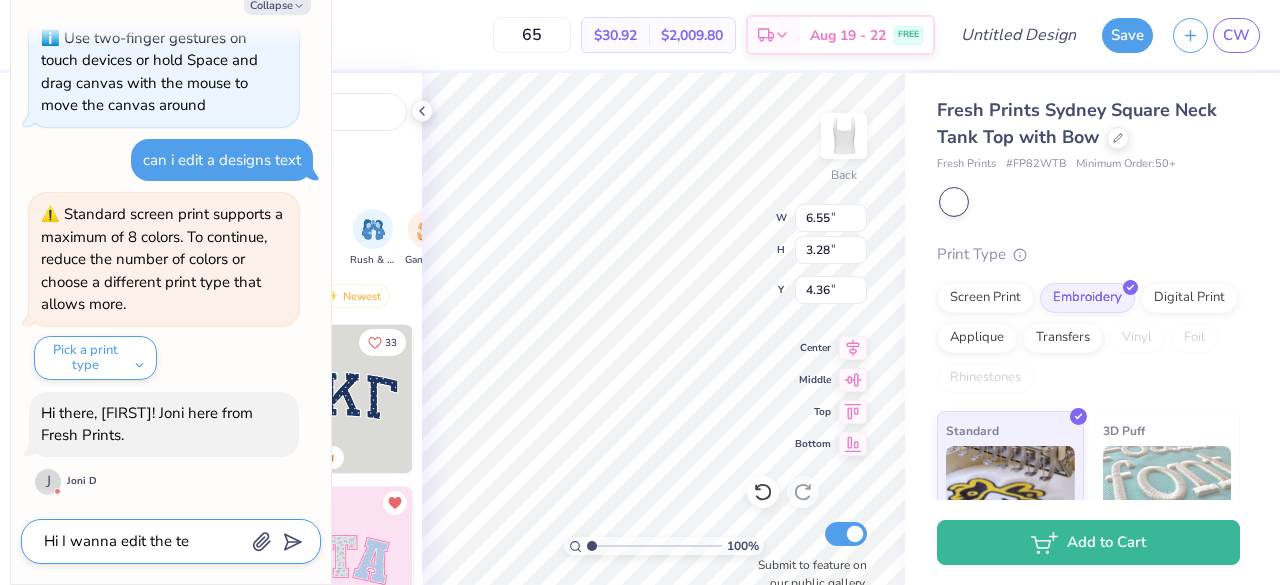 type on "x" 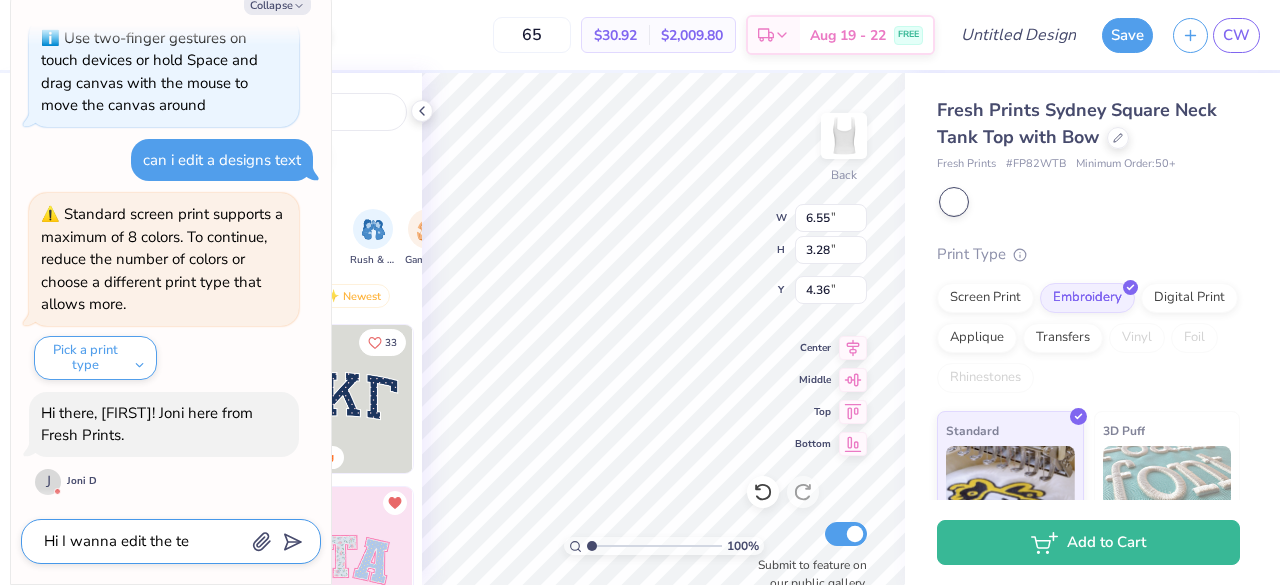 type on "Hi I wanna edit the tex" 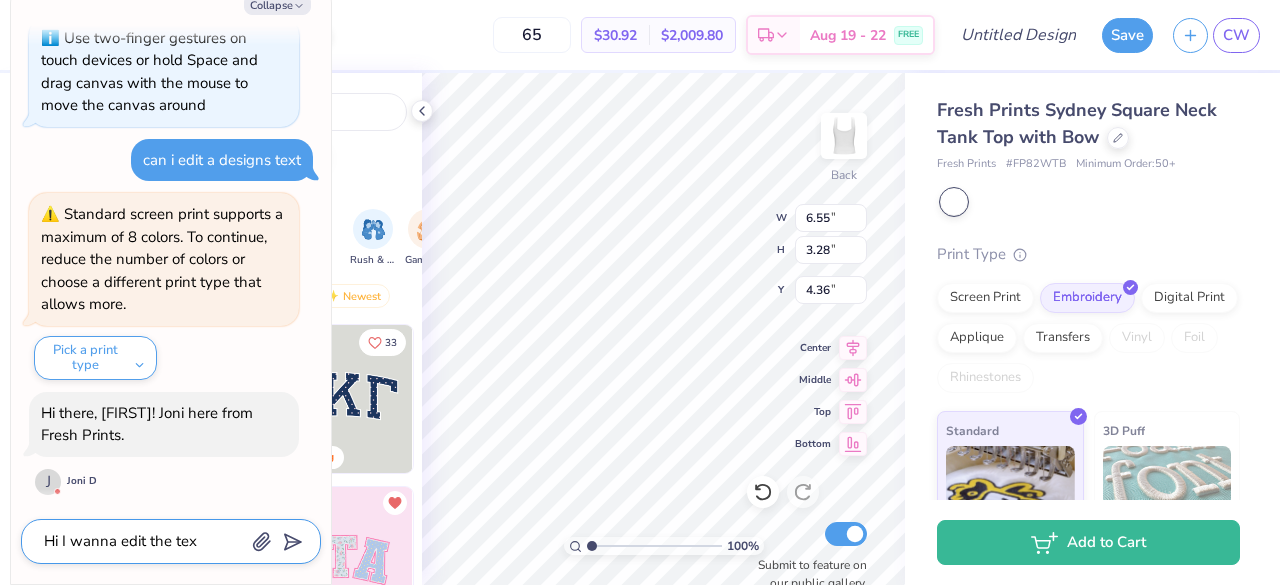 type on "x" 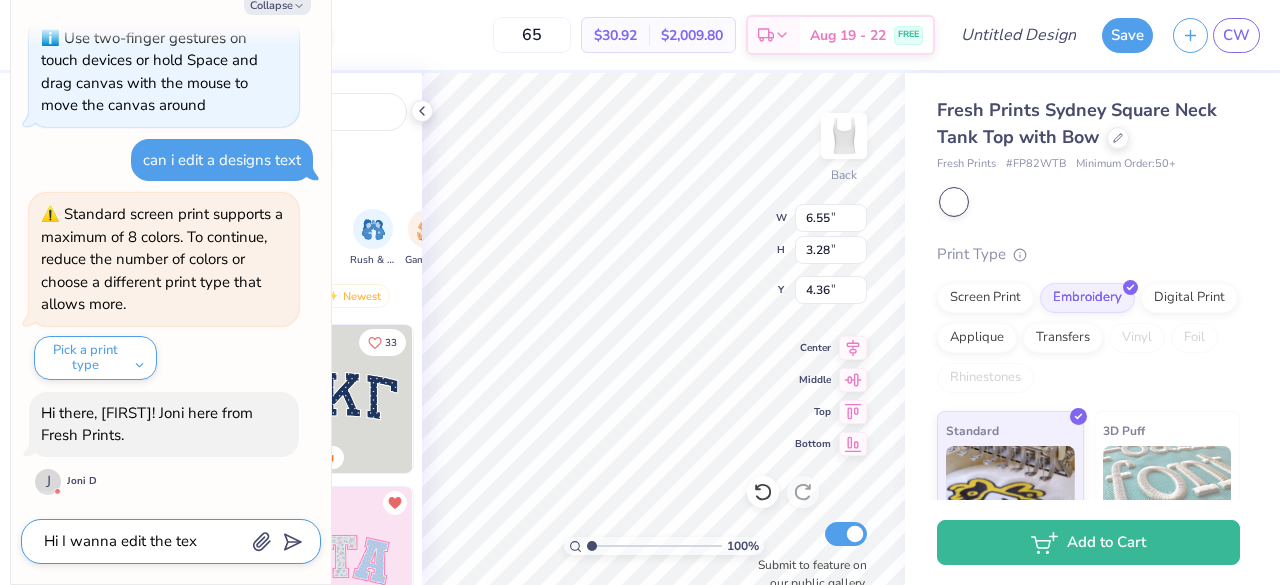 type on "Hi I wanna edit the text" 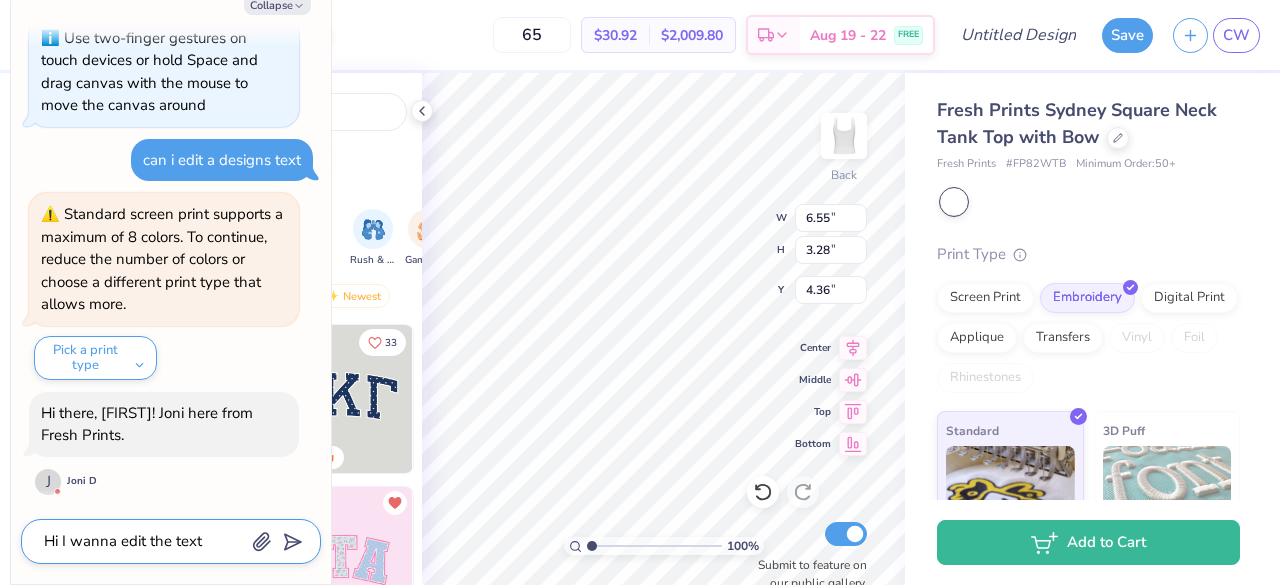 type on "x" 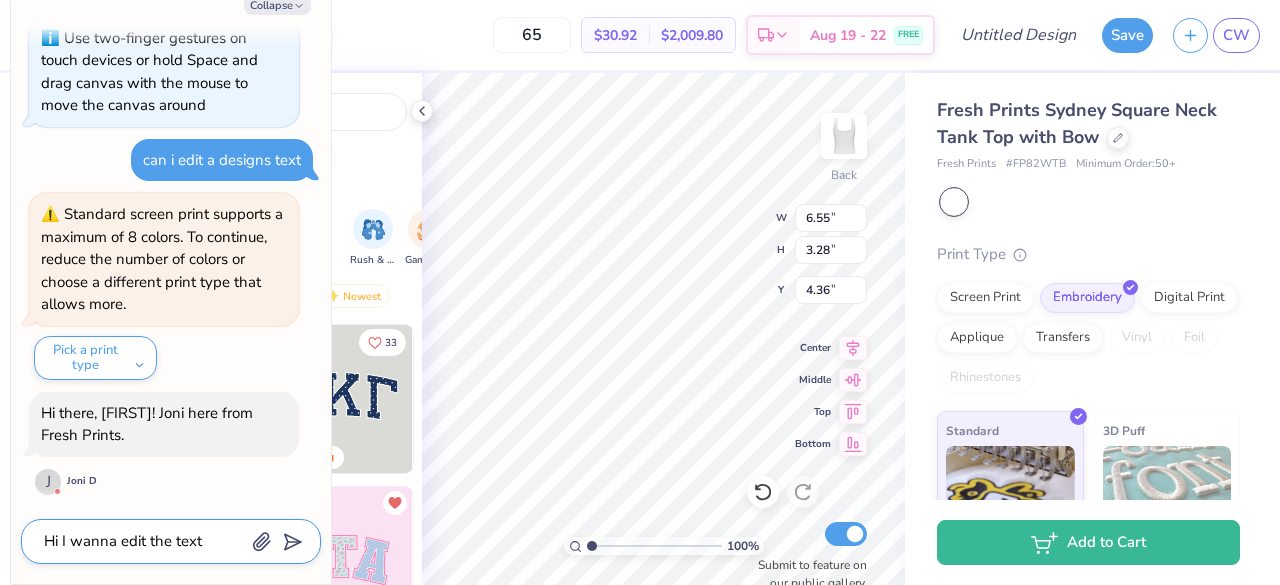 type on "Hi I wanna edit the text" 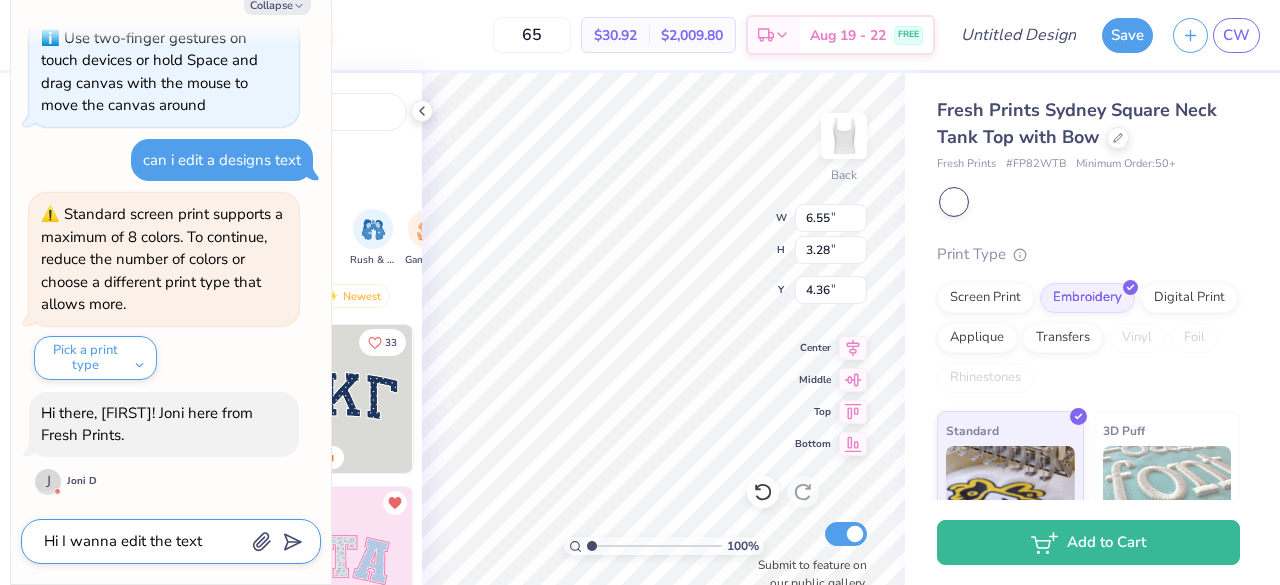 type on "x" 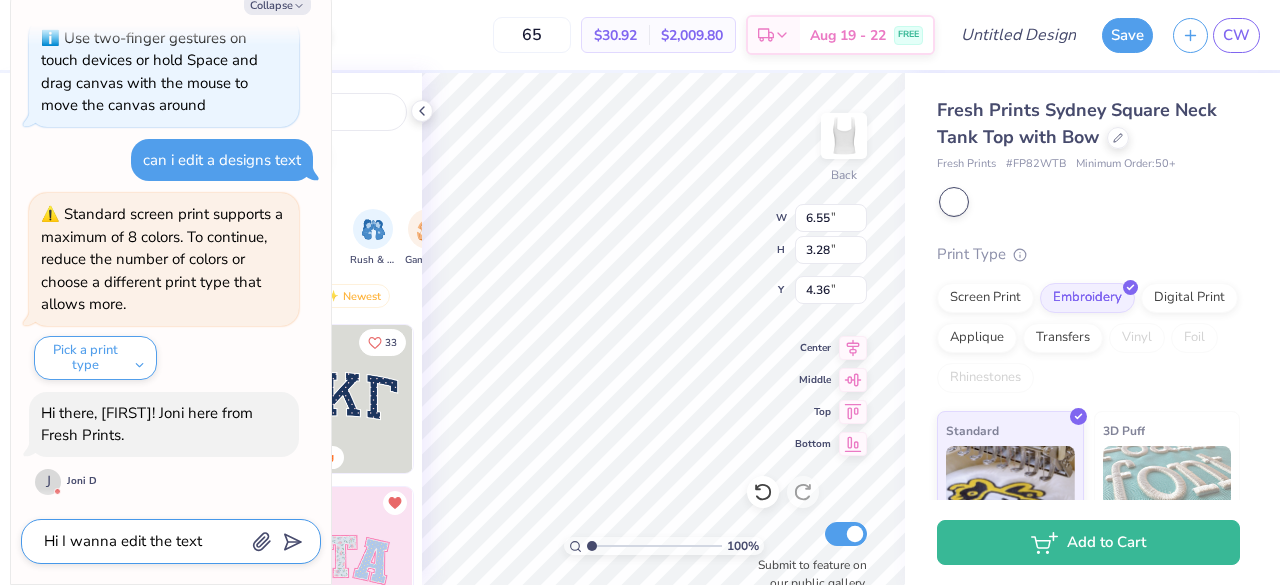type on "Hi I wanna edit the text t" 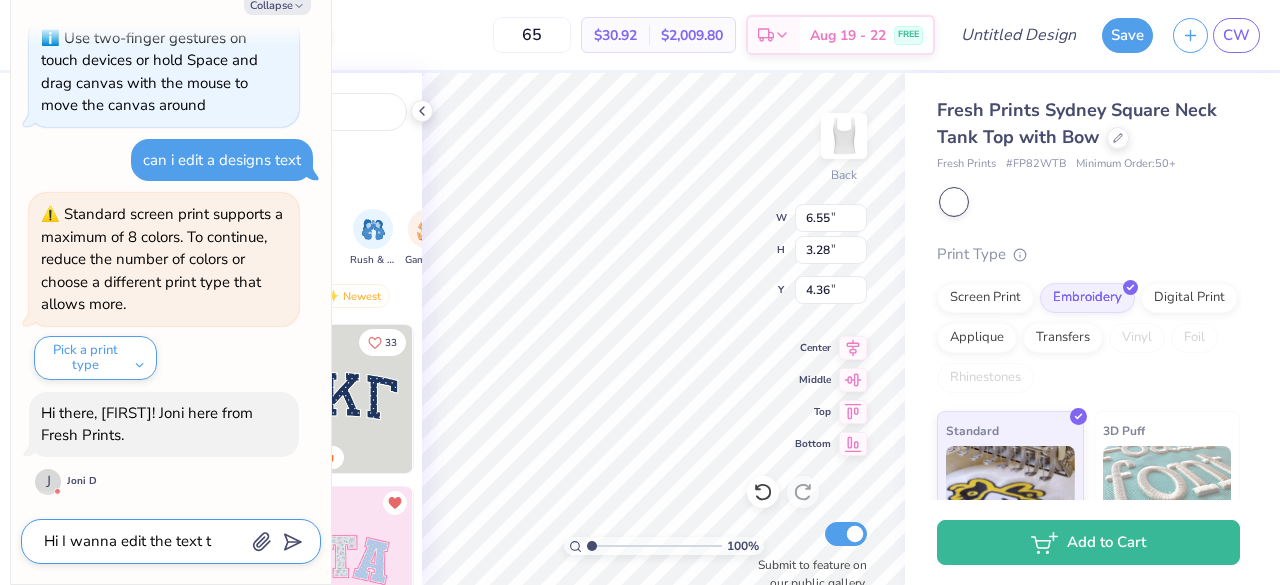 type on "x" 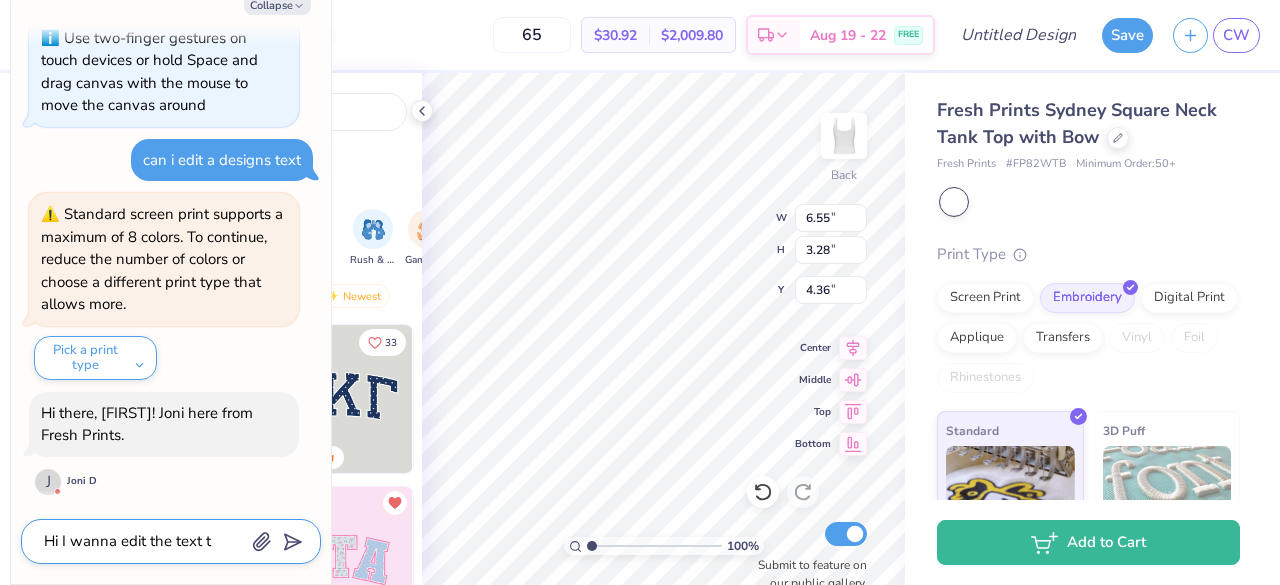 type on "Hi I wanna edit the text to" 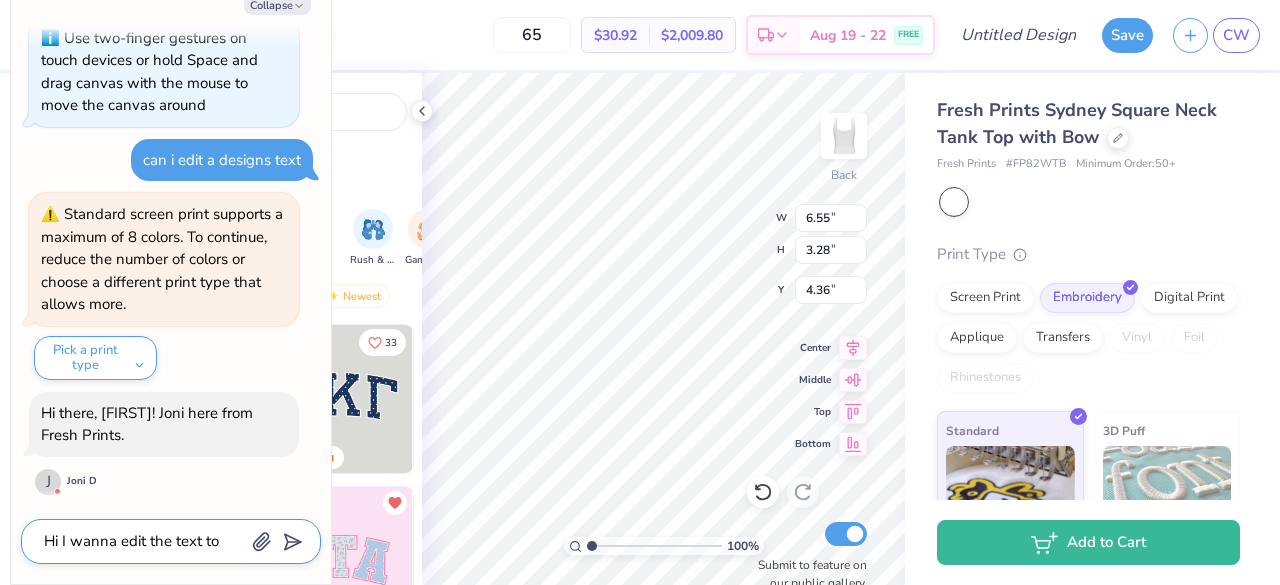 type on "x" 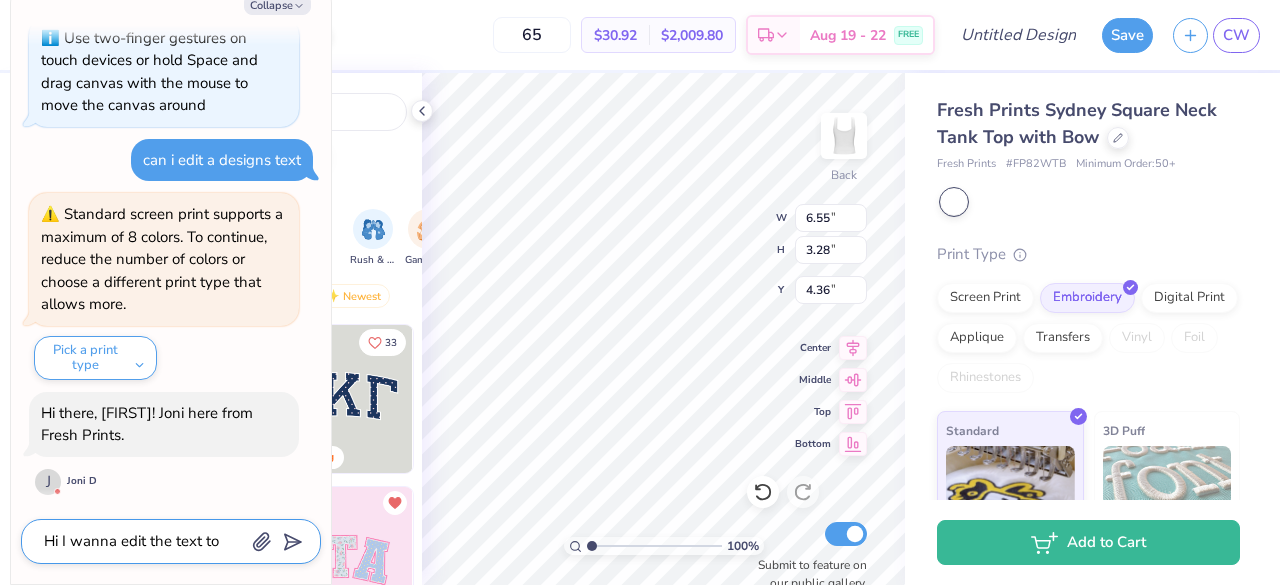 type on "Hi I wanna edit the text to" 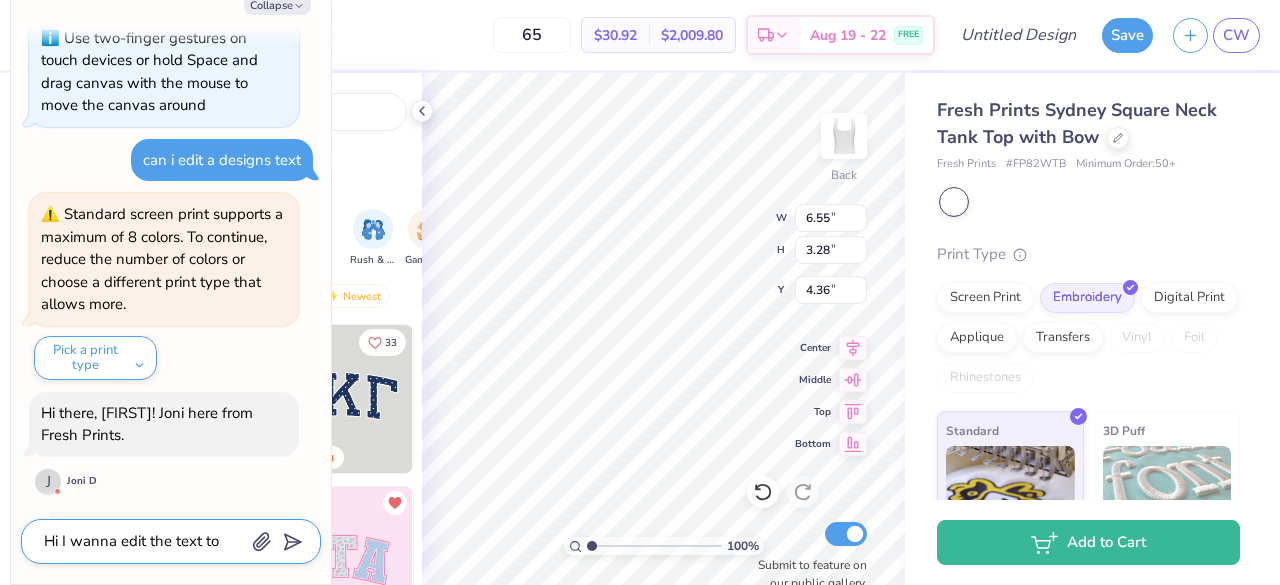 type on "x" 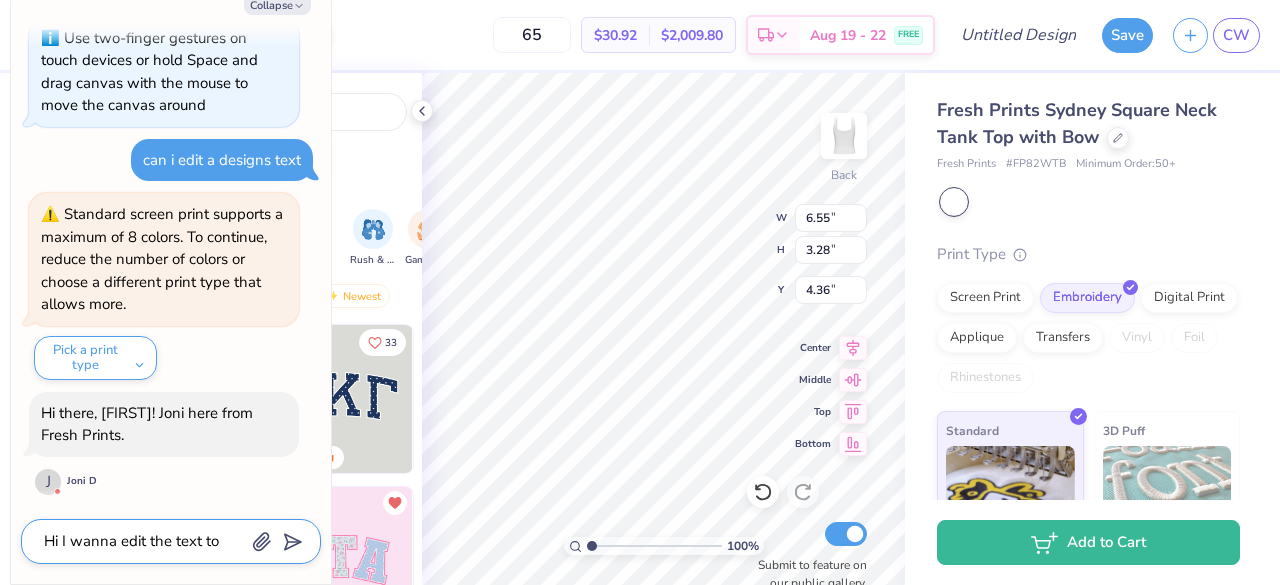 type on "Hi I wanna edit the text to s" 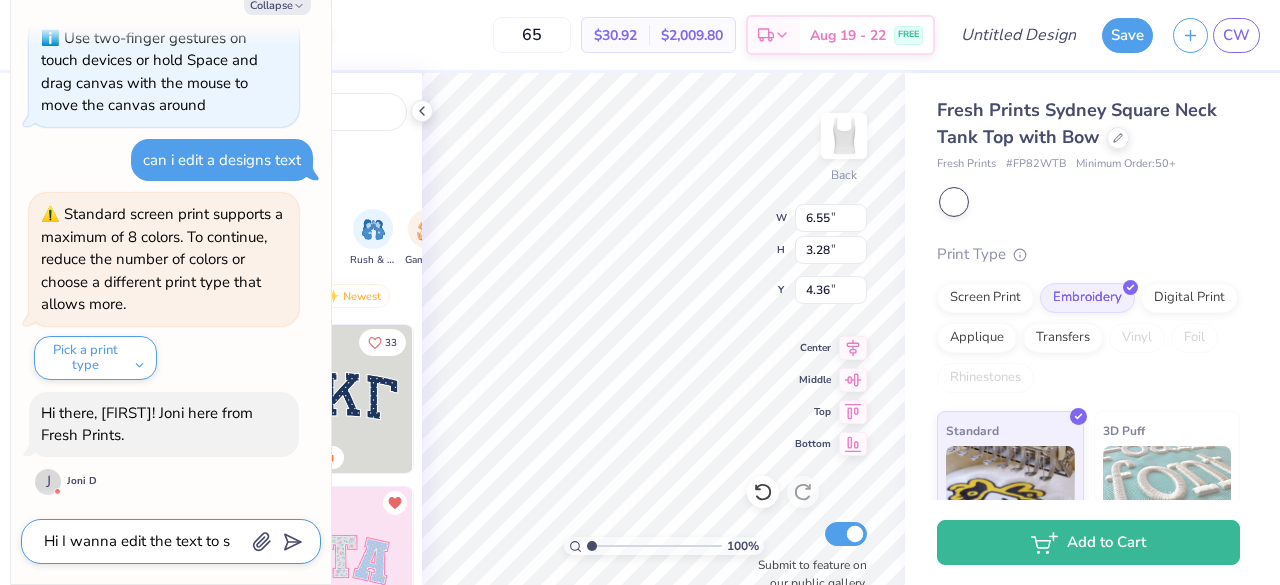 type on "x" 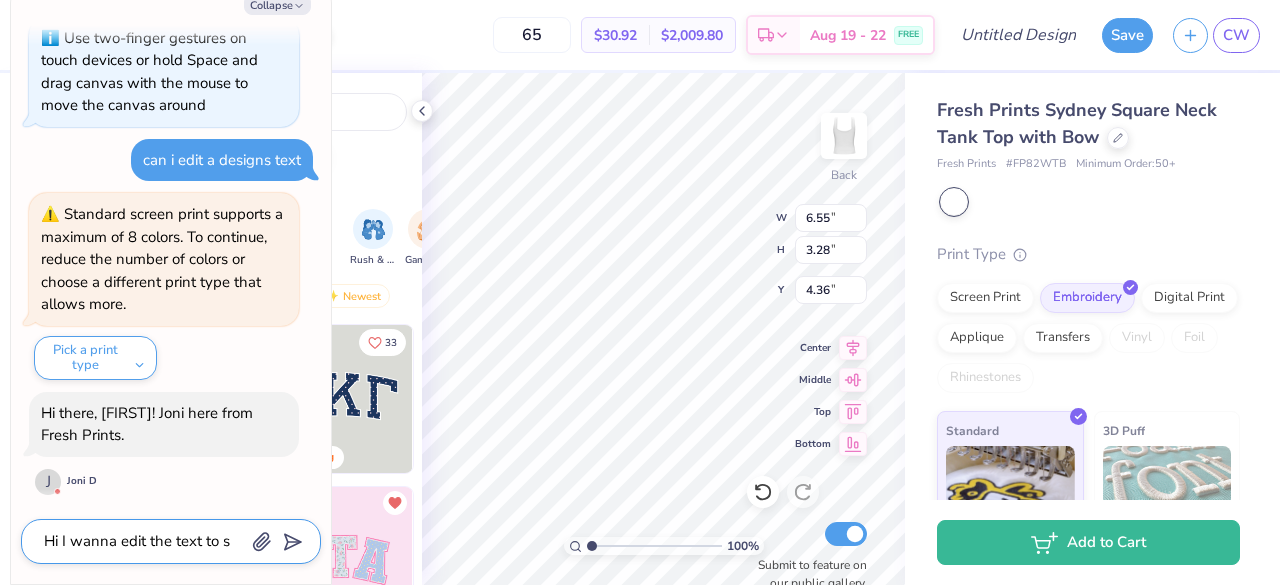 type on "Hi I wanna edit the text to so" 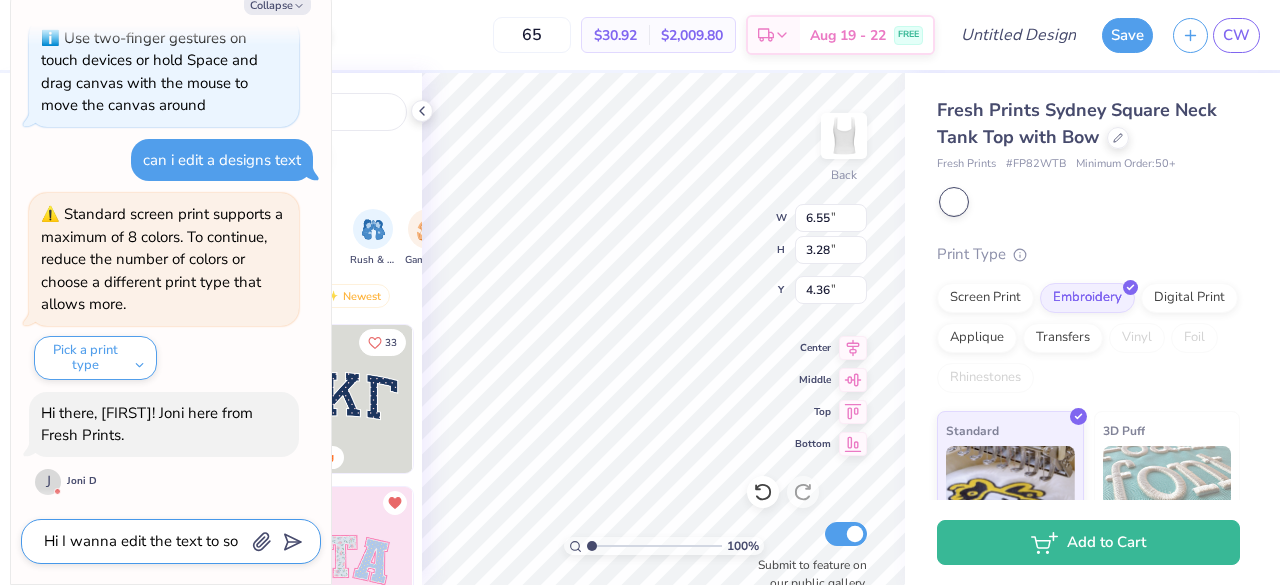 type on "x" 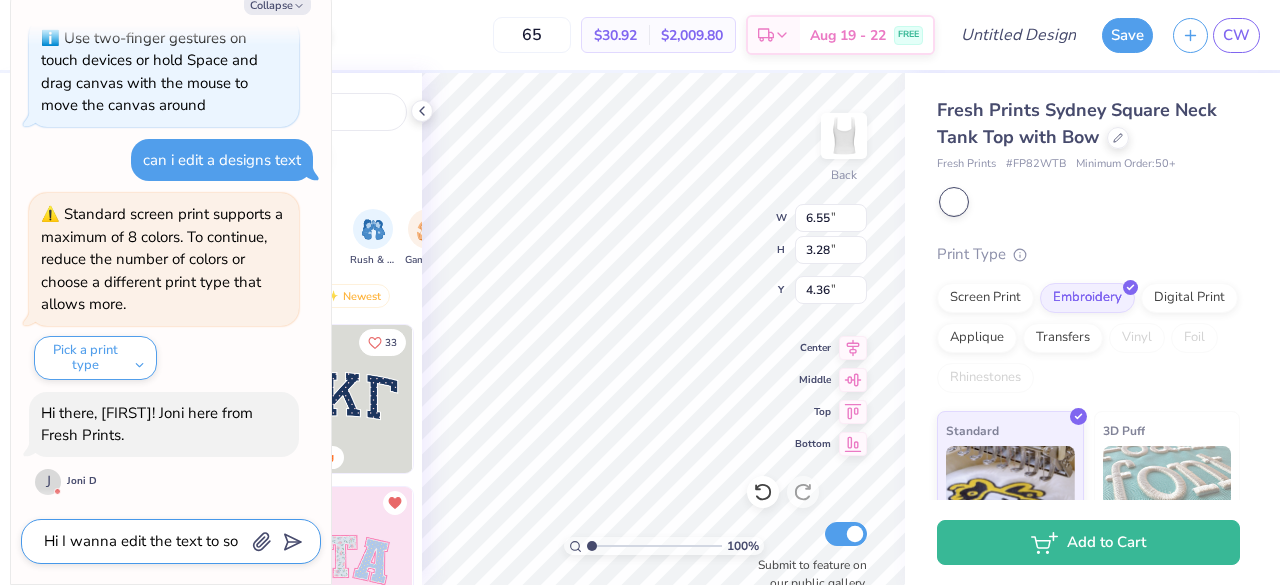 type on "Hi I wanna edit the text to som" 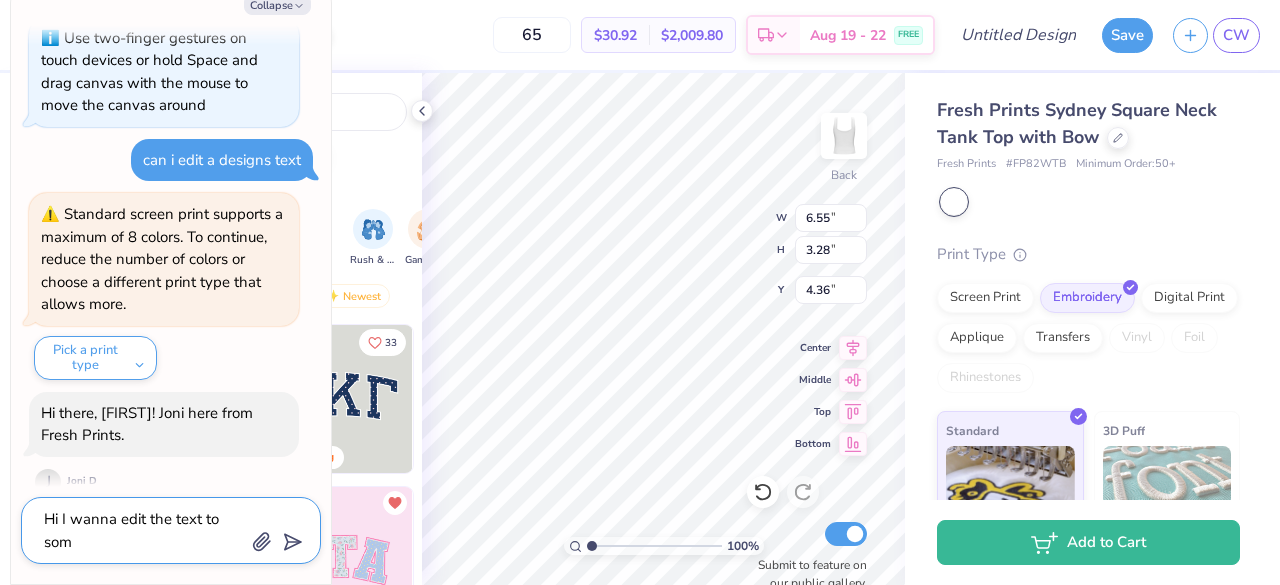 type on "x" 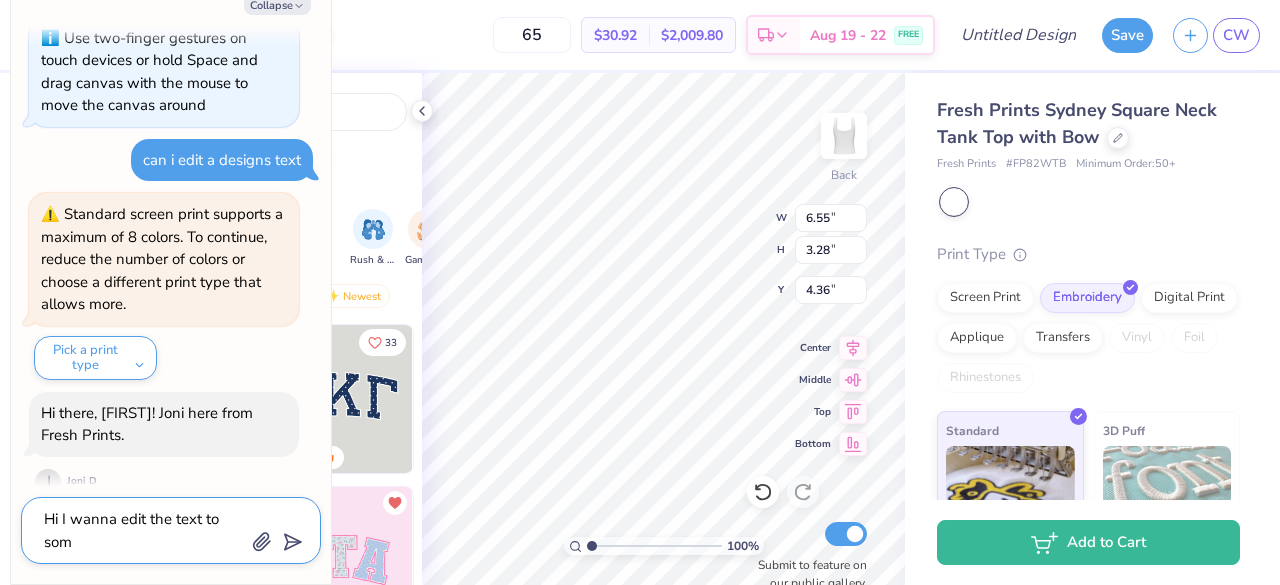 type on "Hi I wanna edit the text to somt" 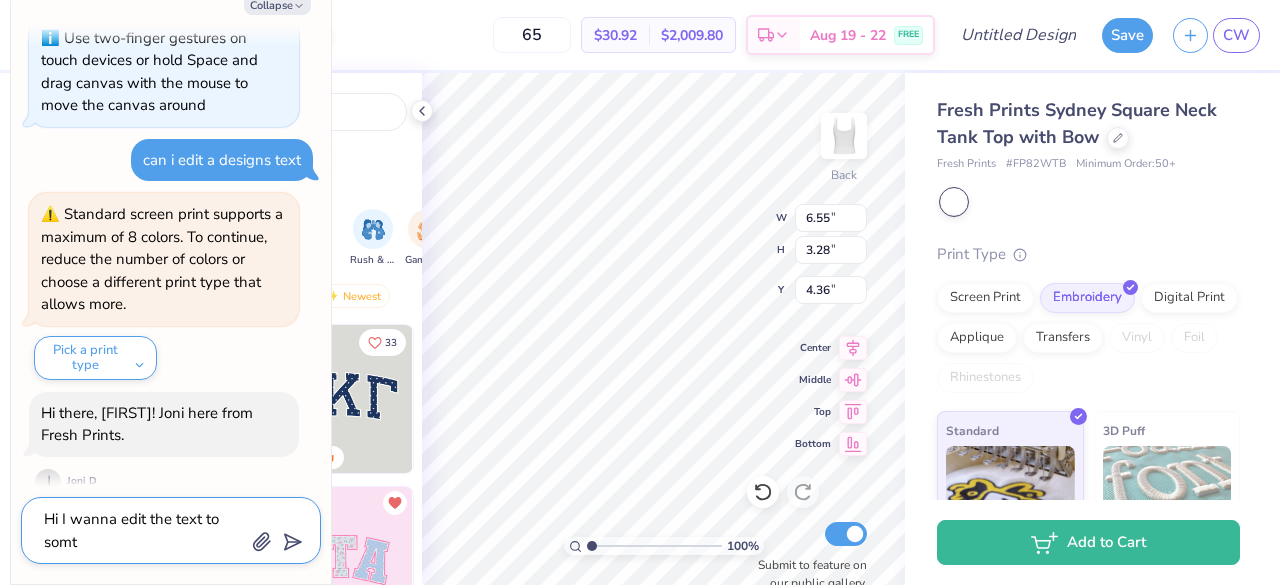 type on "x" 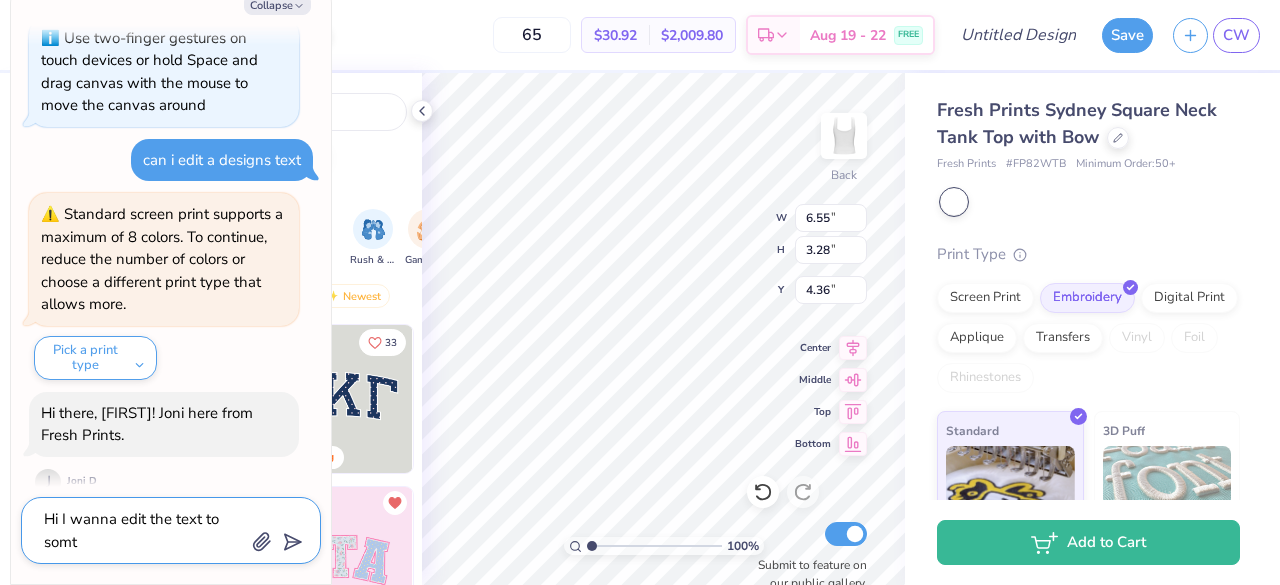 type on "Hi I wanna edit the text to somth" 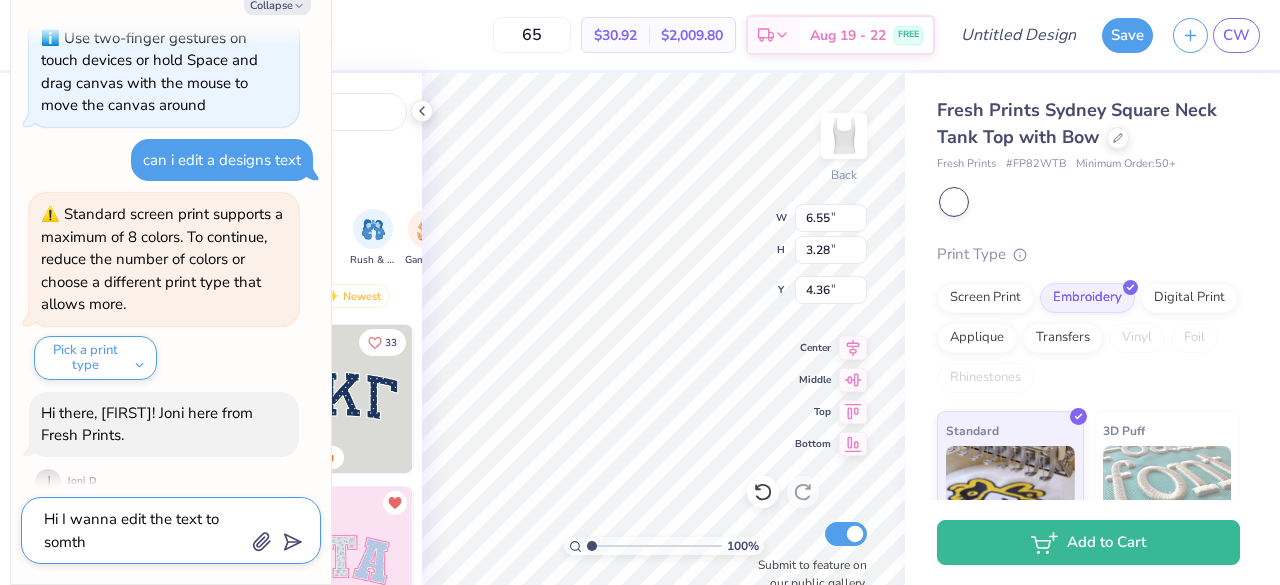 type on "x" 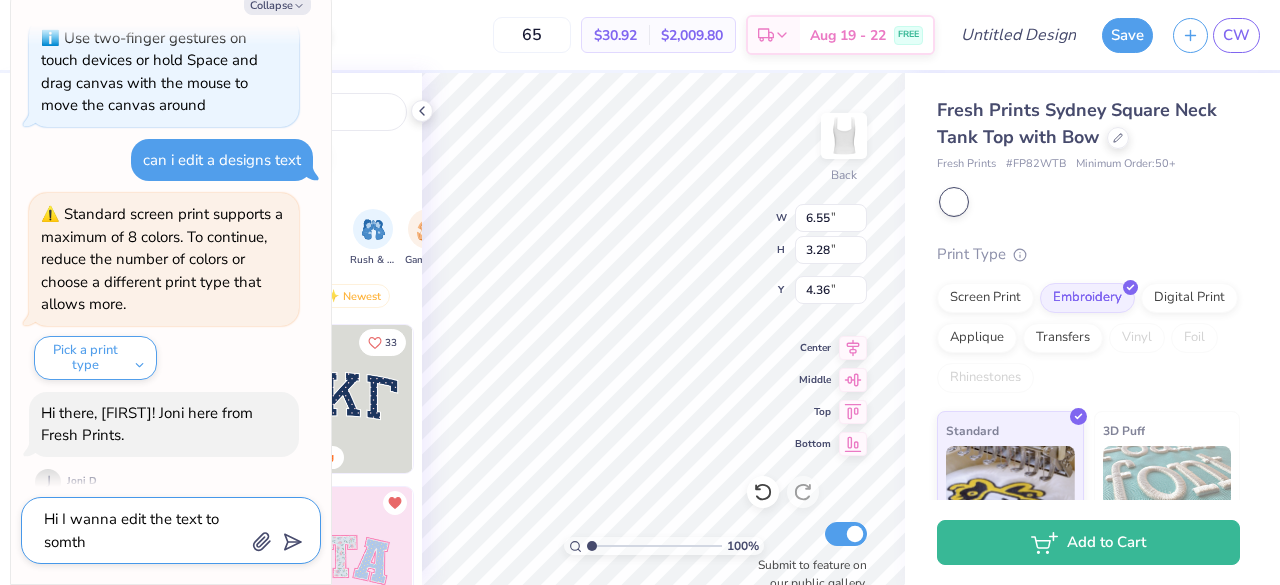 type on "Hi I wanna edit the text to somthi" 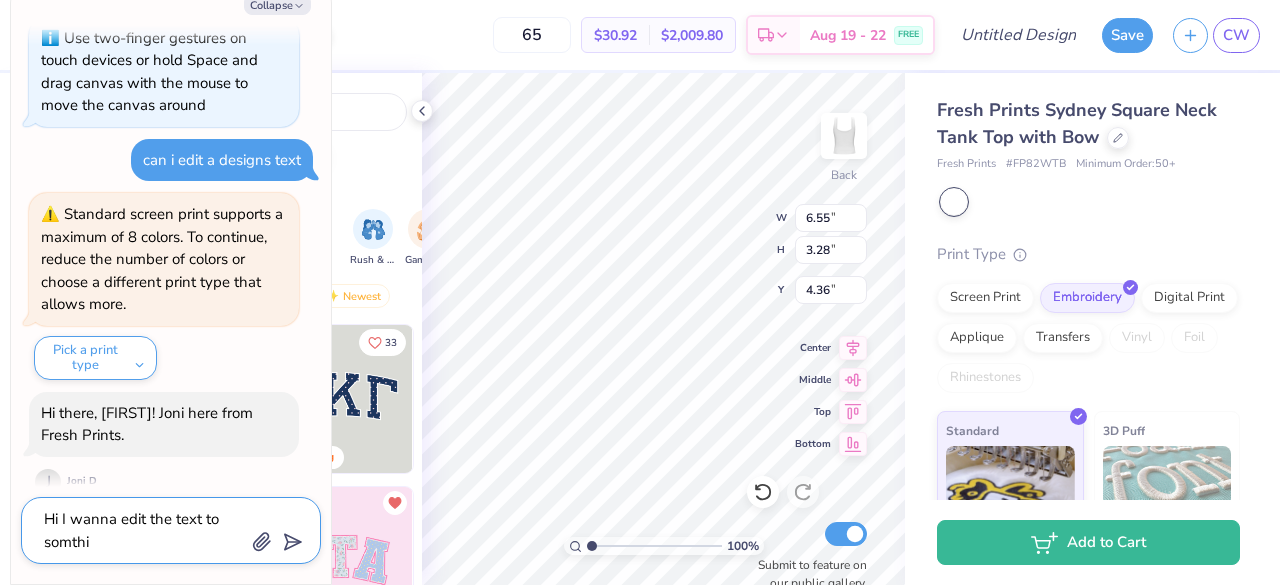 type on "x" 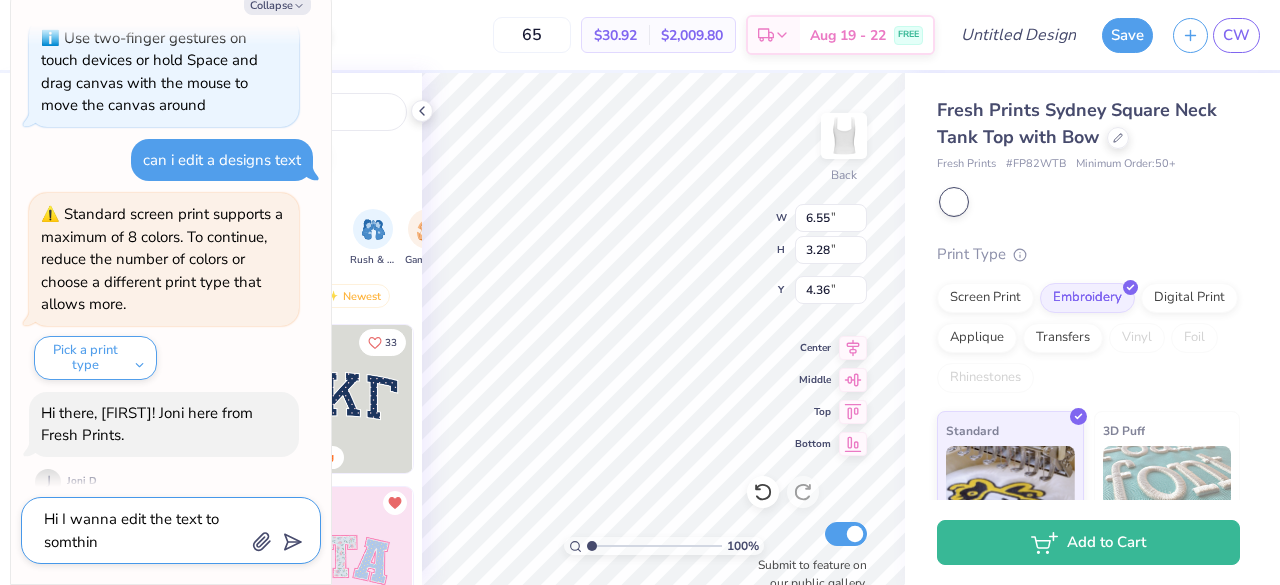 scroll, scrollTop: 498, scrollLeft: 0, axis: vertical 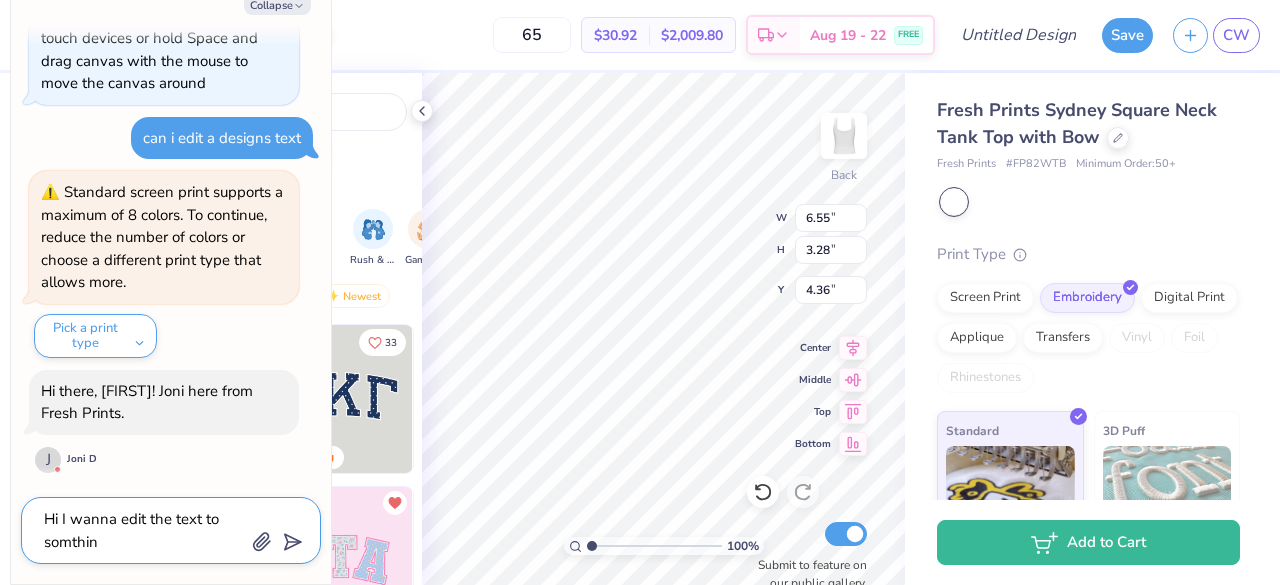 type on "Hi I wanna edit the text to somthin" 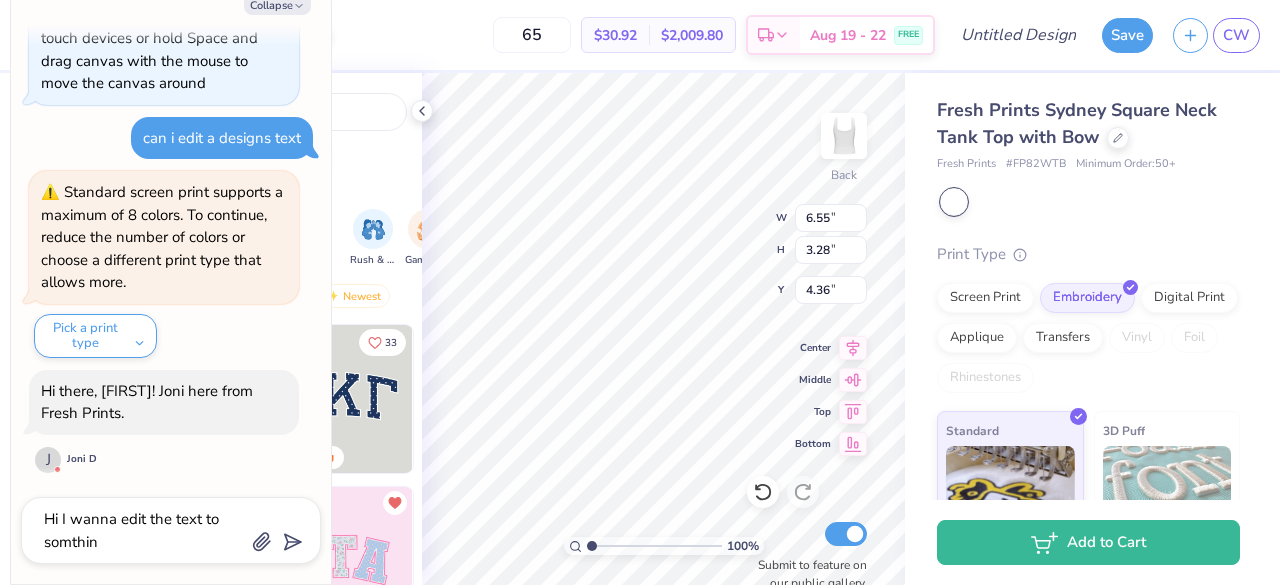 type on "x" 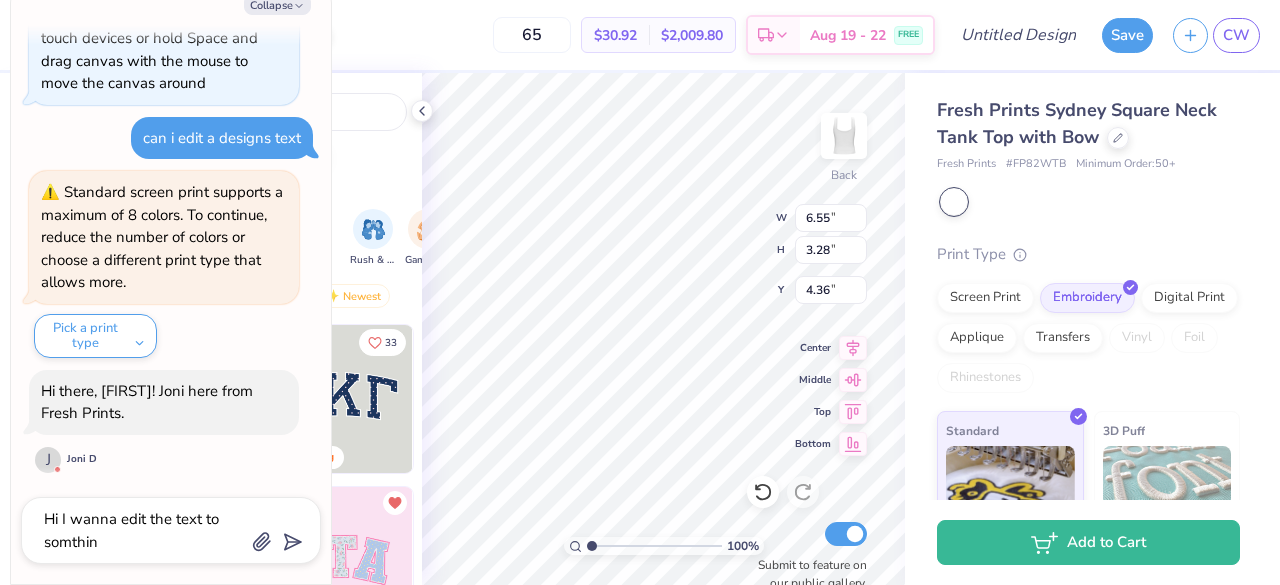click on "Standard screen print supports a maximum of 8 colors. To continue, reduce the number of colors or choose a different print type that allows more." at bounding box center (162, 237) 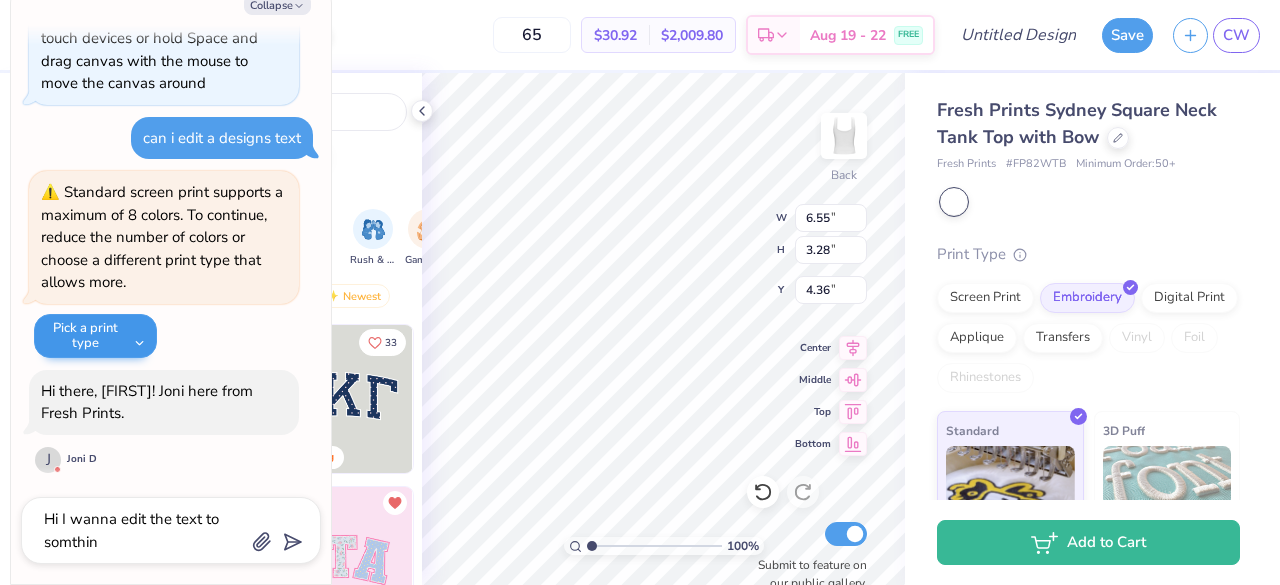 type on "1.00409422580883" 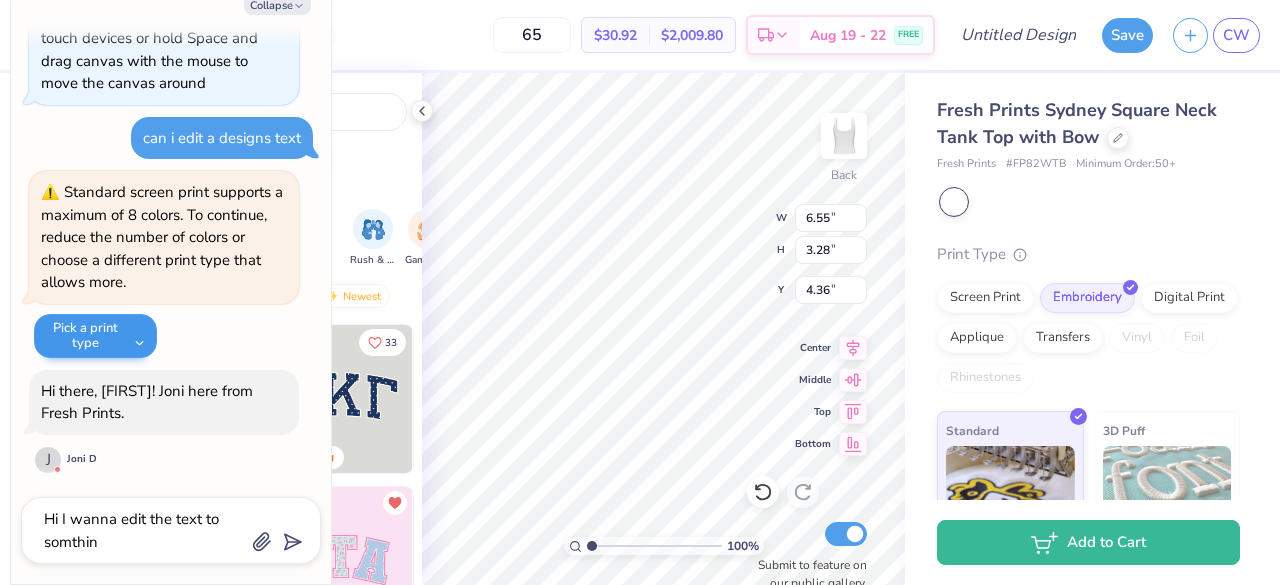 type on "x" 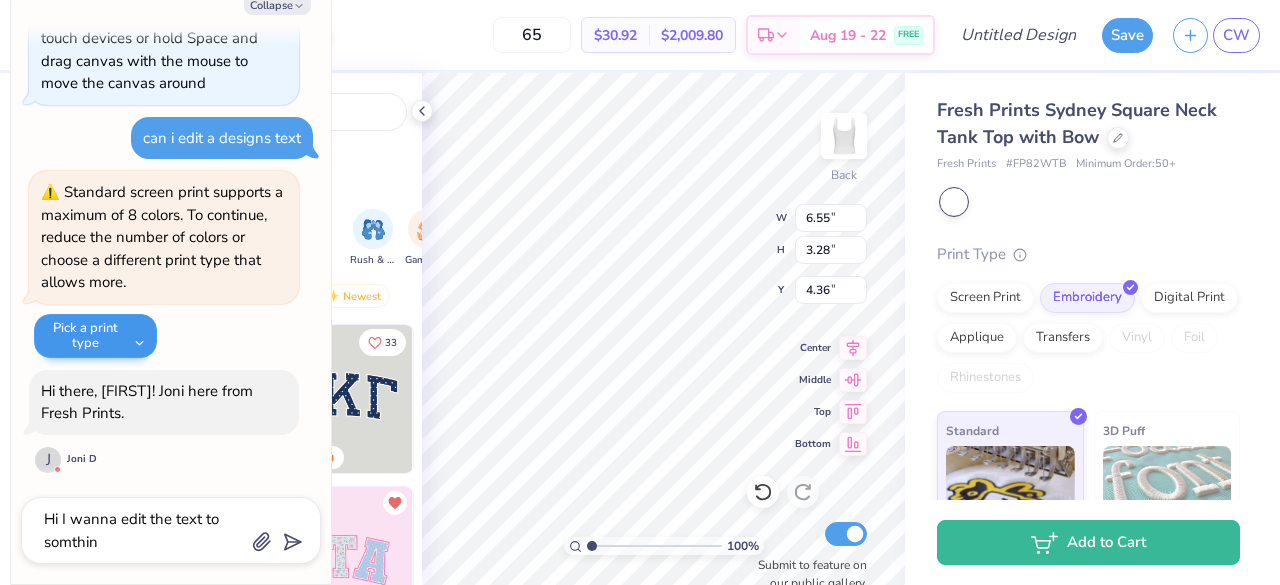 type on "1.00409422580883" 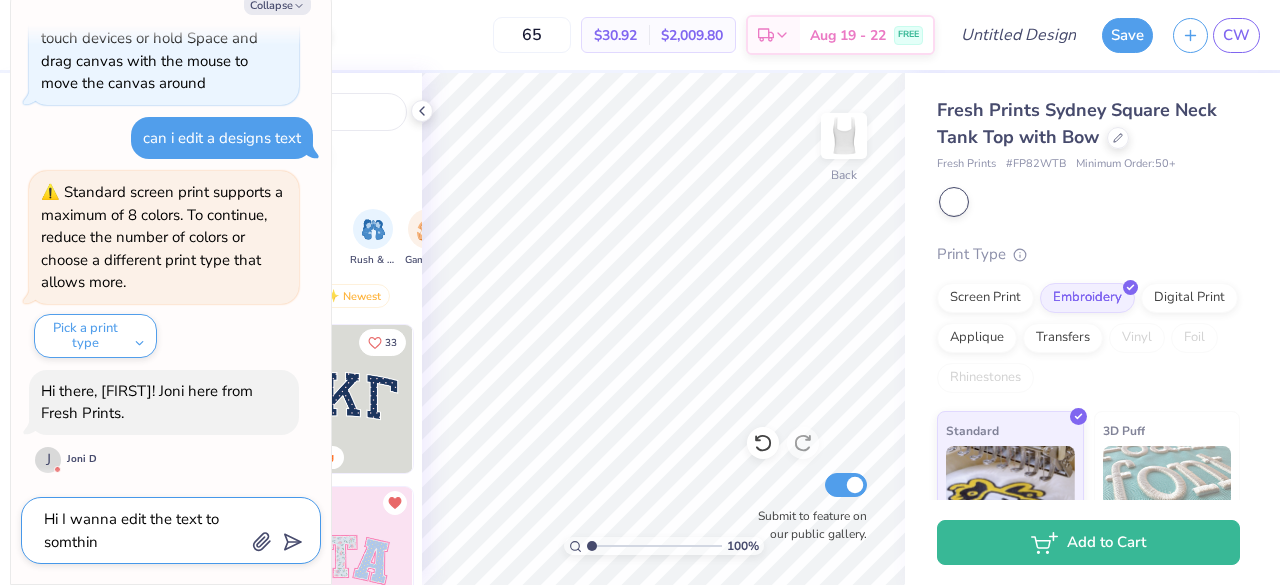 click on "Hi I wanna edit the text to somthin" at bounding box center [143, 530] 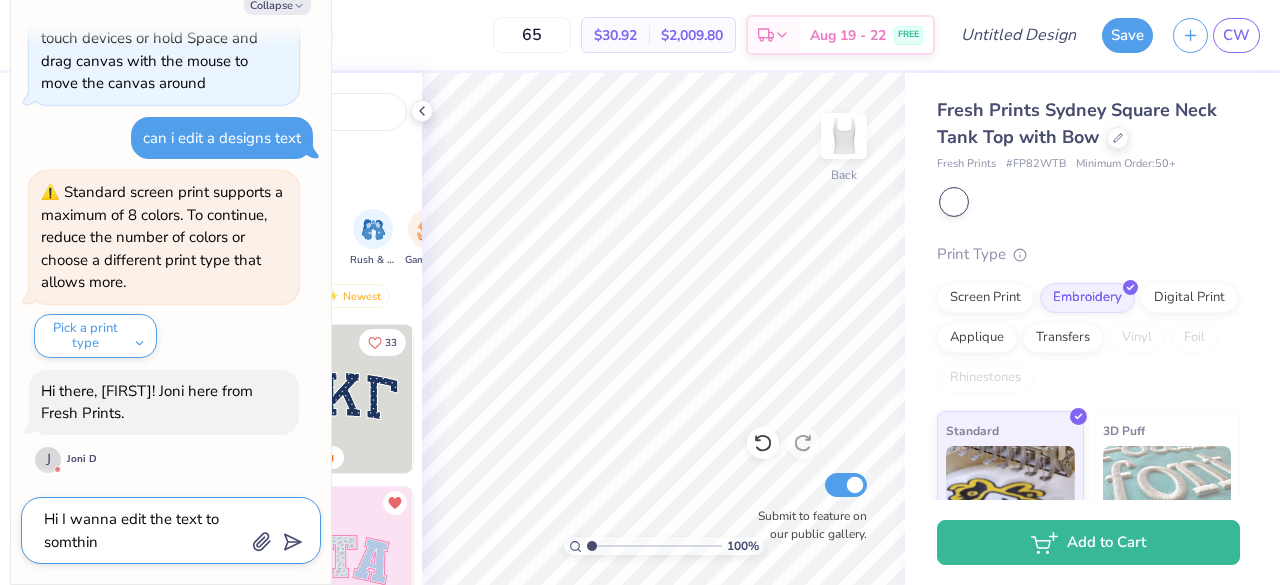 type on "x" 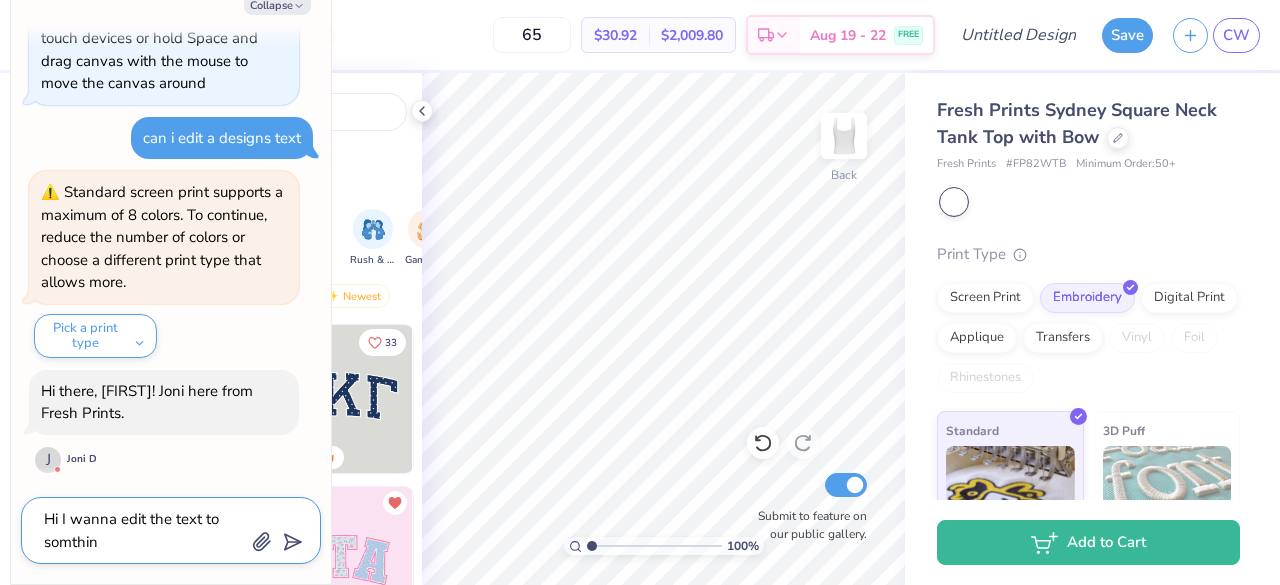 type on "Hi I wanna edit the text to somthing" 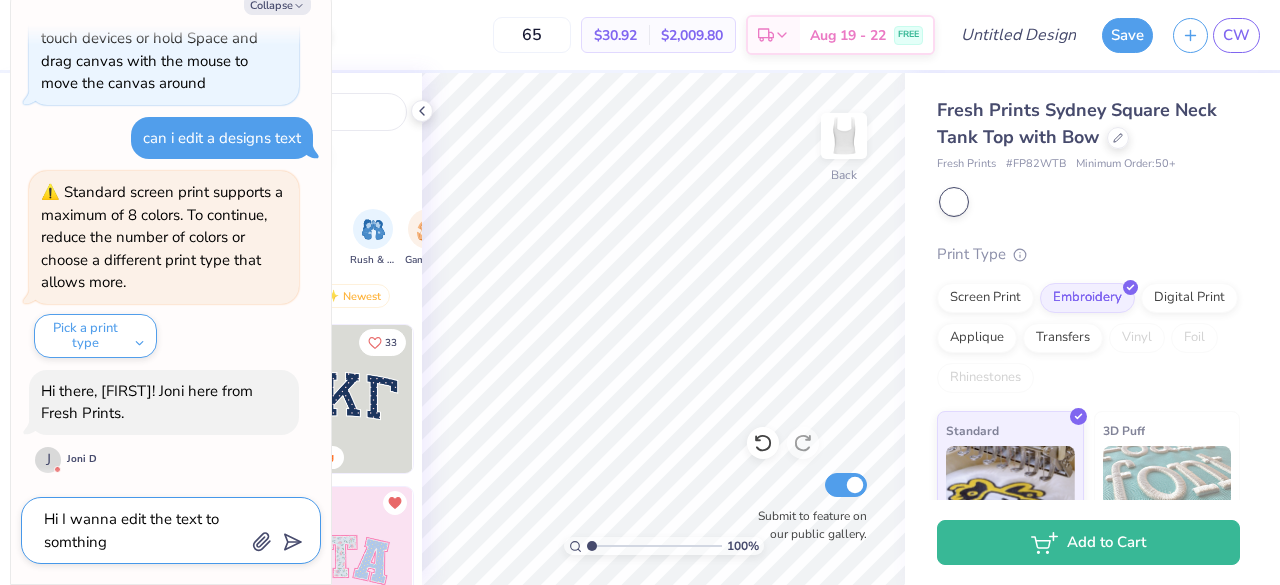 type on "x" 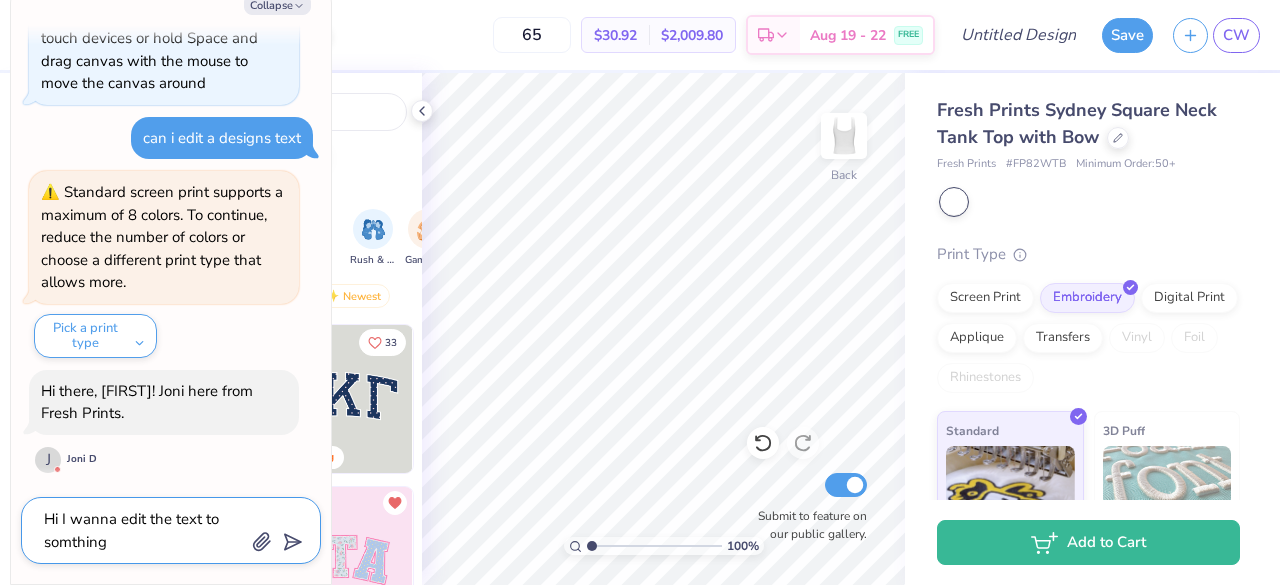 type on "Hi I wanna edit the text to somthing" 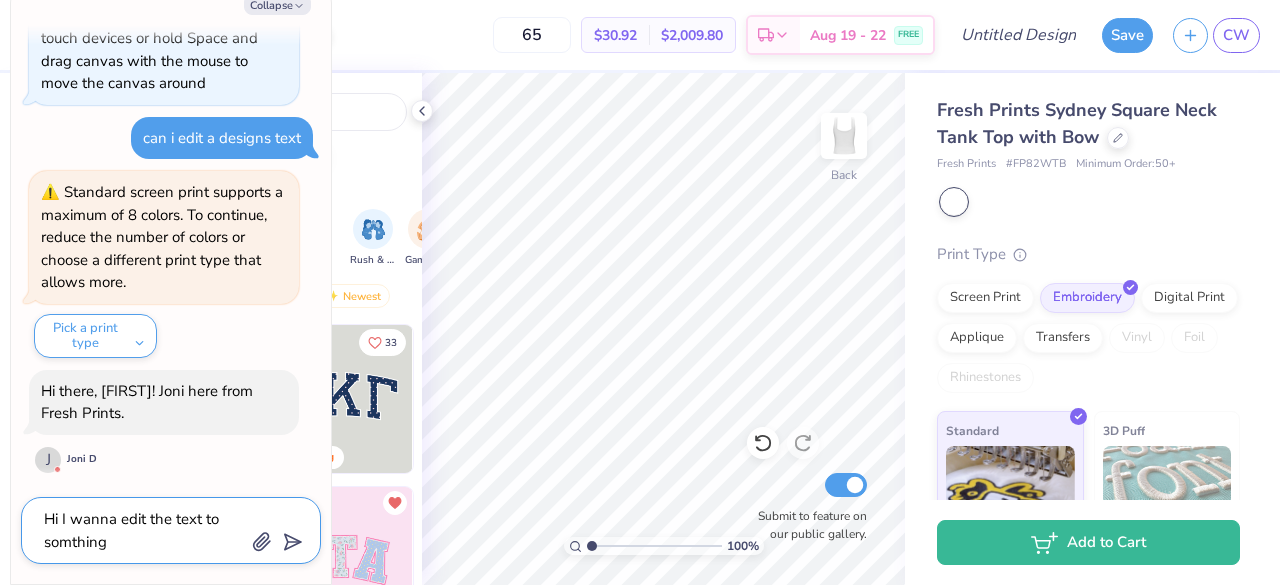 type on "x" 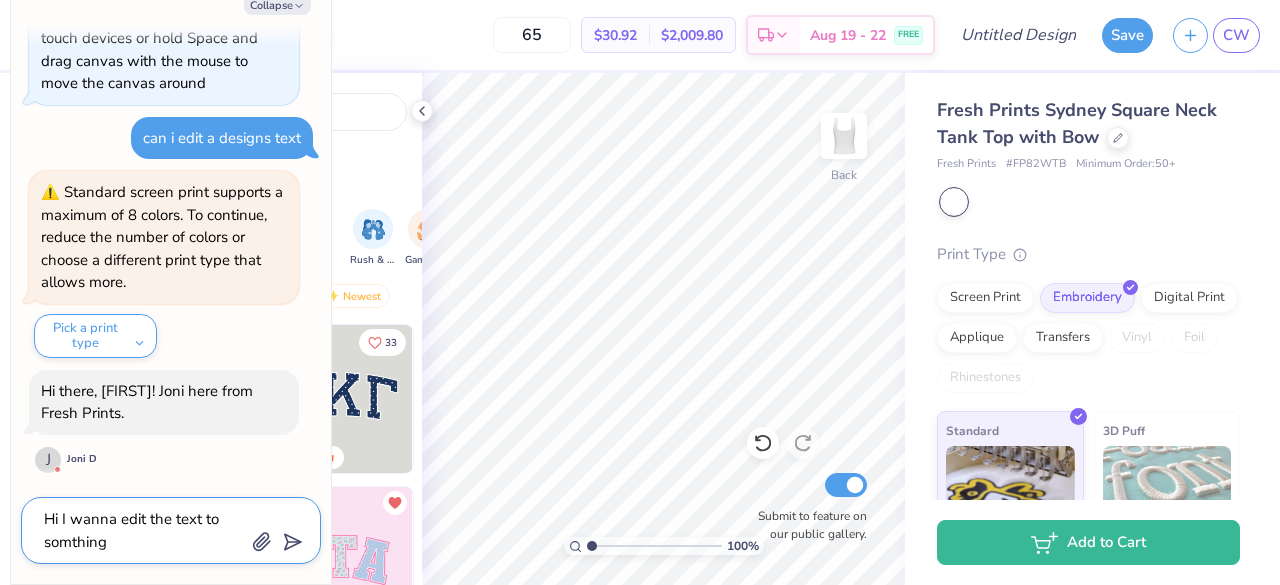 type on "Hi I wanna edit the text to somthing d" 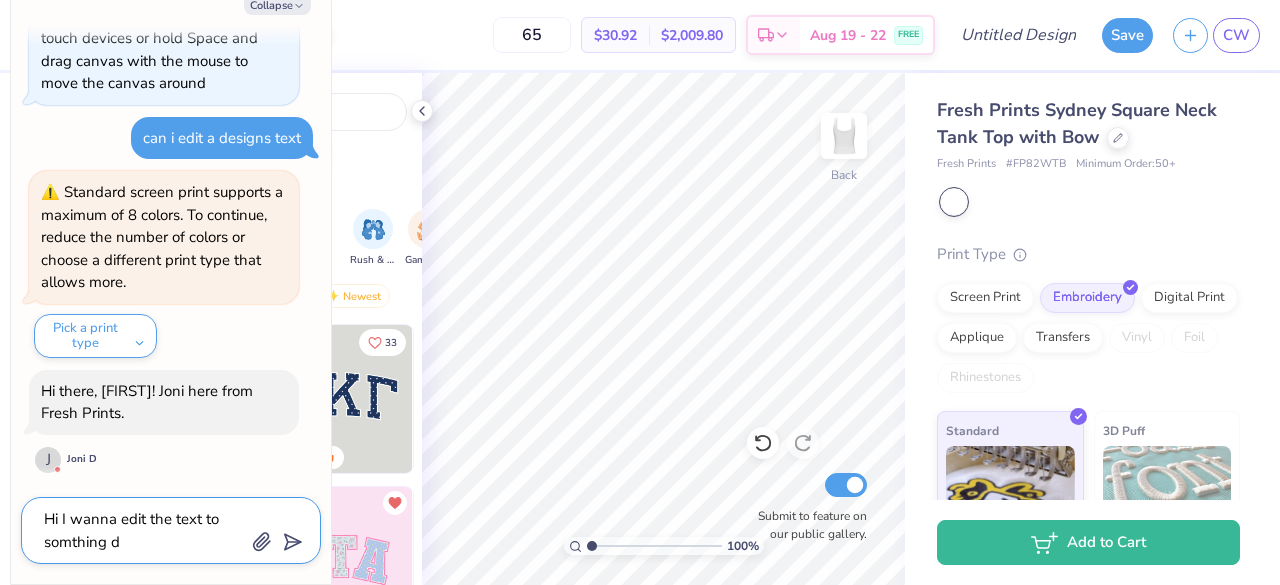 type on "x" 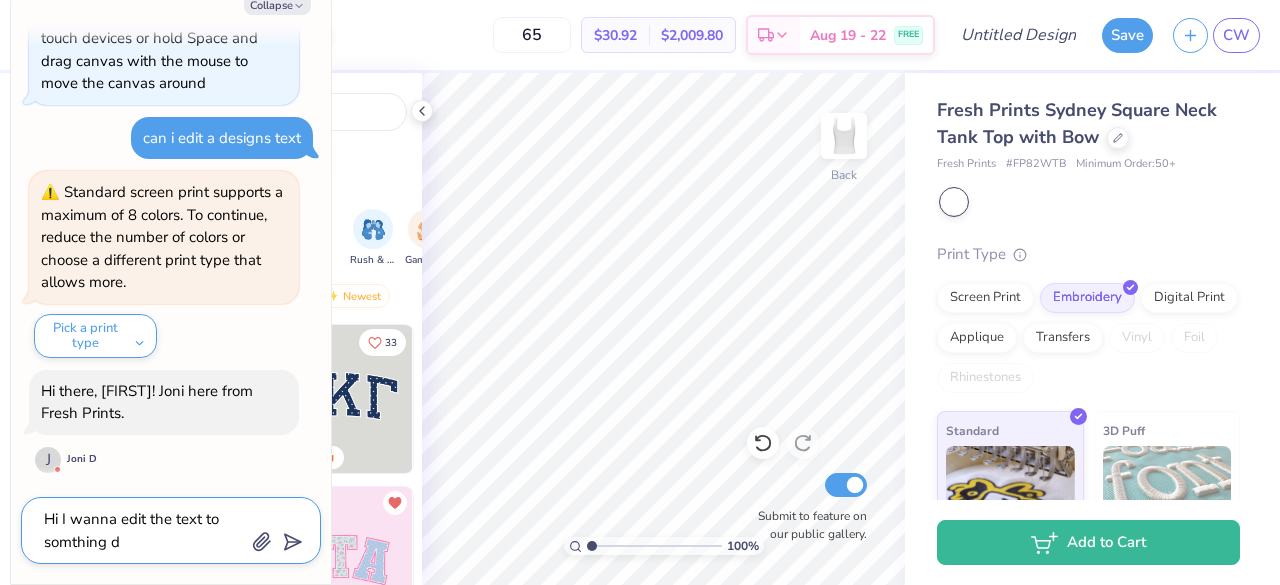 type on "Hi I wanna edit the text to somthing di" 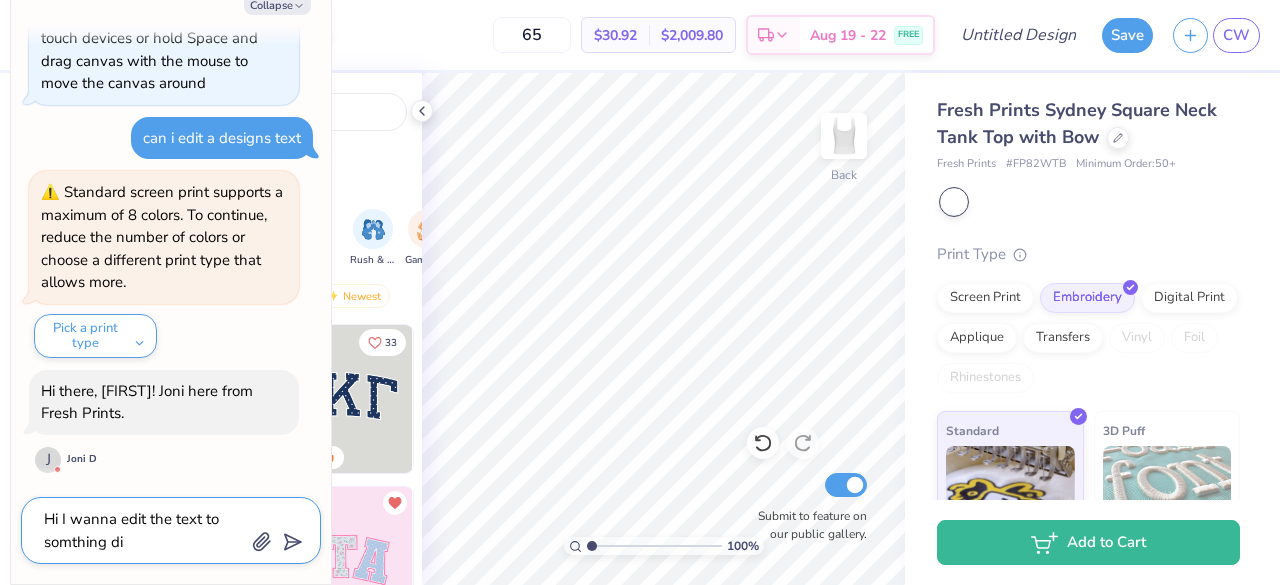 type on "x" 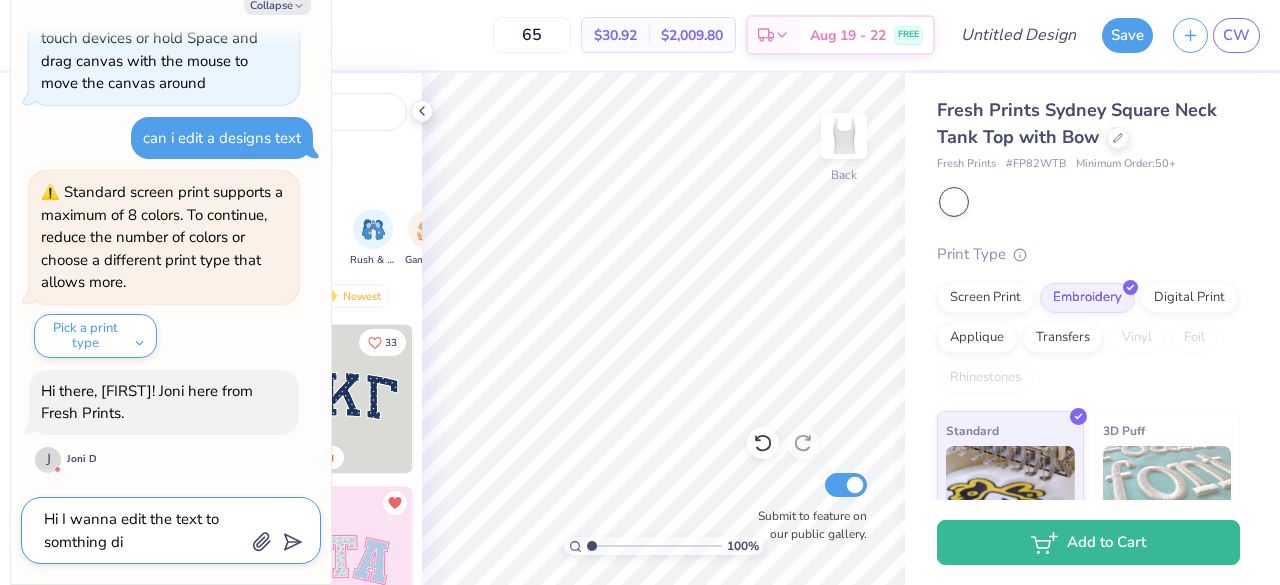 type on "Hi I wanna edit the text to somthing dif" 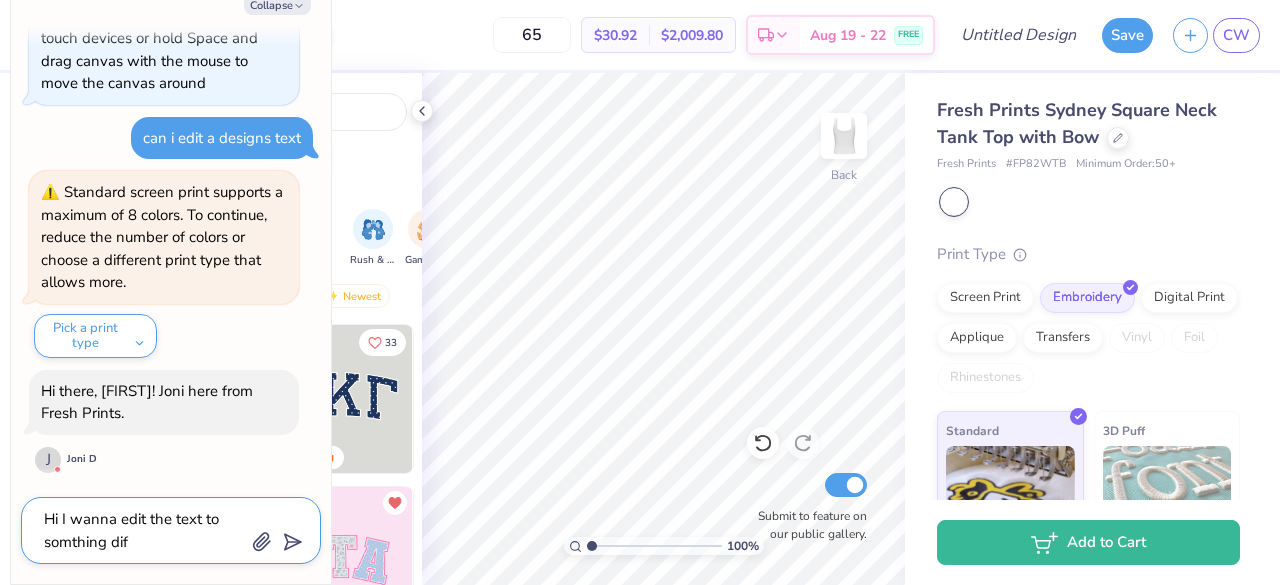 type on "x" 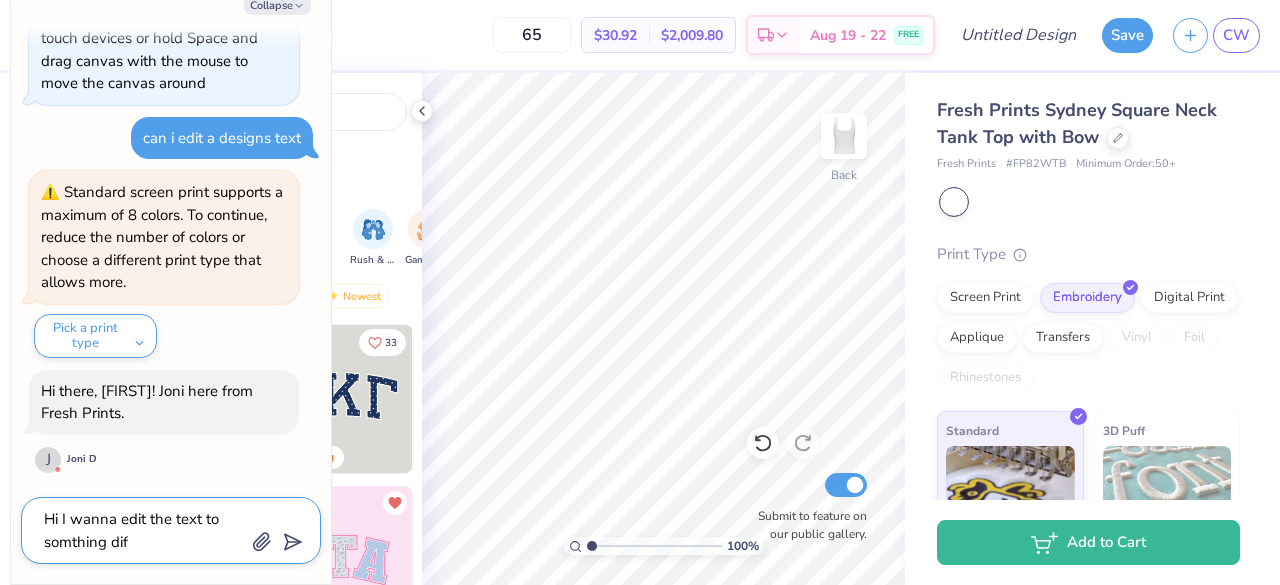 type on "Hi I wanna edit the text to somthing diff" 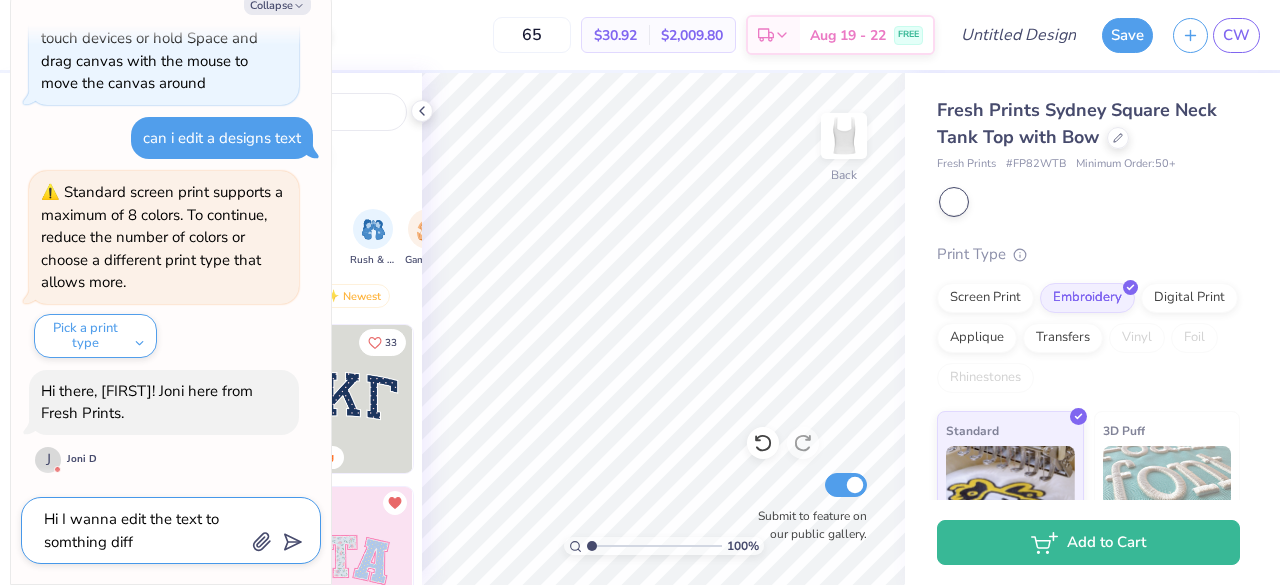 type on "x" 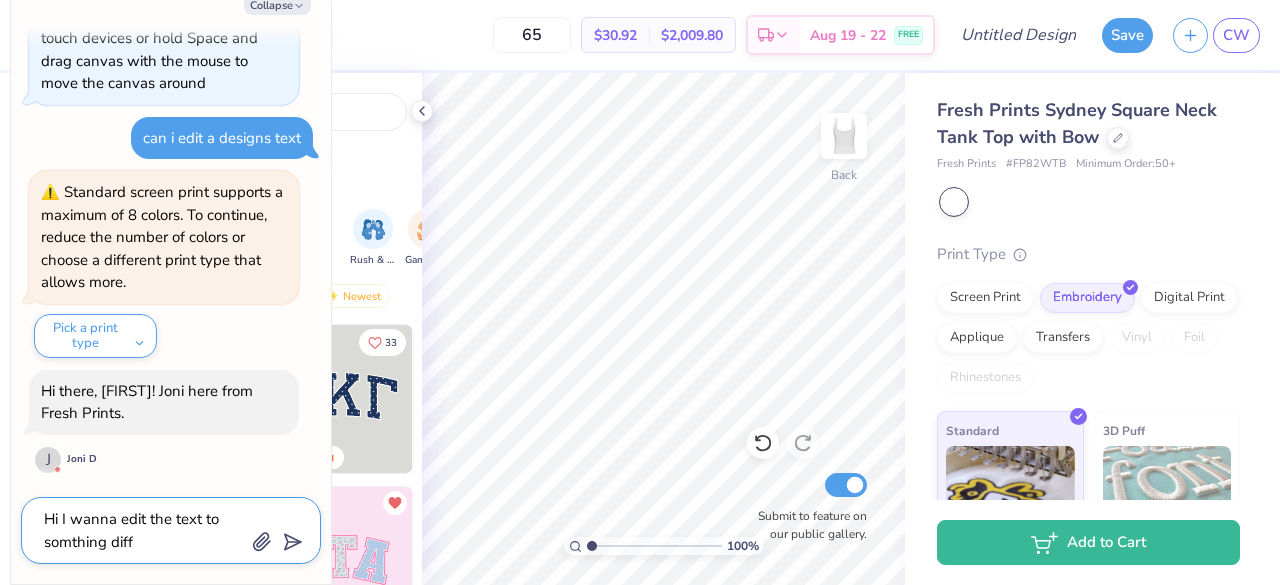 type on "Hi I wanna edit the text to somthing diffe" 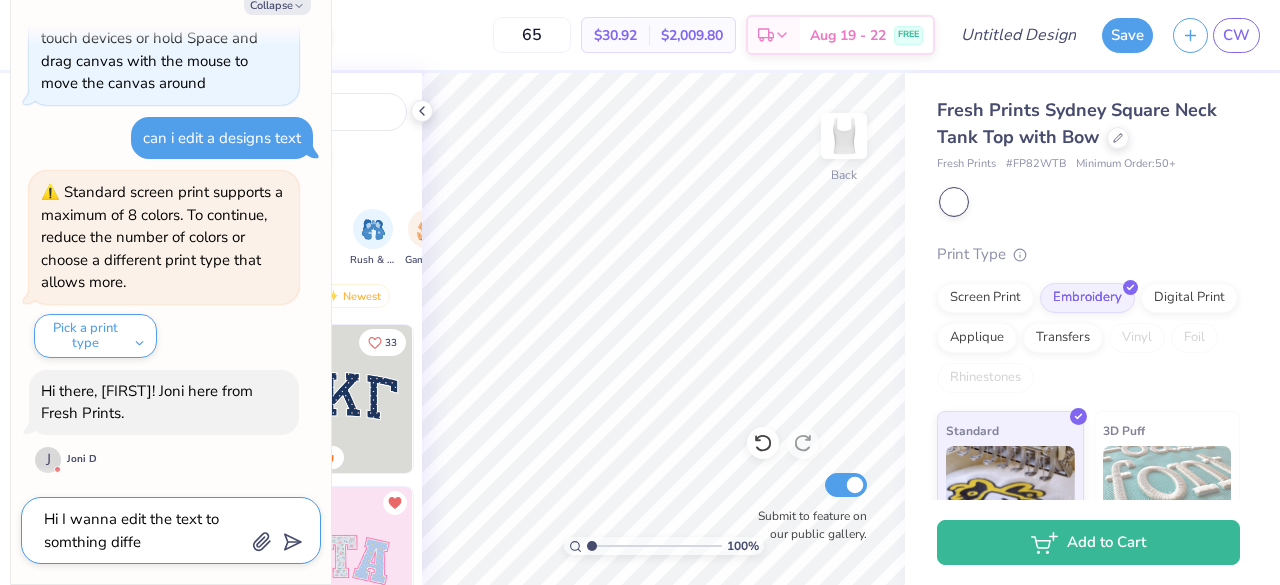 type on "x" 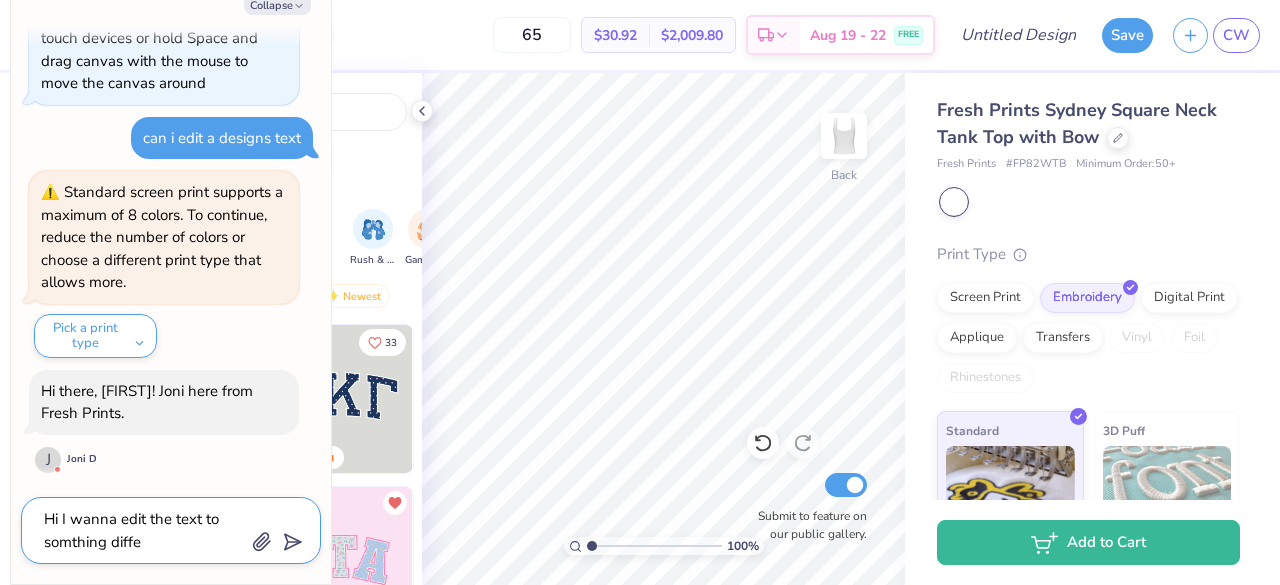 type on "Hi I wanna edit the text to somthing differ" 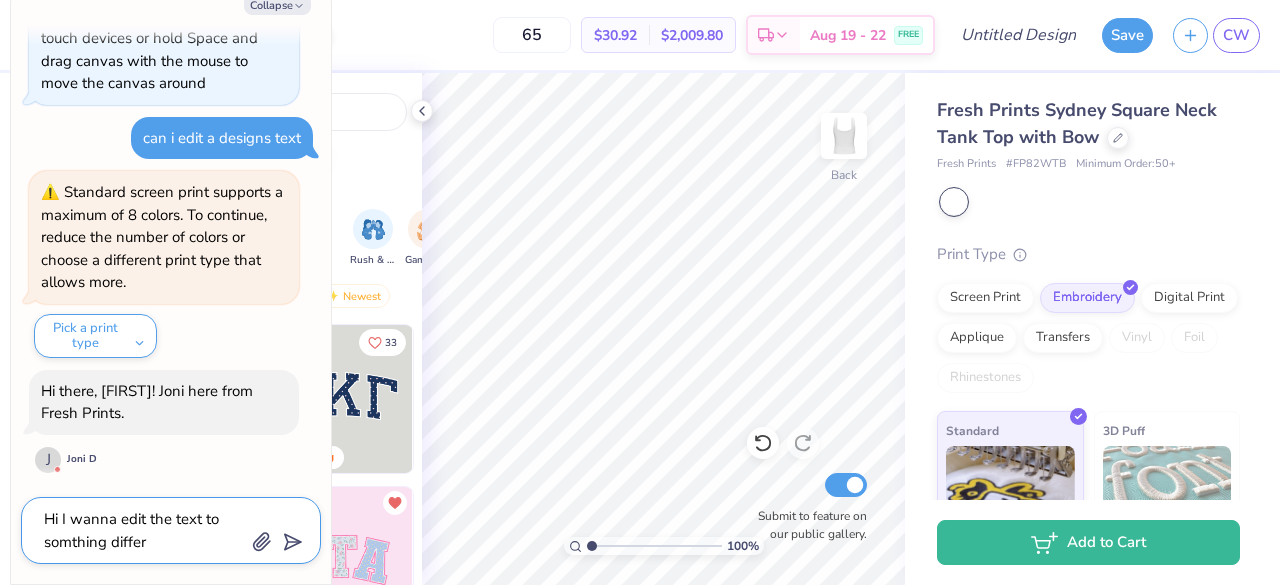 type on "x" 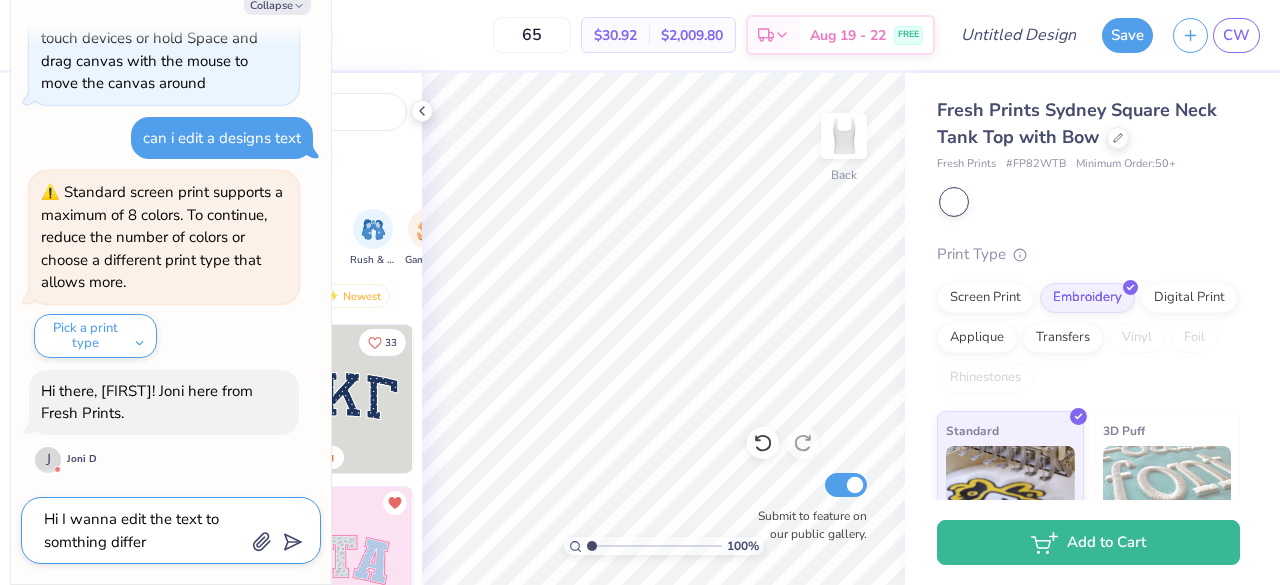 type on "Hi I wanna edit the text to somthing differe" 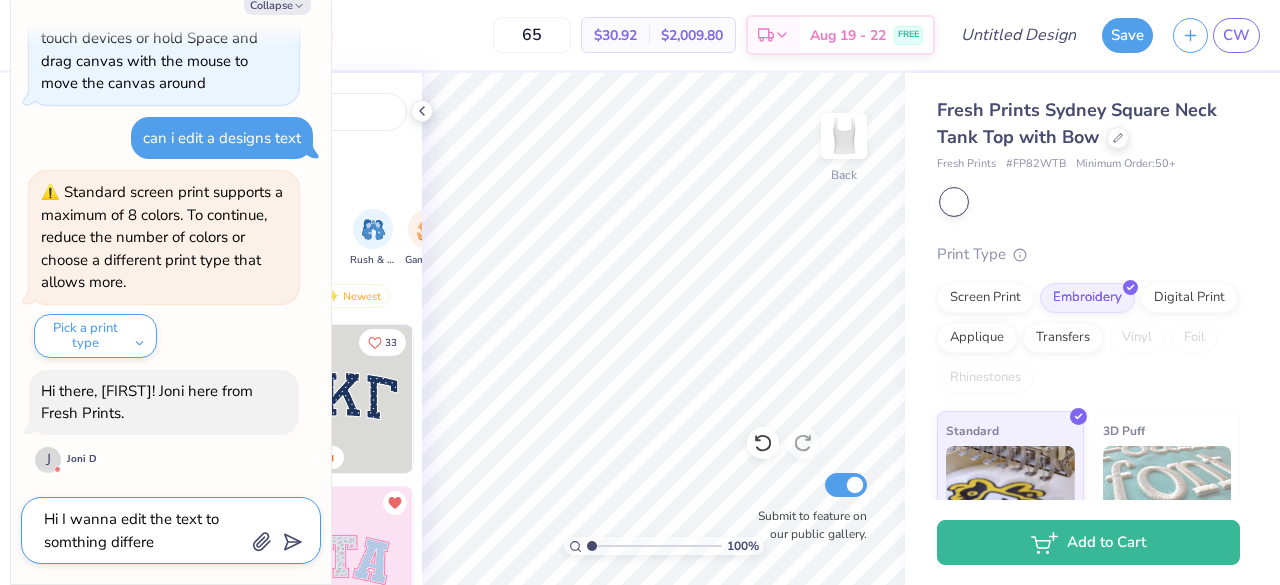 type on "x" 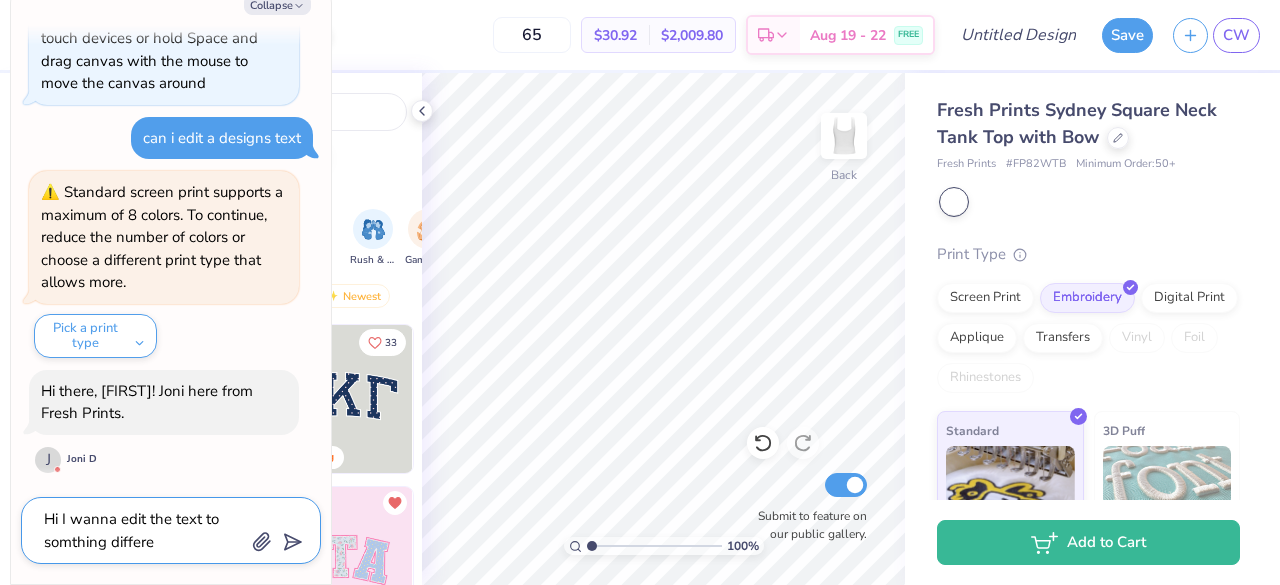 type on "Hi I wanna edit the text to somthing differen" 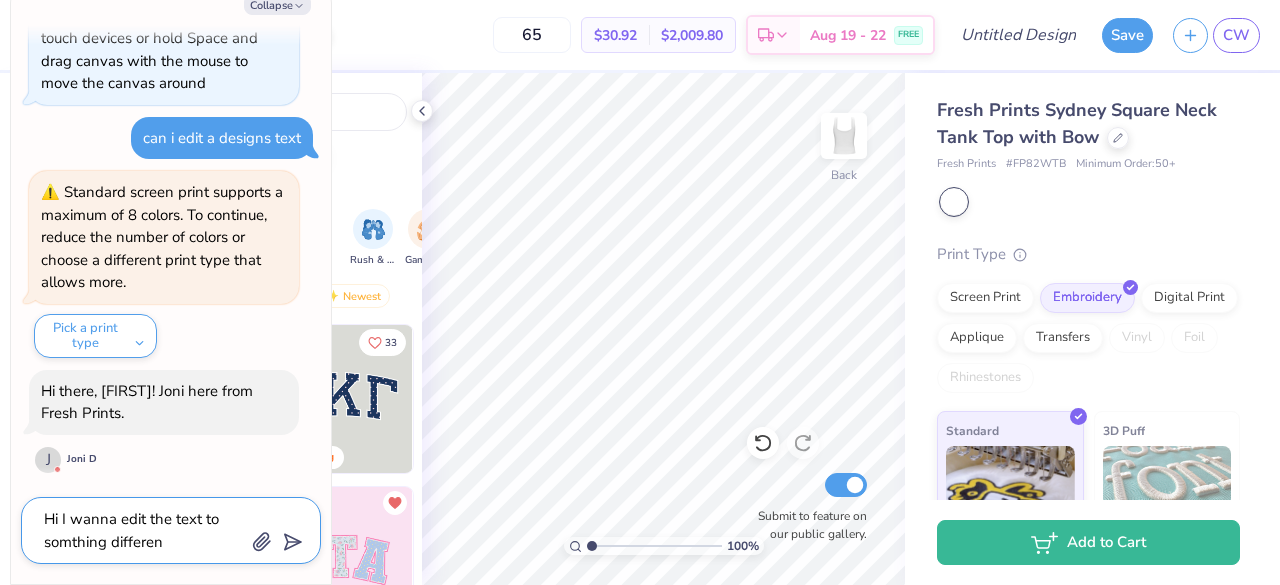 type on "x" 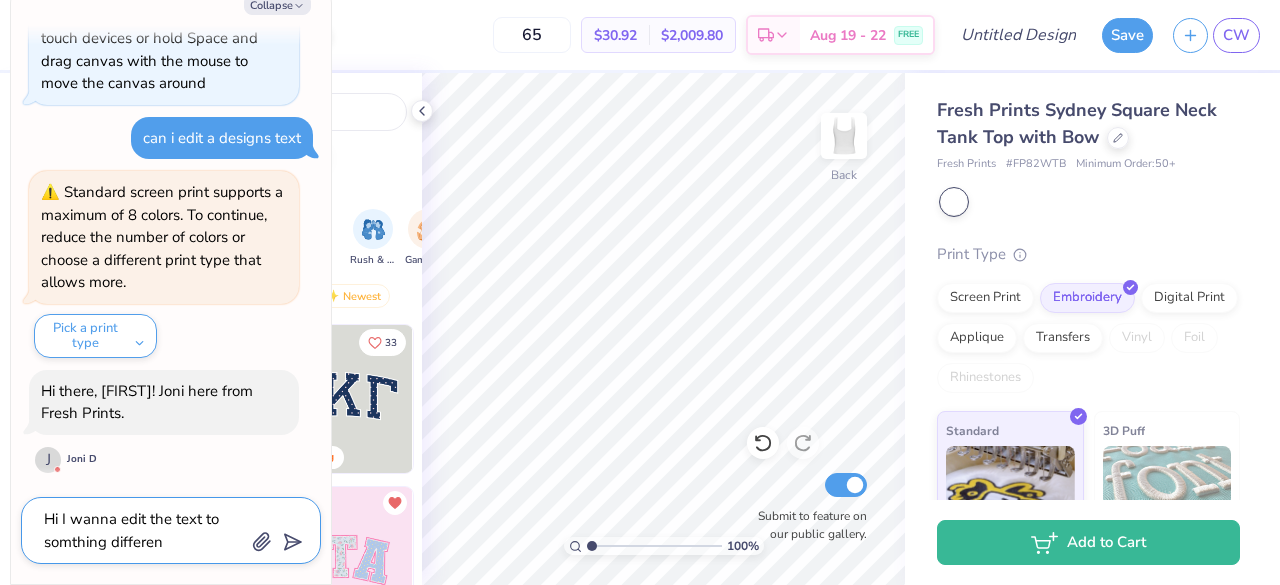 type on "Hi I wanna edit the text to somthing different" 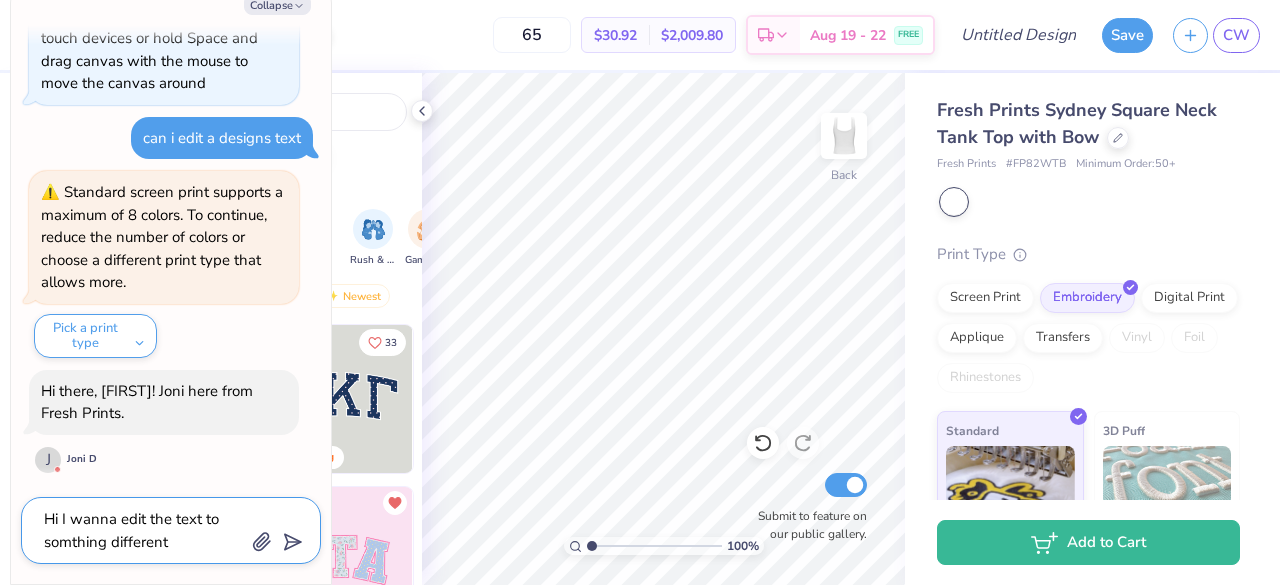 type on "x" 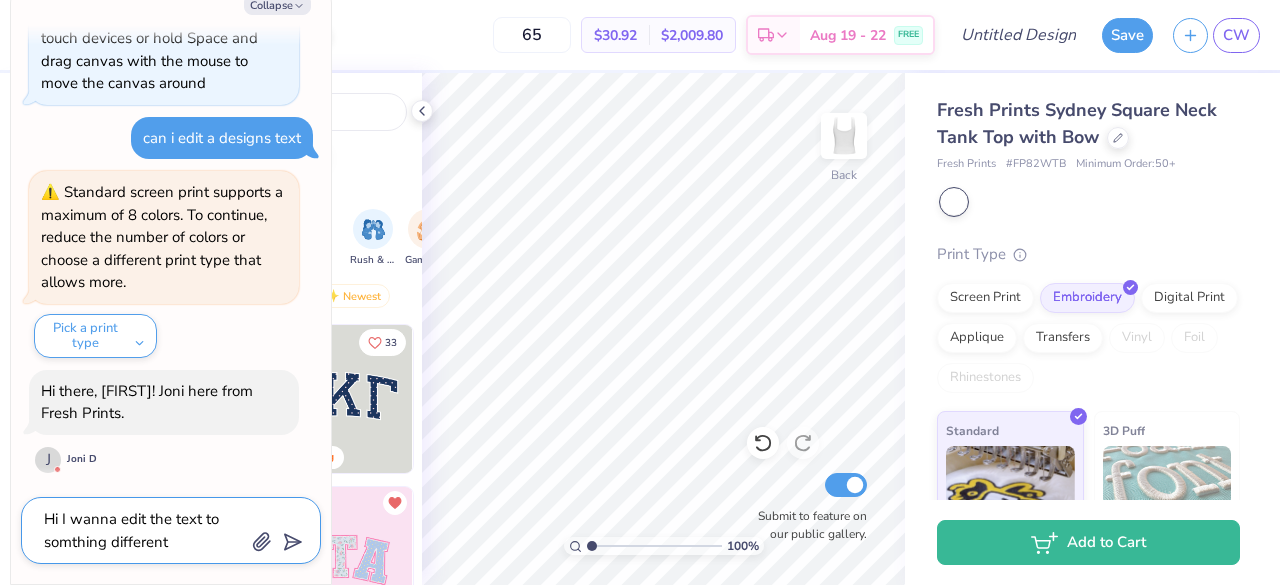 type on "Hi I wanna edit the text to somthing different" 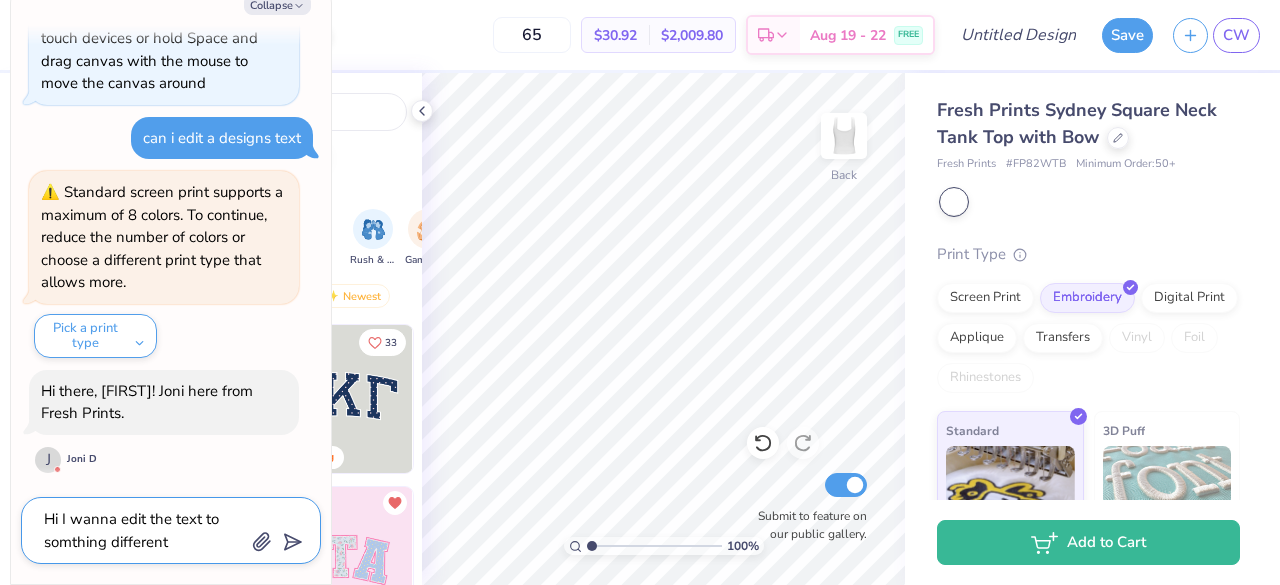 type on "x" 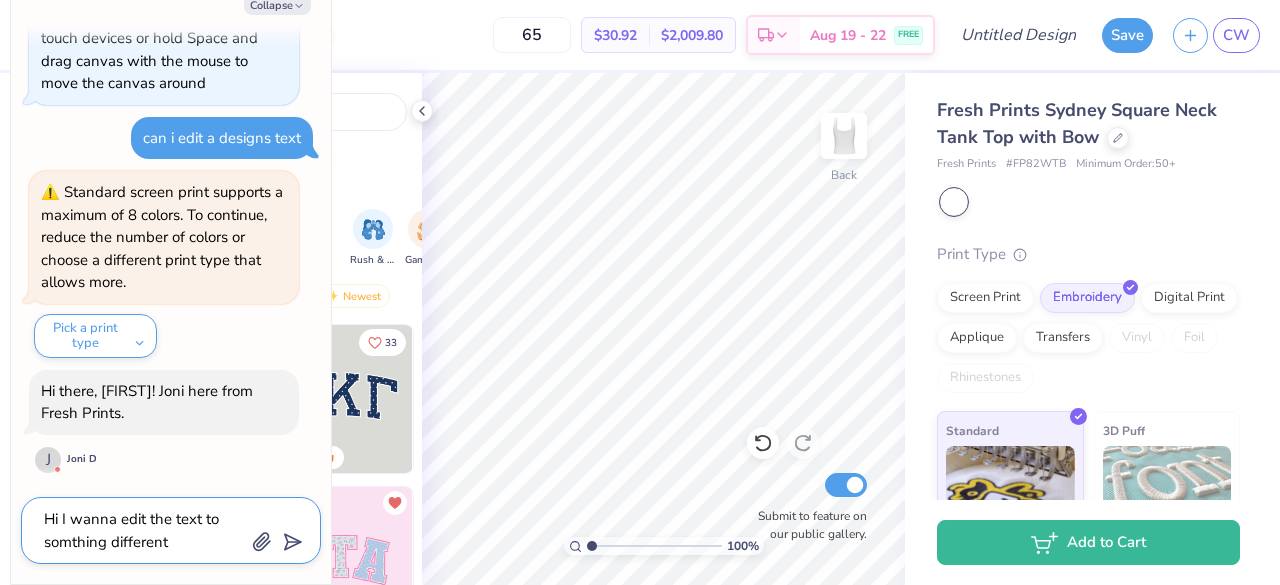type on "Hi I wanna edit the text to somthing different t" 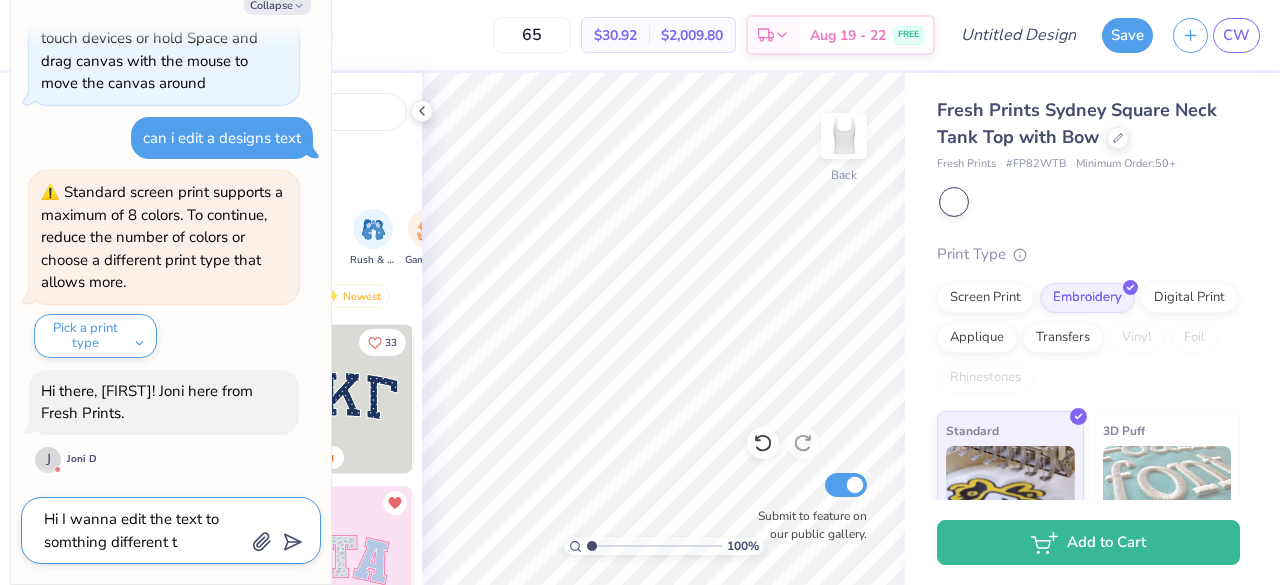 type on "x" 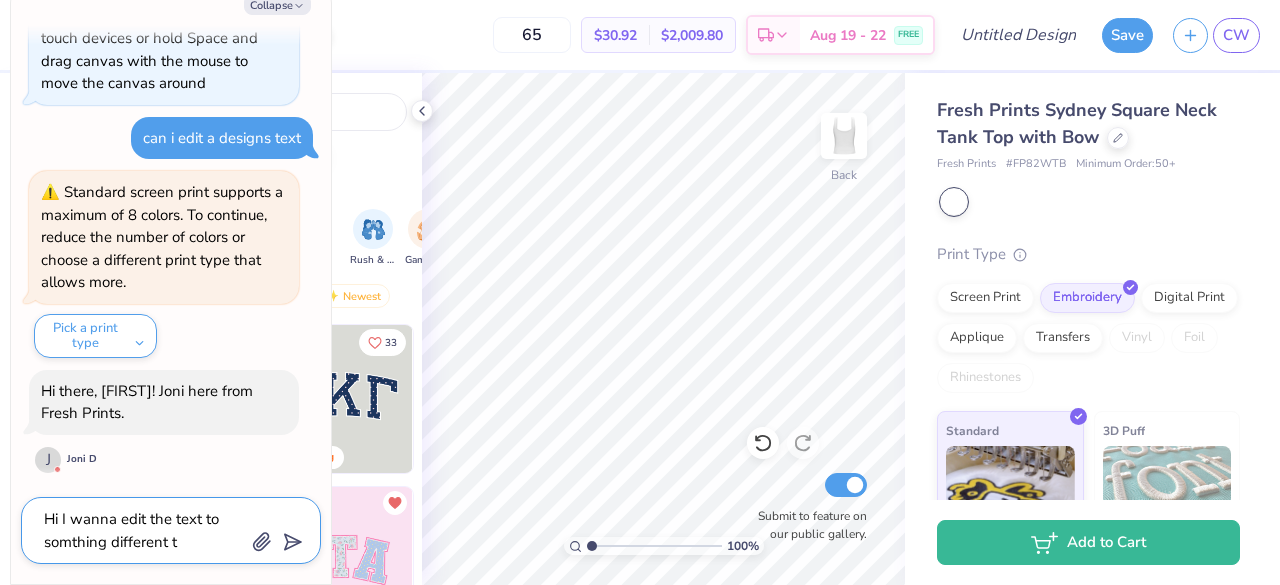 type on "Hi I wanna edit the text to somthing different th" 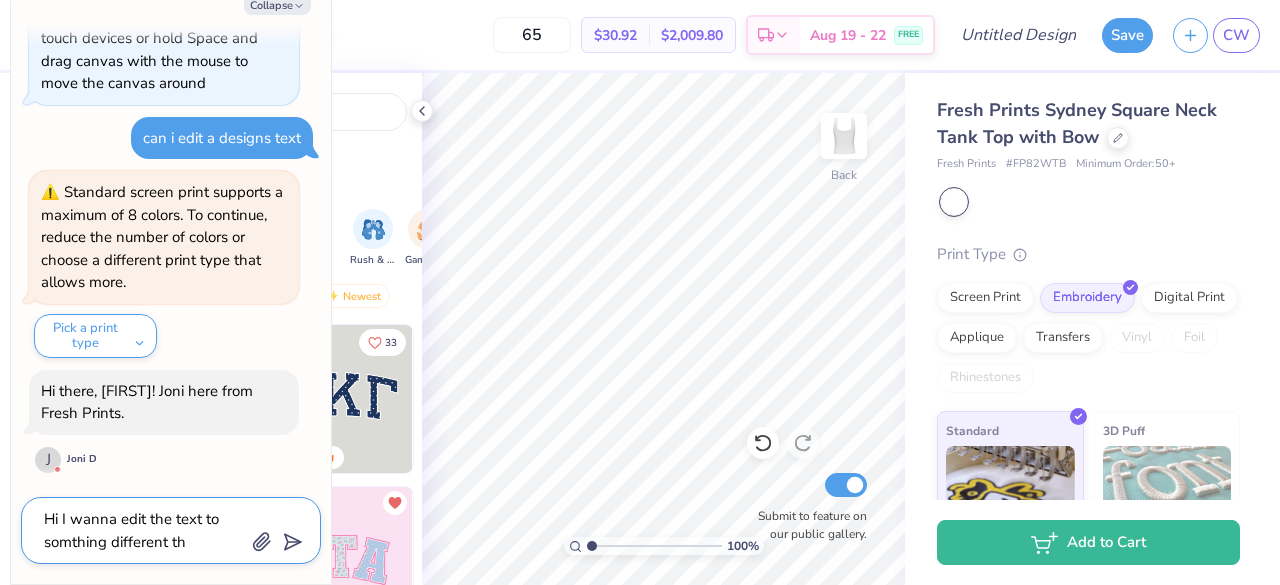 type on "x" 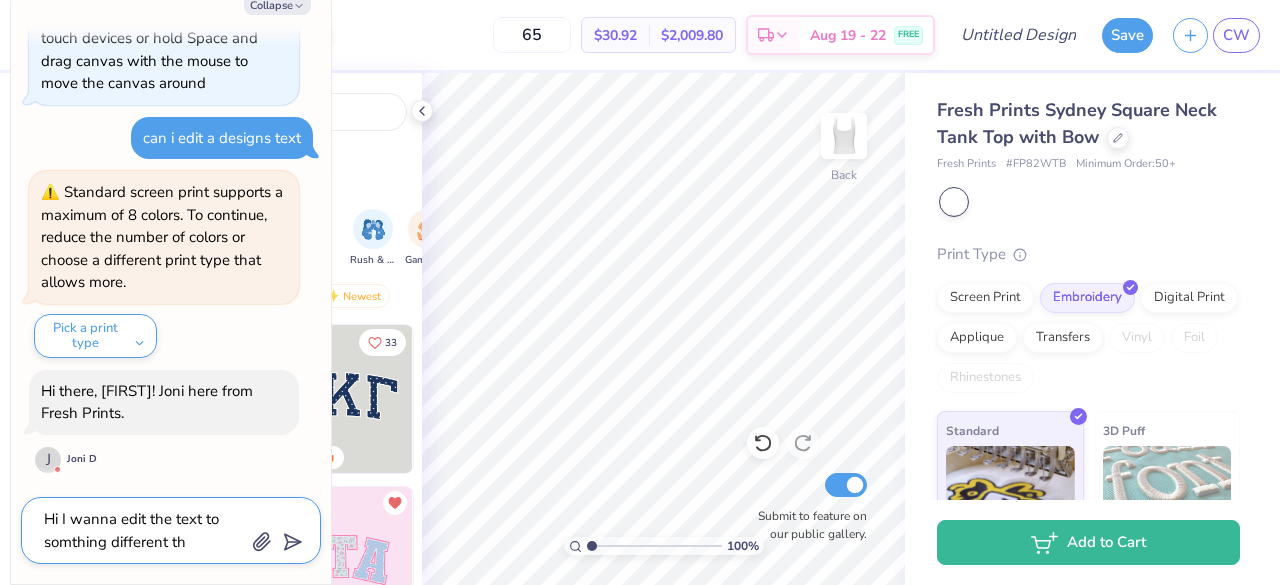 type on "Hi I wanna edit the text to somthing different the" 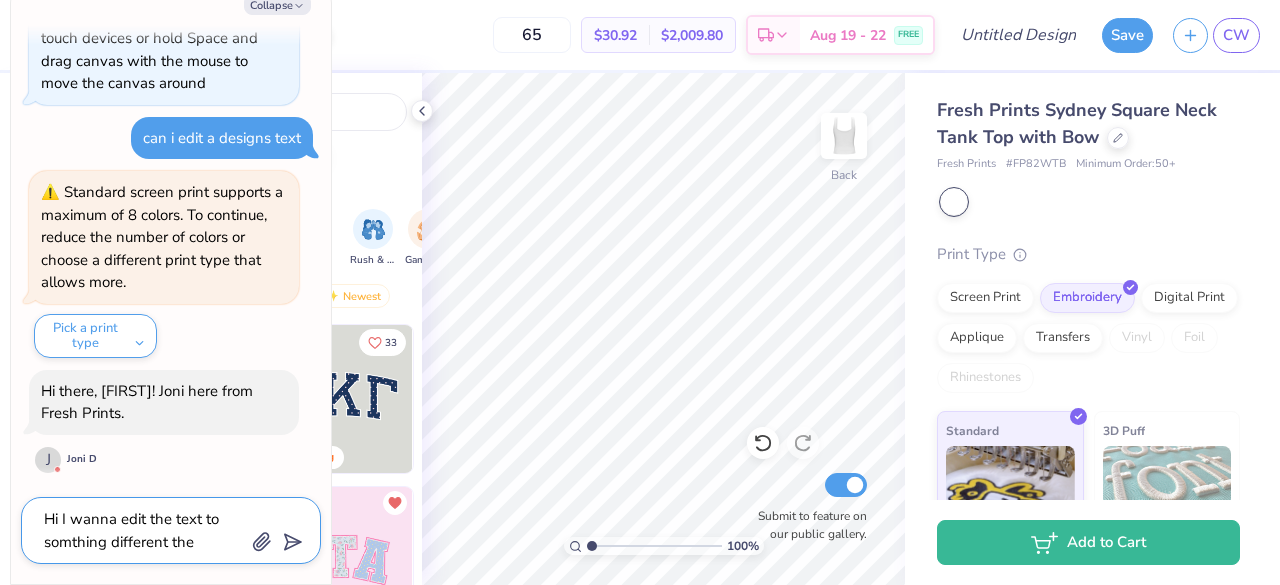 type on "x" 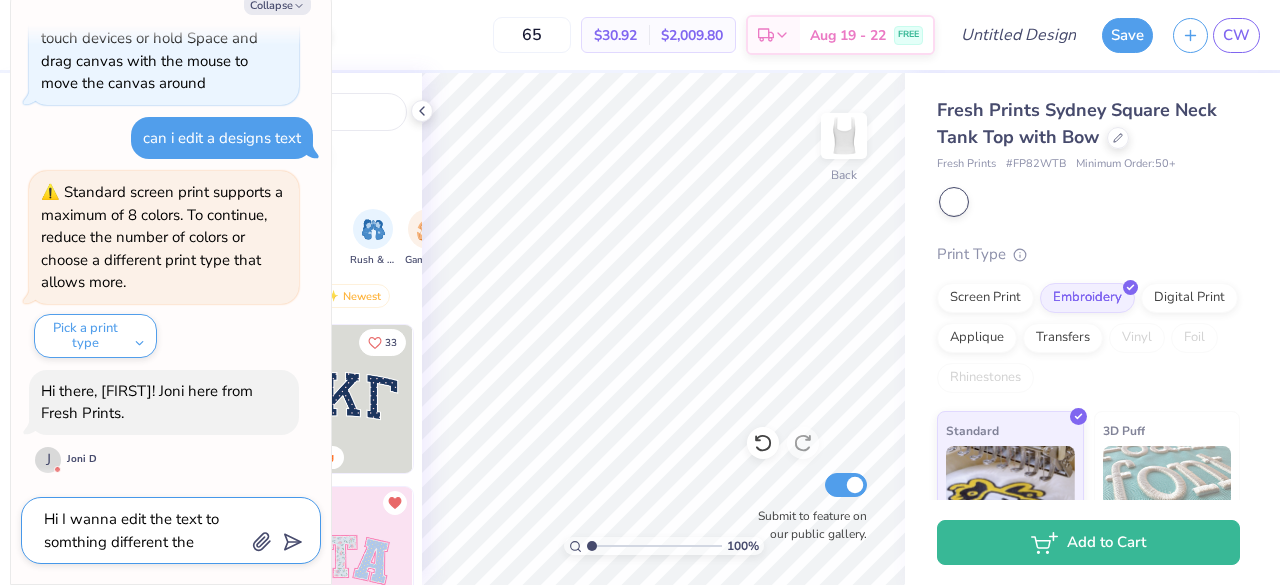 type on "Hi I wanna edit the text to somthing different the" 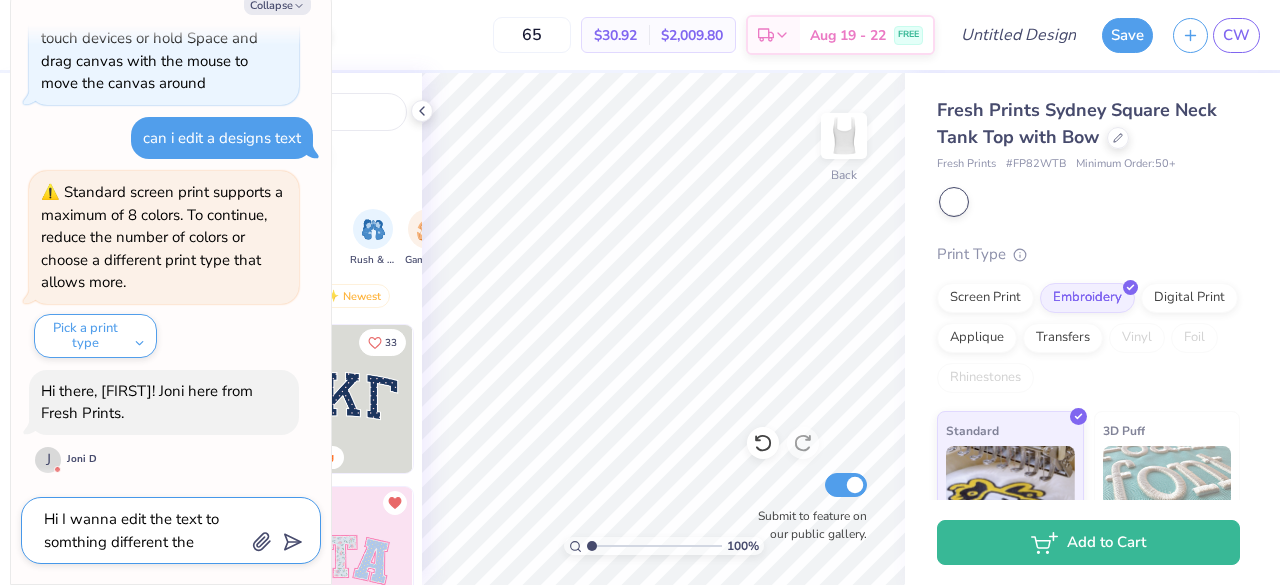 type on "x" 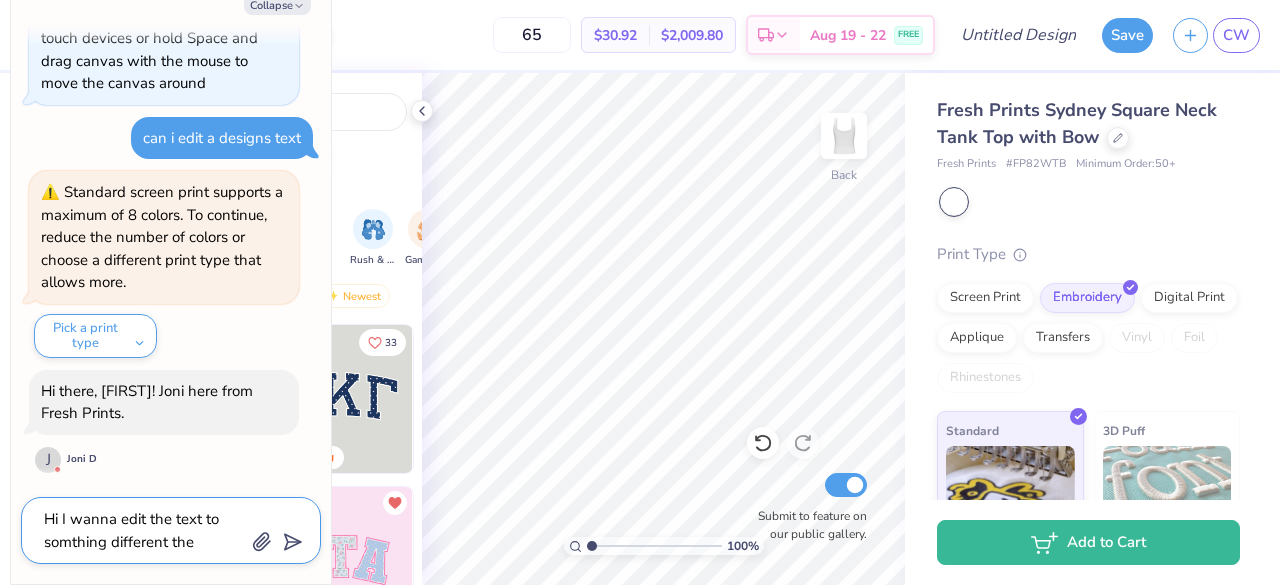 type on "Hi I wanna edit the text to somthing different the Z" 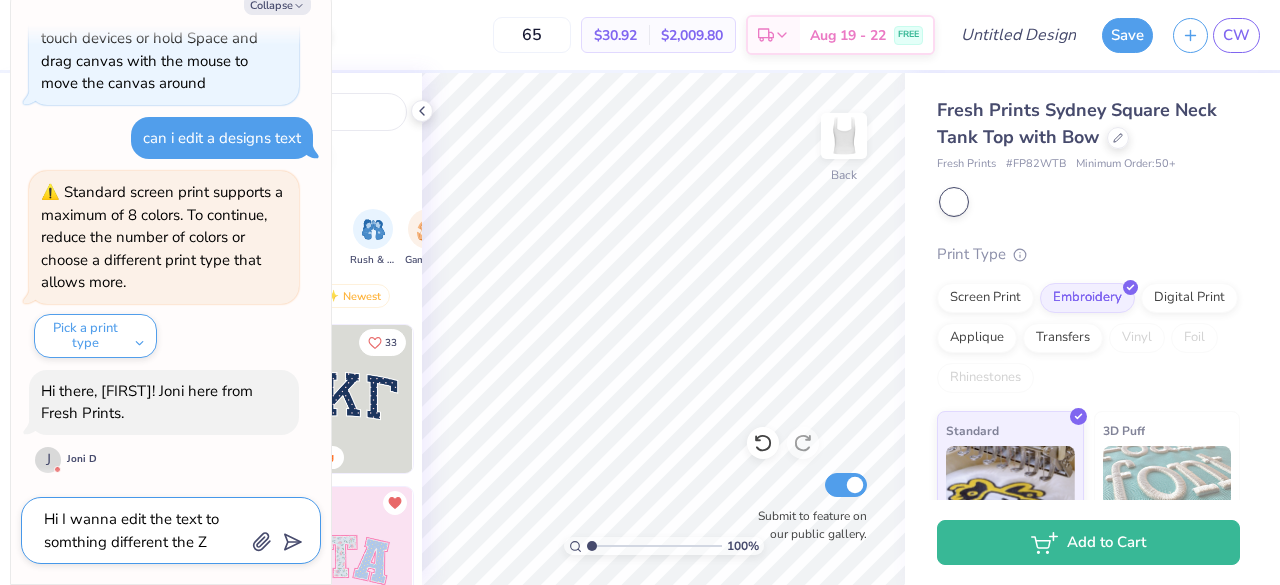 type on "x" 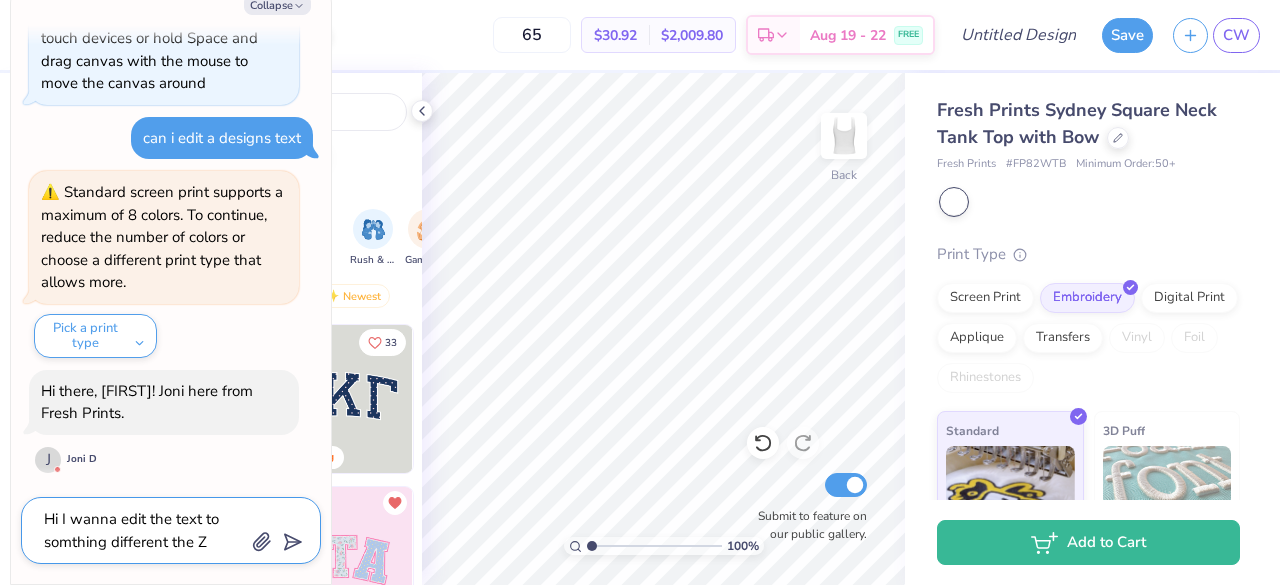 type on "Hi I wanna edit the text to somthing different the ZT" 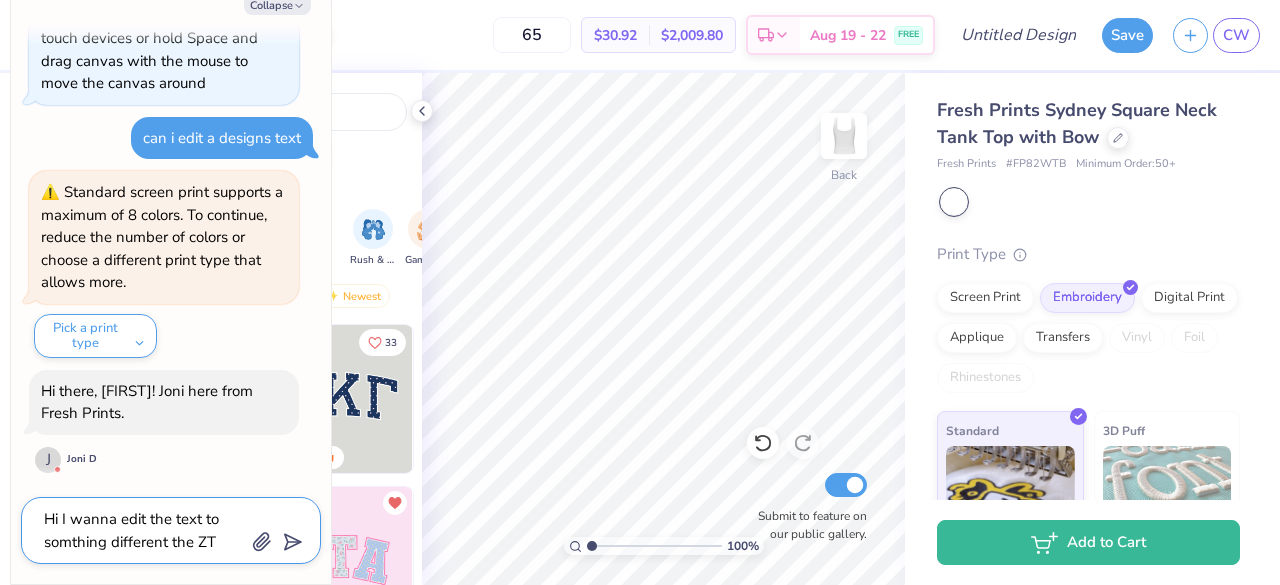 type on "x" 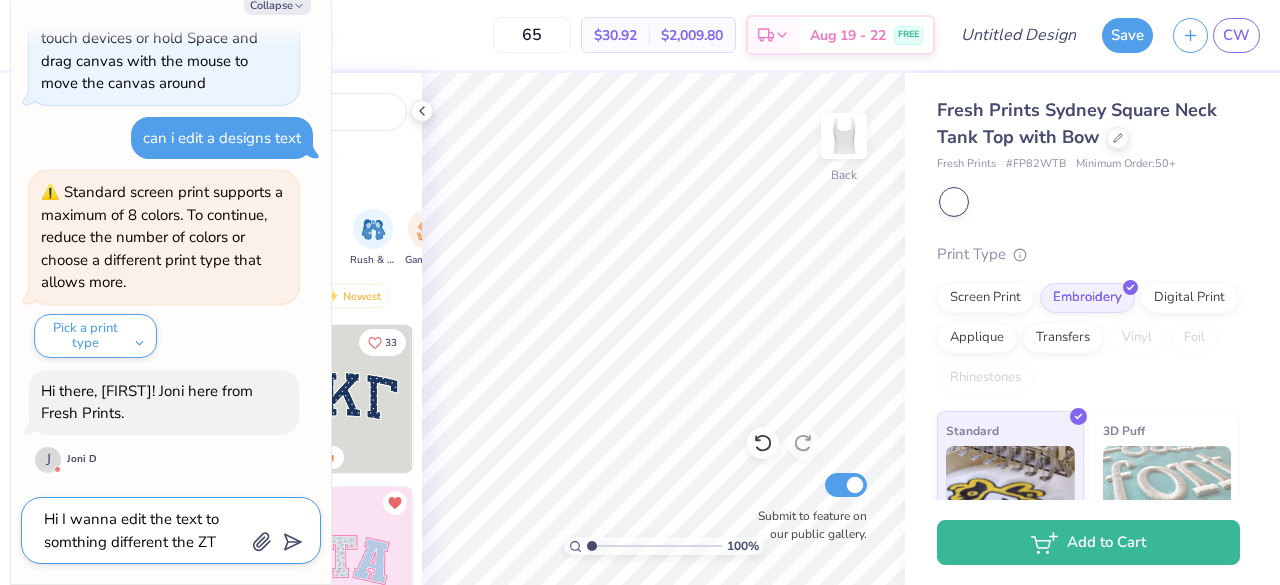type on "Hi I wanna edit the text to somthing different the ZTA" 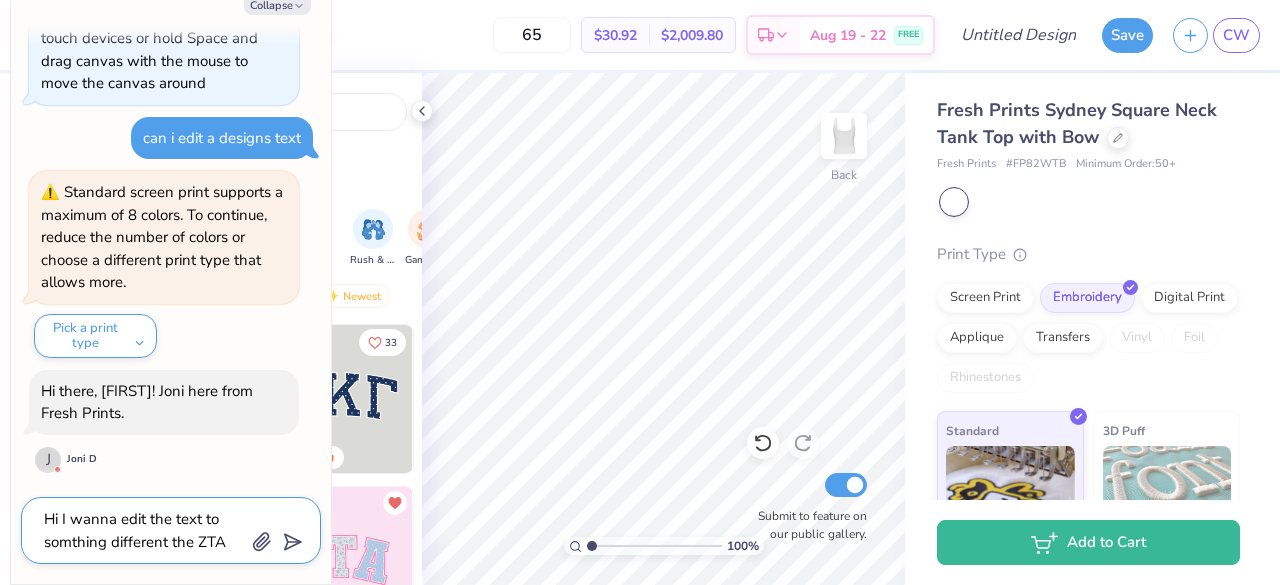 type on "x" 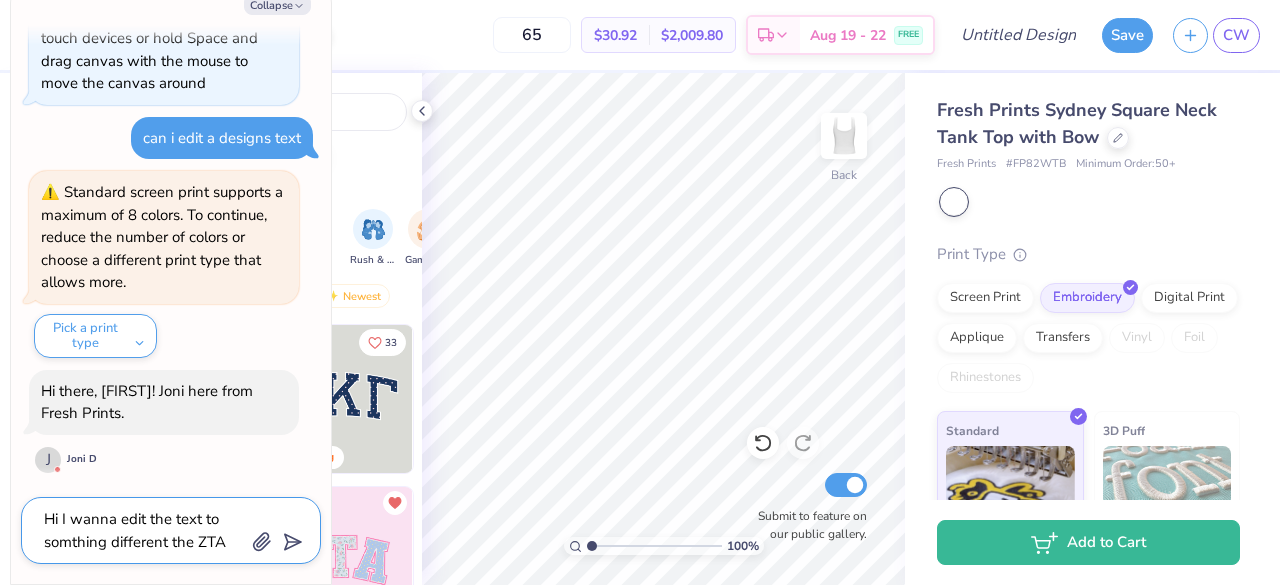 type on "Hi I wanna edit the text to somthing different the ZTA" 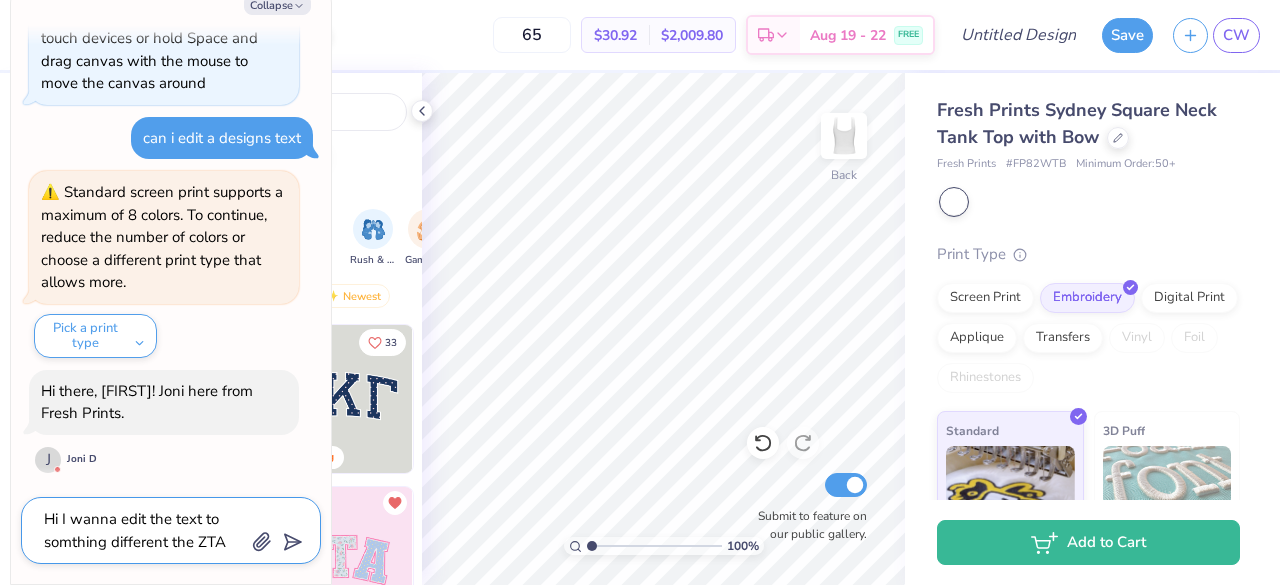 type on "x" 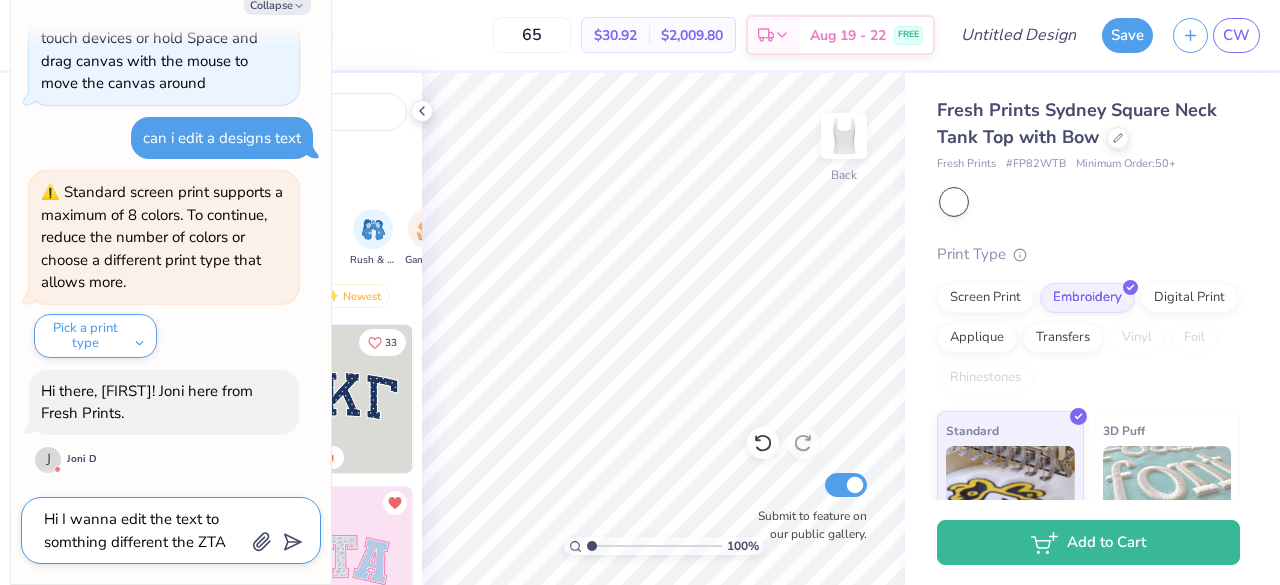 type on "Hi I wanna edit the text to somthing different the ZTA c" 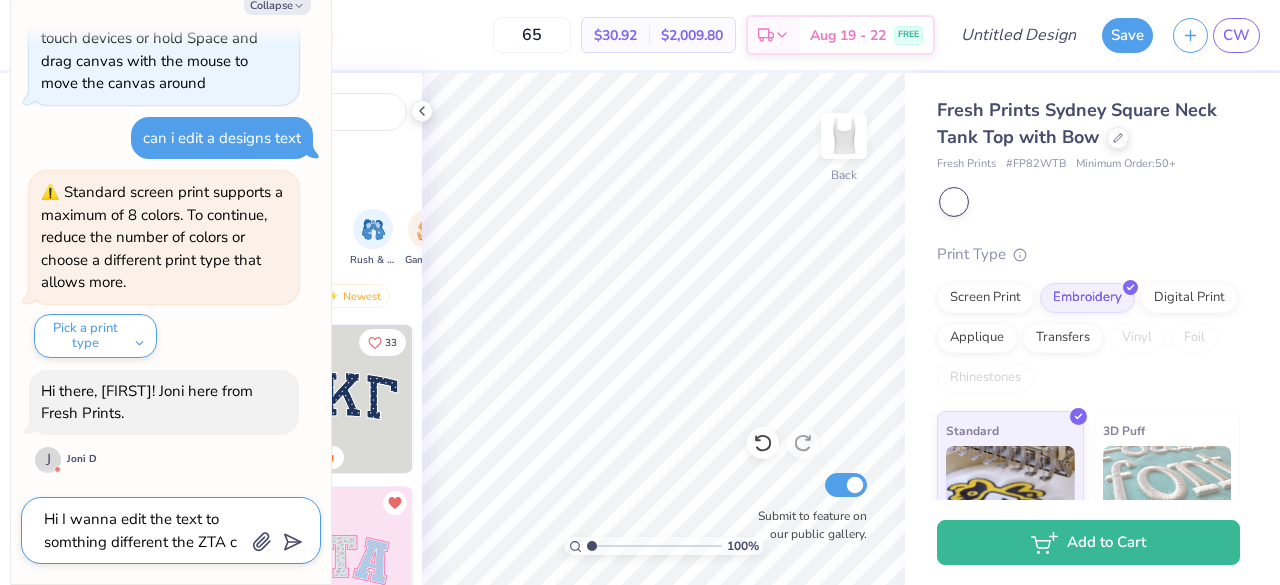 type 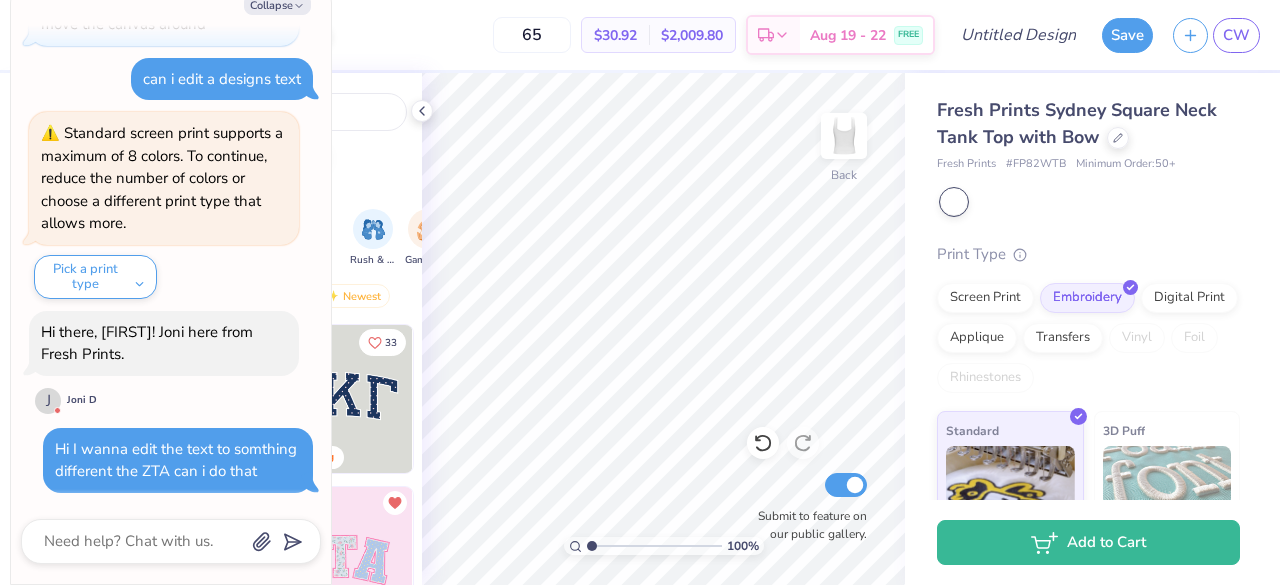 scroll, scrollTop: 554, scrollLeft: 0, axis: vertical 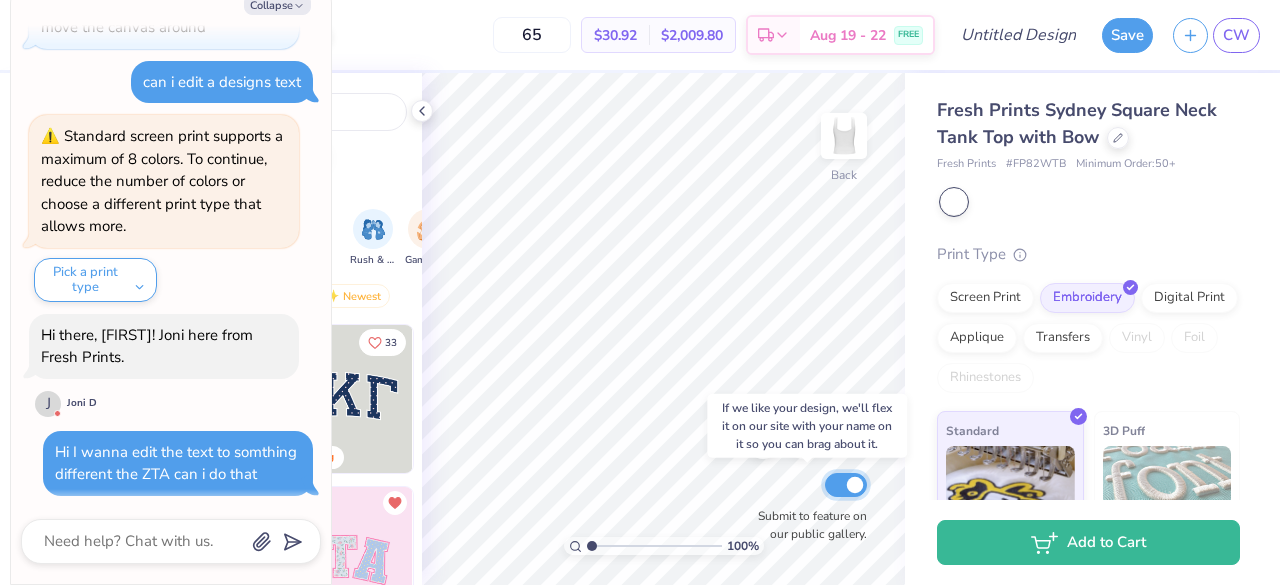 click on "Submit to feature on our public gallery." at bounding box center [846, 485] 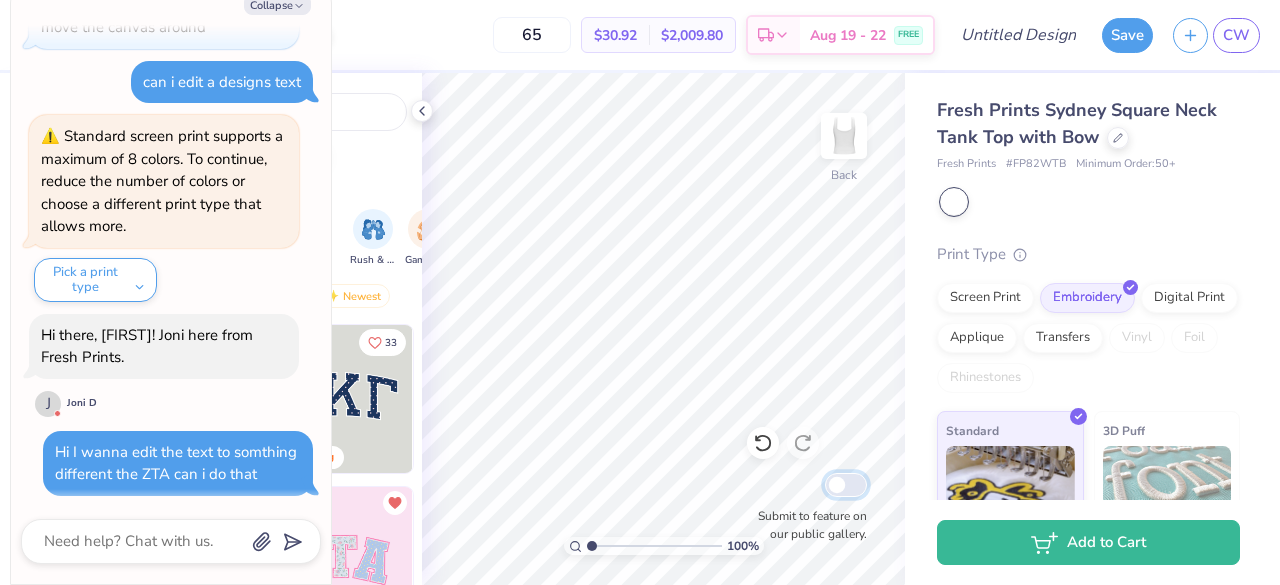 scroll, scrollTop: 553, scrollLeft: 0, axis: vertical 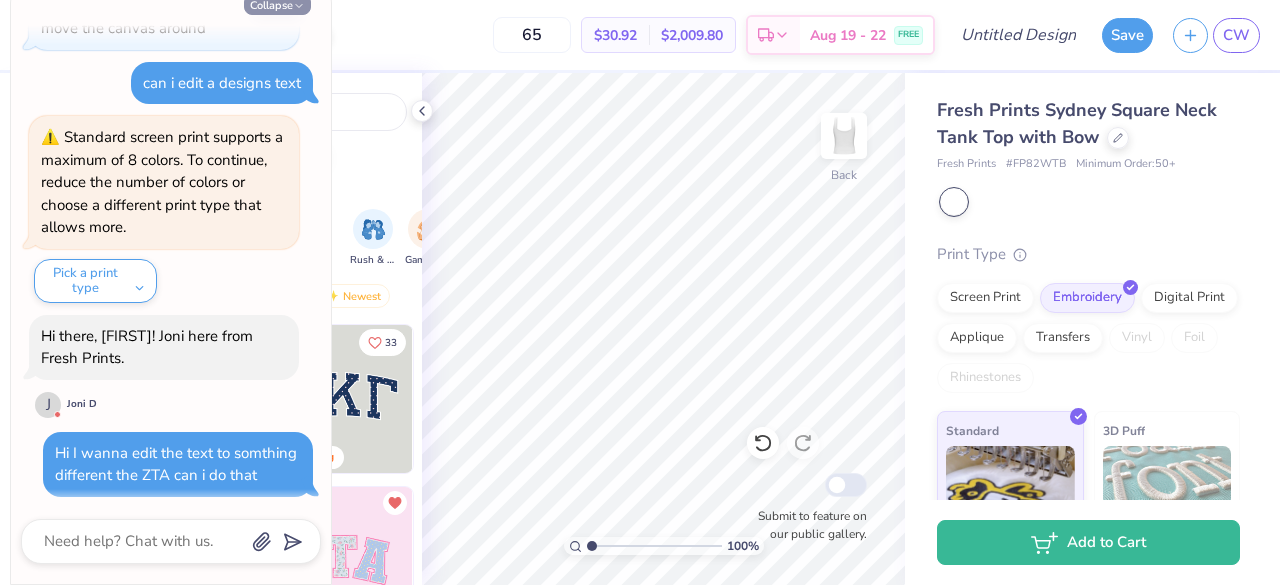 click 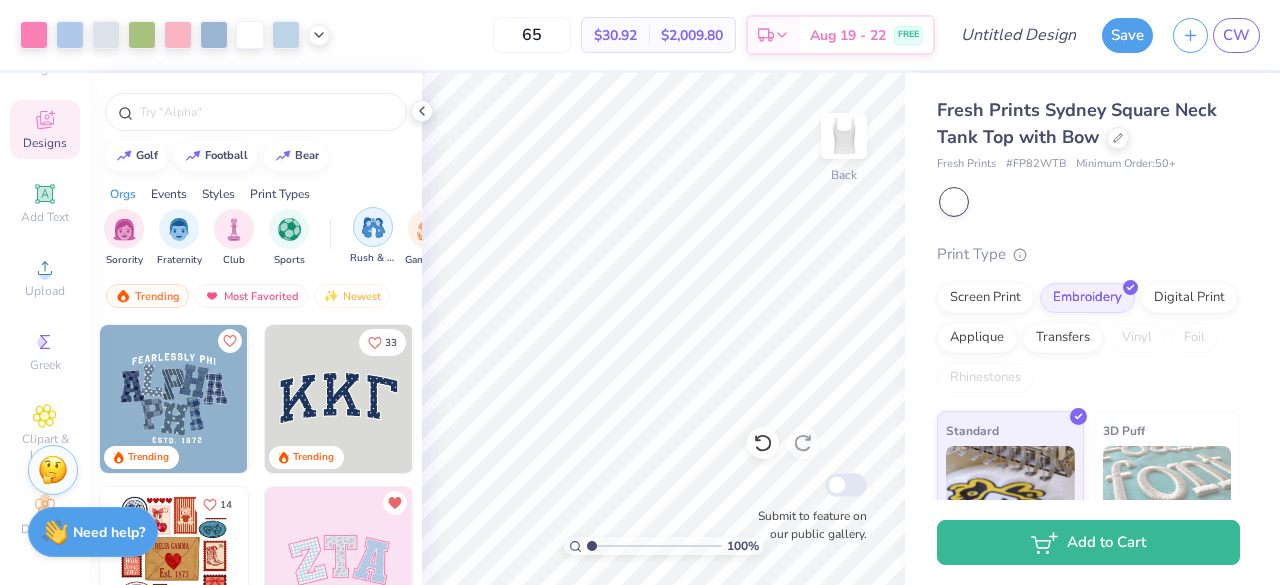 click at bounding box center [373, 227] 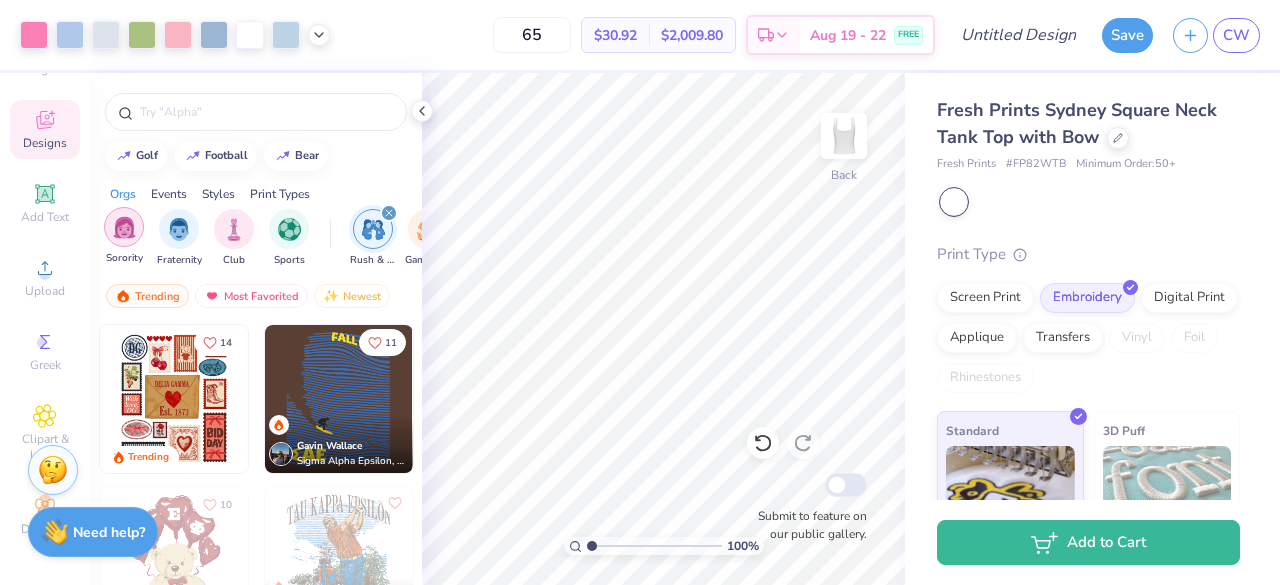 click at bounding box center (124, 227) 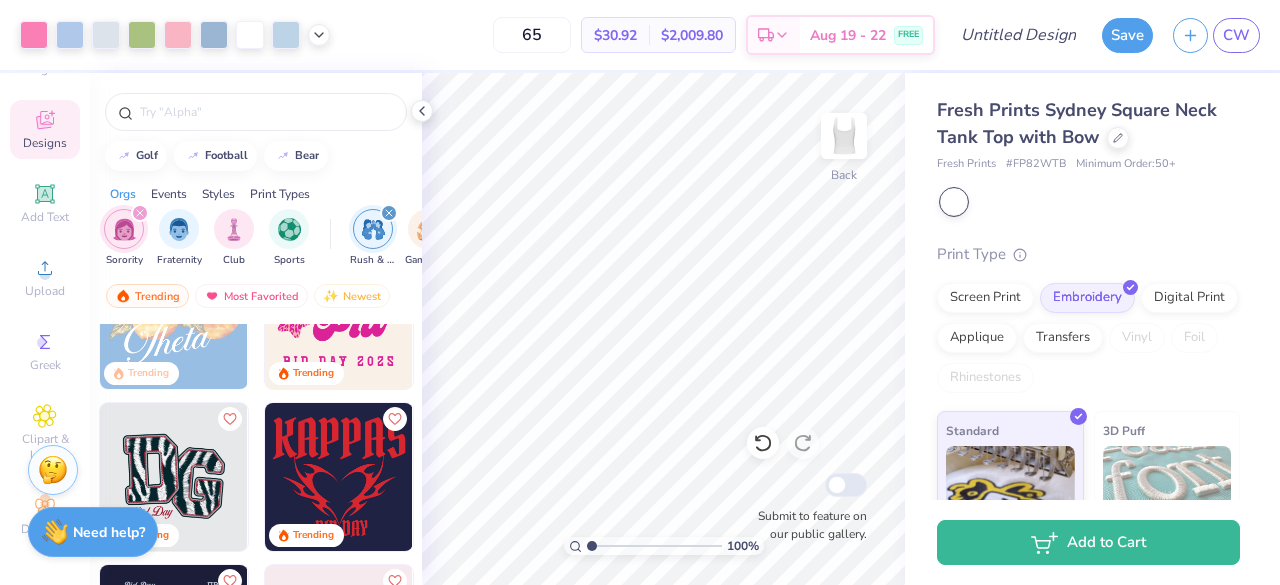scroll, scrollTop: 246, scrollLeft: 0, axis: vertical 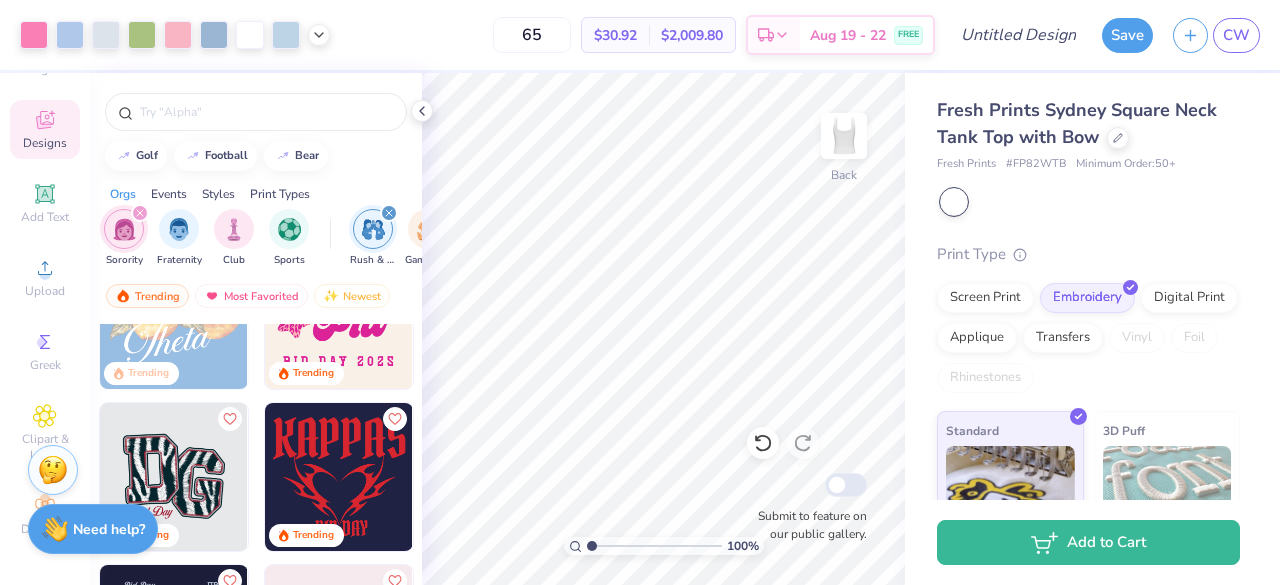 click on "Need help?  Chat with us." at bounding box center (93, 529) 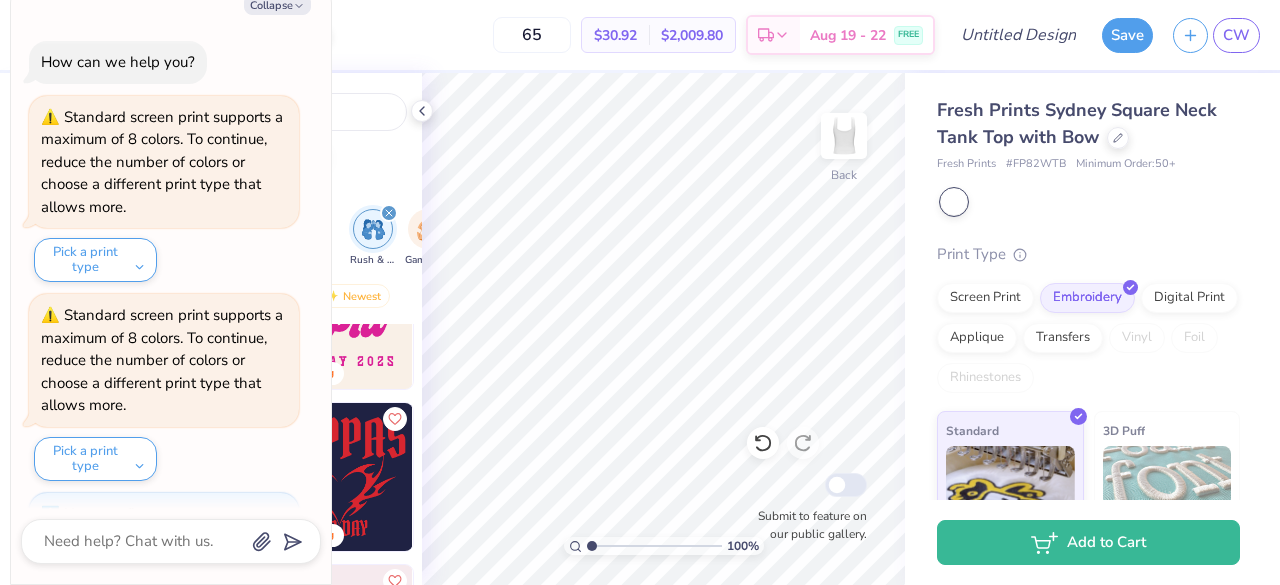 scroll, scrollTop: 693, scrollLeft: 0, axis: vertical 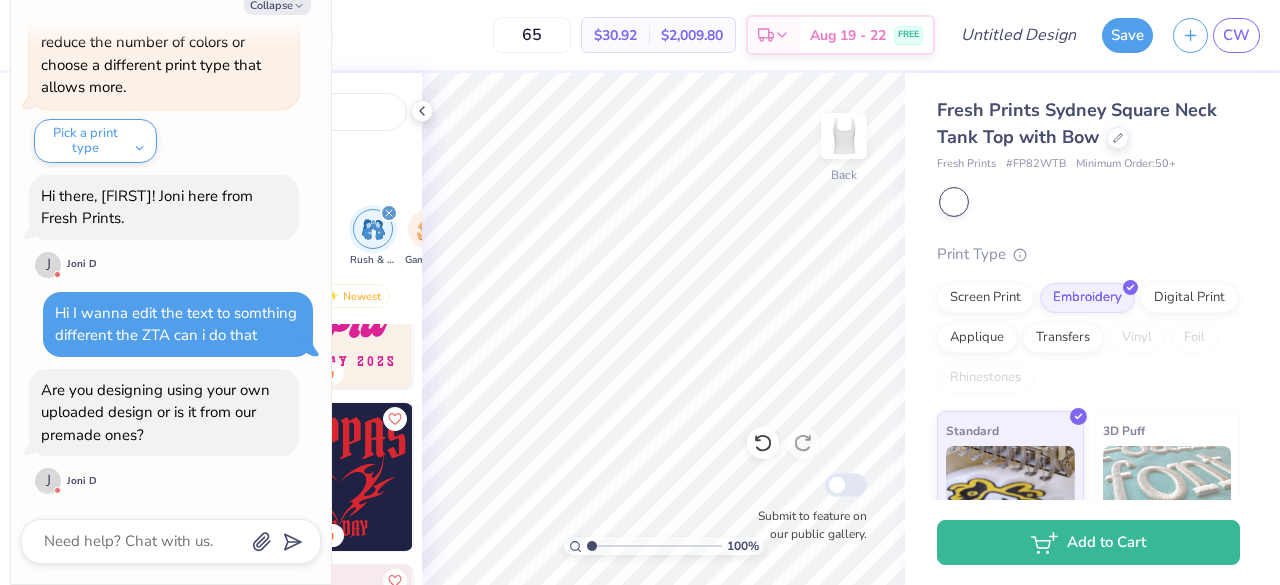 click at bounding box center [171, 541] 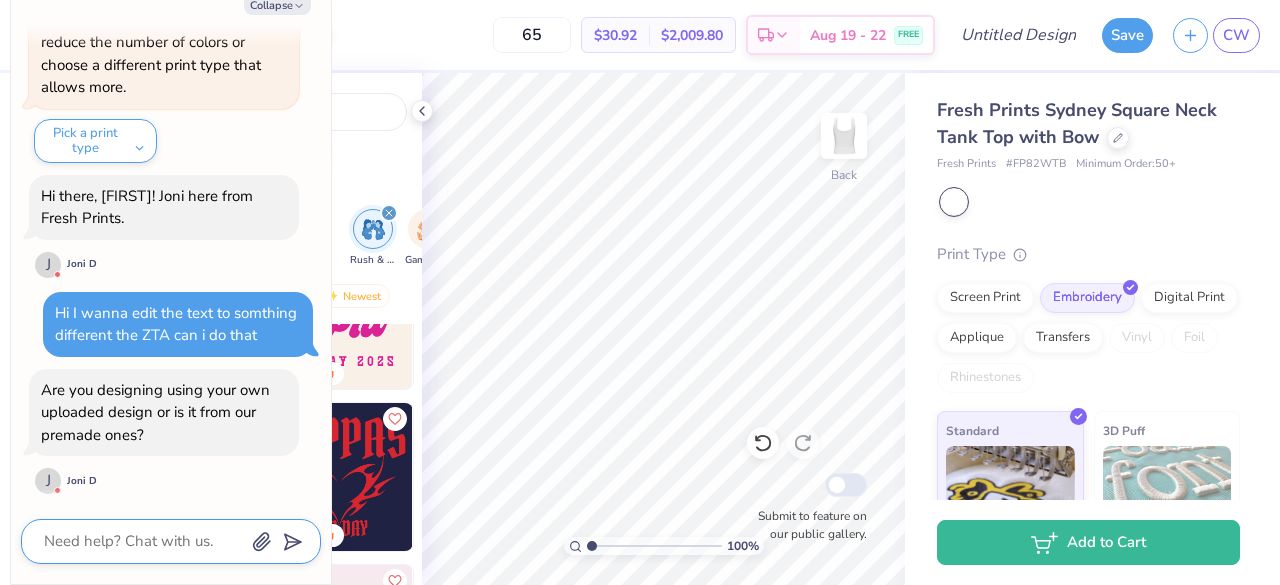 click at bounding box center [143, 541] 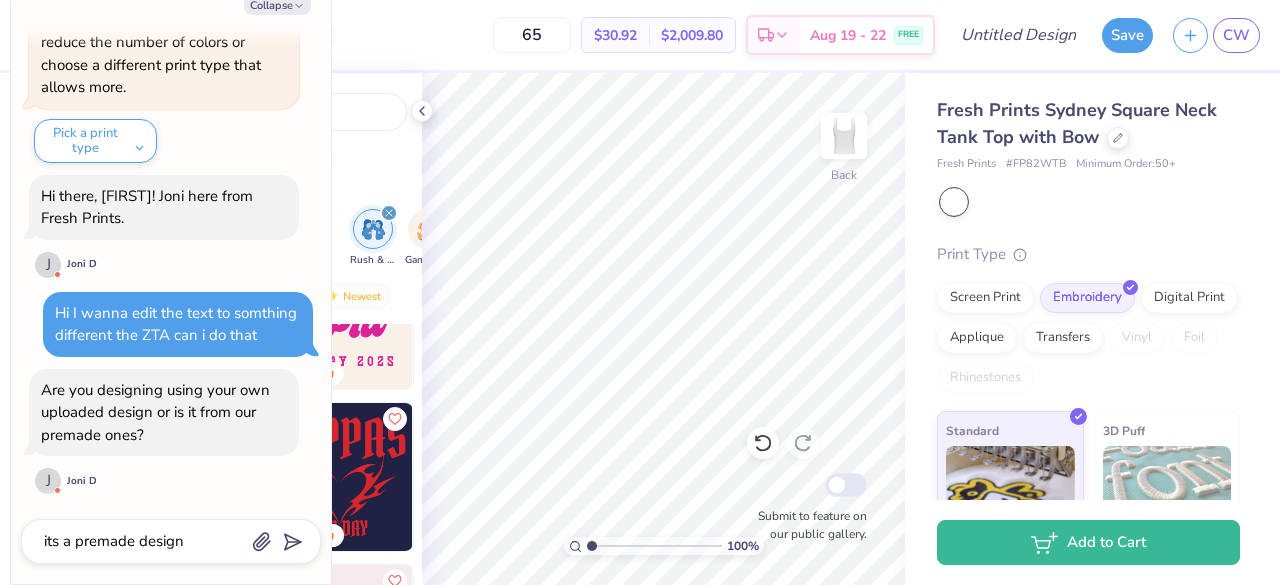 scroll, scrollTop: 748, scrollLeft: 0, axis: vertical 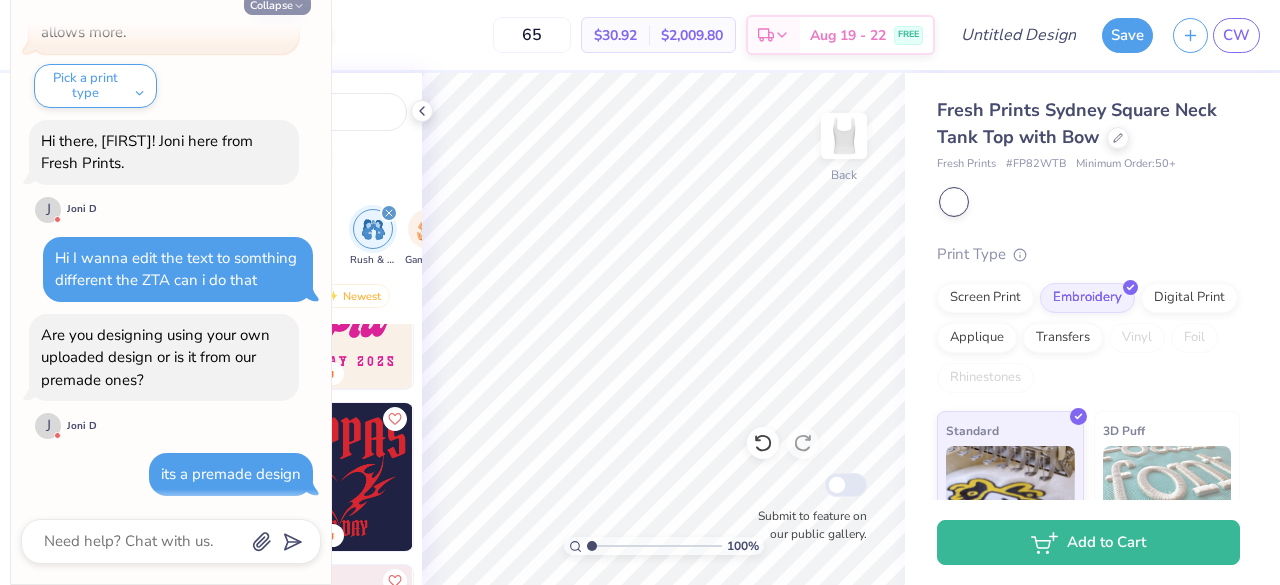 click 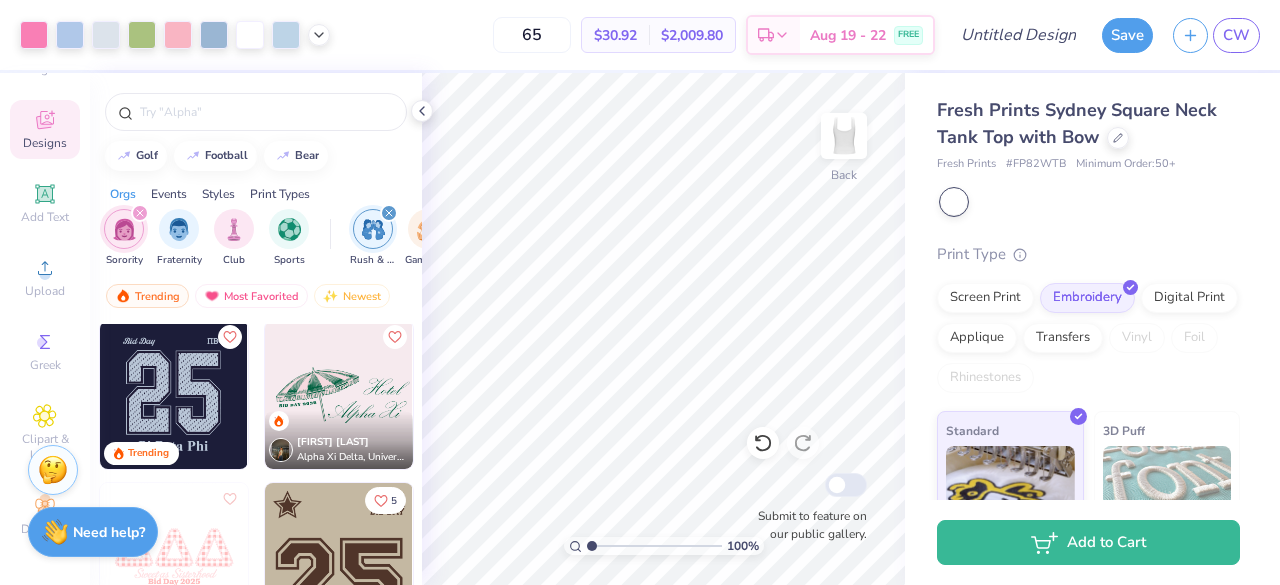 scroll, scrollTop: 644, scrollLeft: 0, axis: vertical 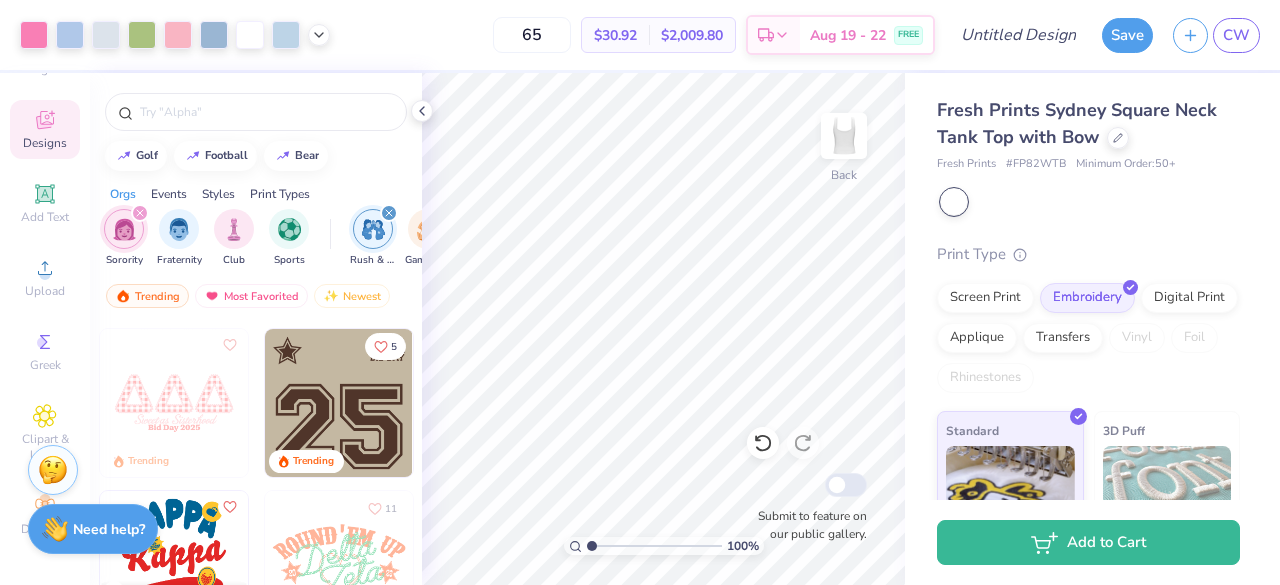 click on "Need help?  Chat with us." at bounding box center (93, 529) 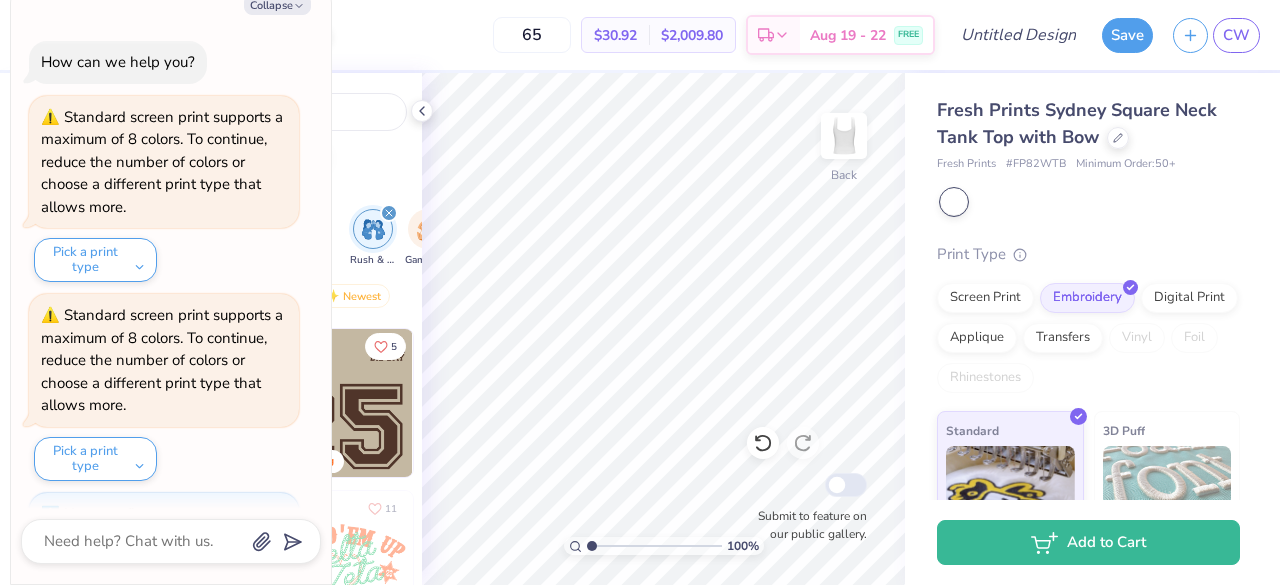 scroll, scrollTop: 748, scrollLeft: 0, axis: vertical 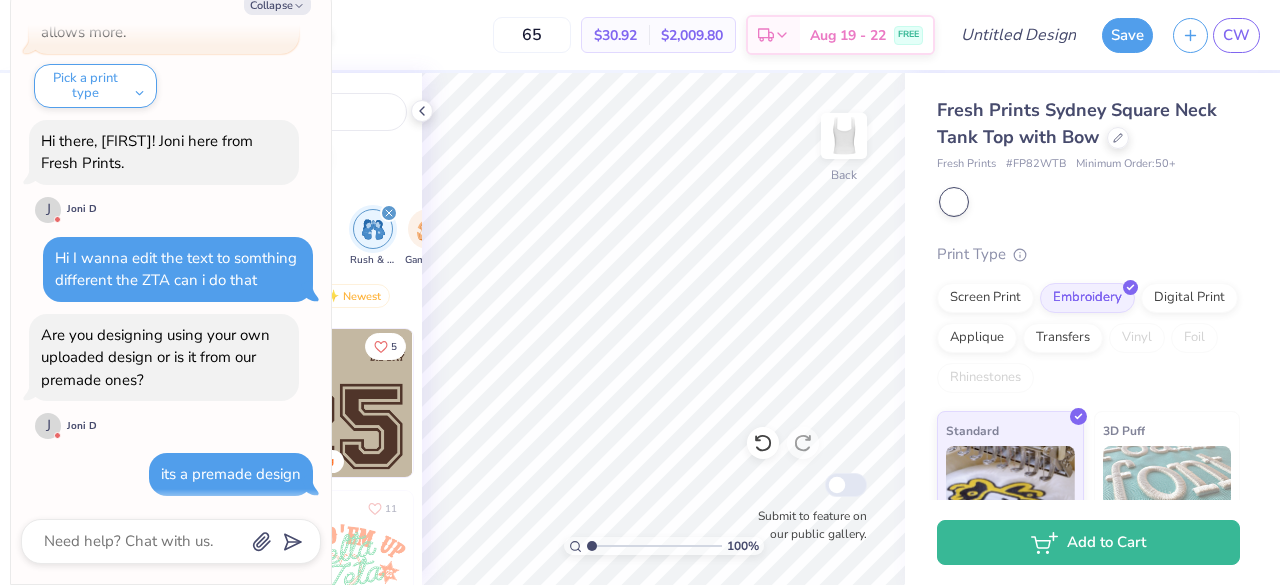 click at bounding box center [389, 213] 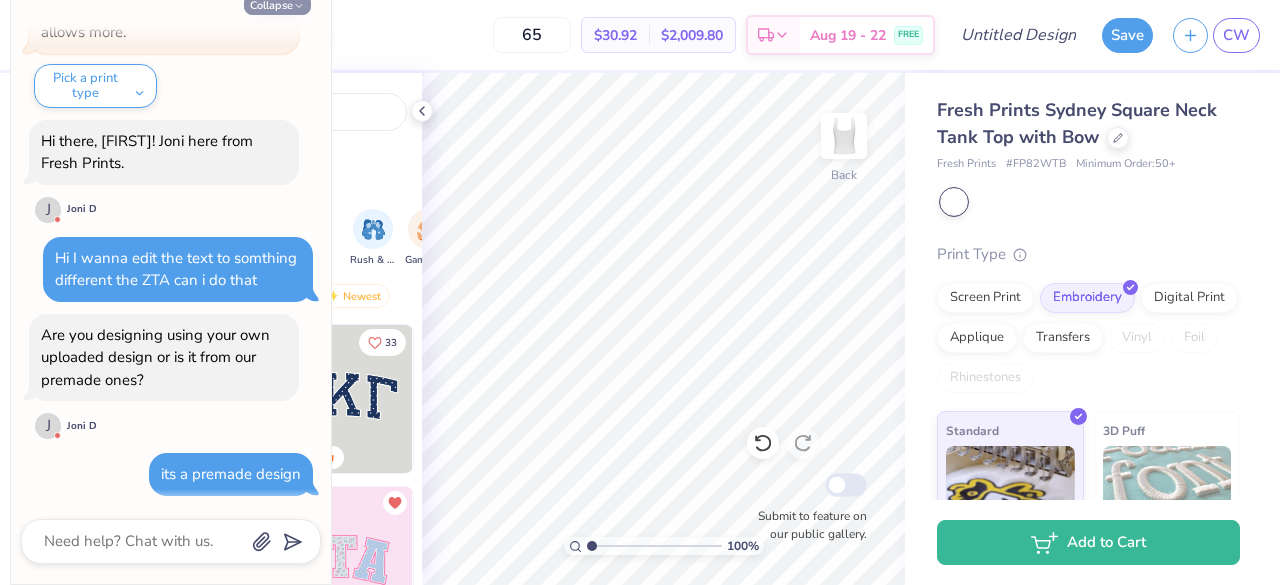 click on "Collapse" at bounding box center [277, 4] 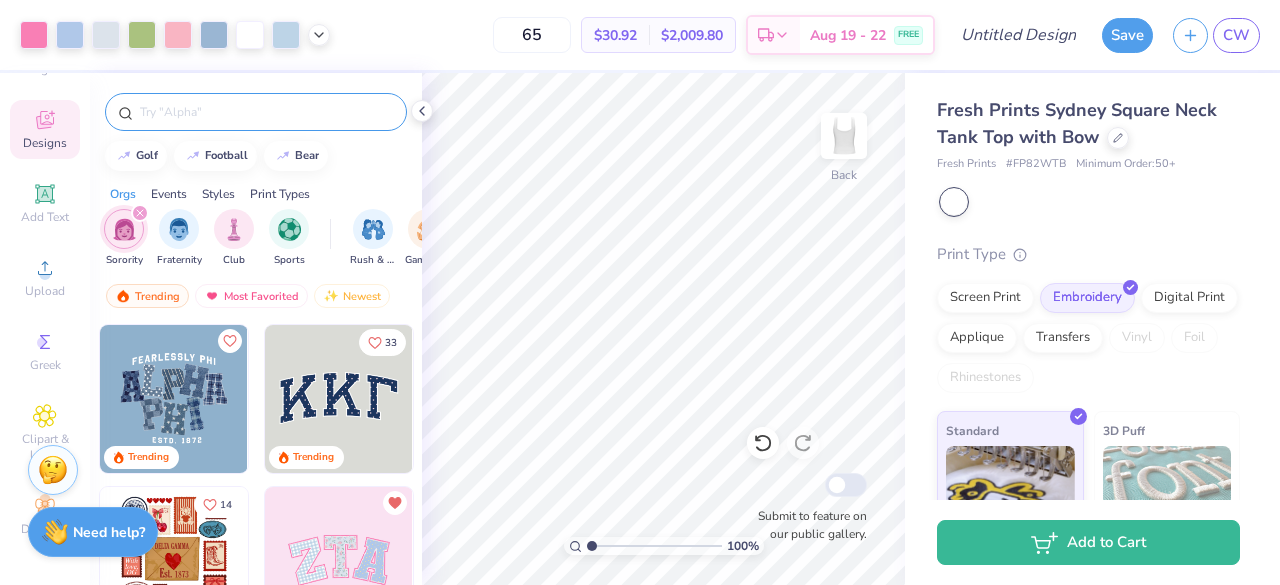 click at bounding box center (266, 112) 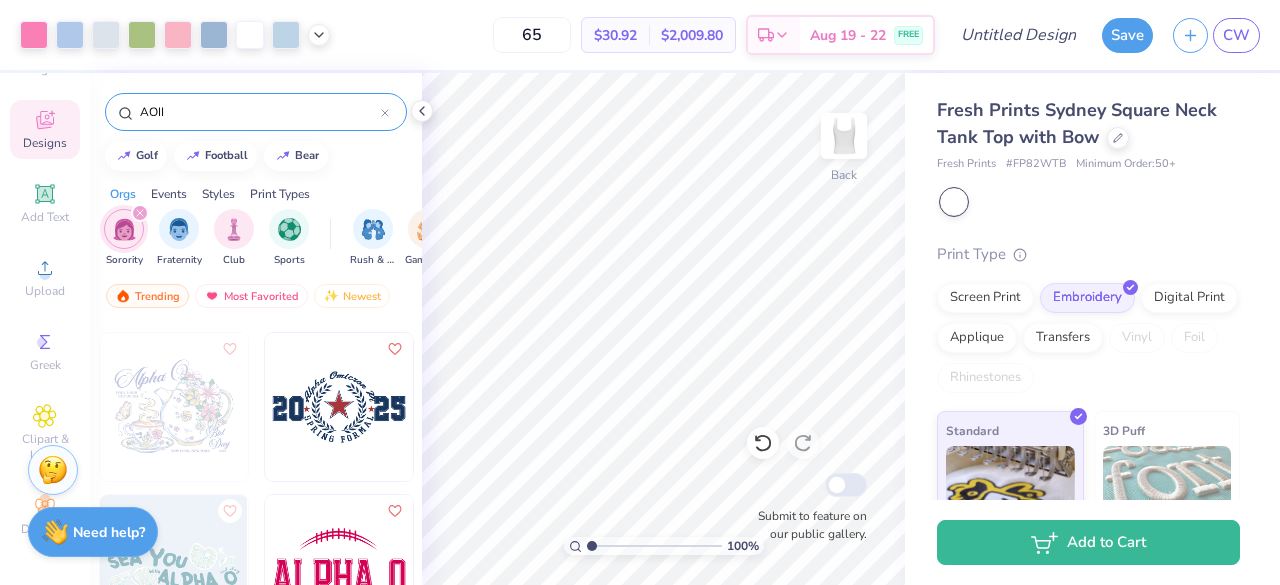 scroll, scrollTop: 1126, scrollLeft: 0, axis: vertical 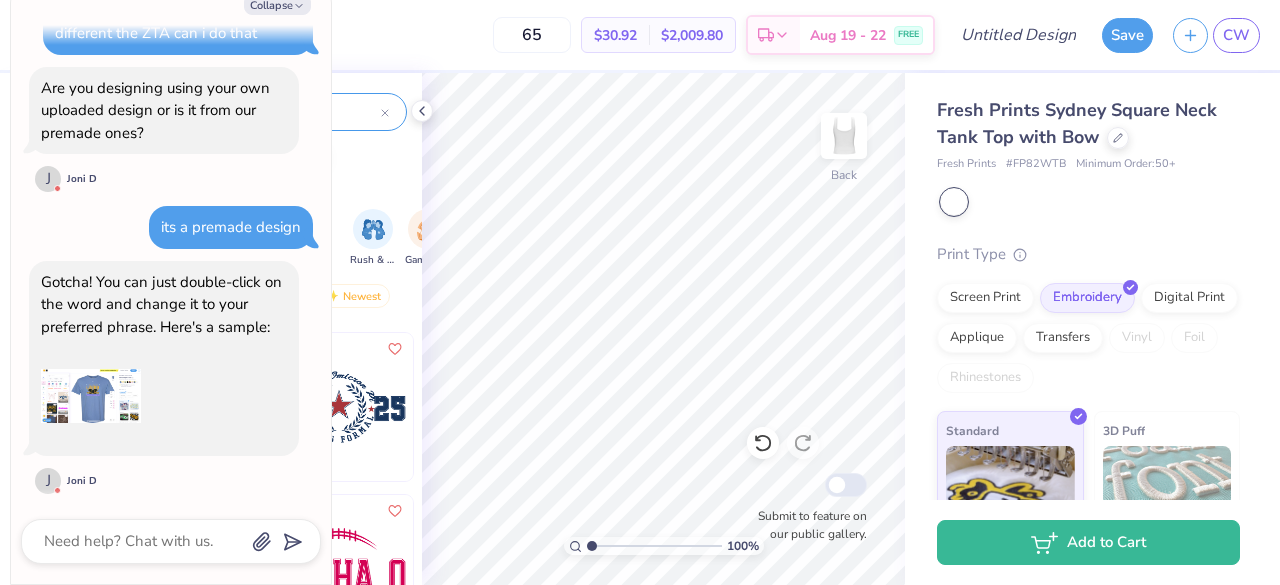 click at bounding box center (91, 396) 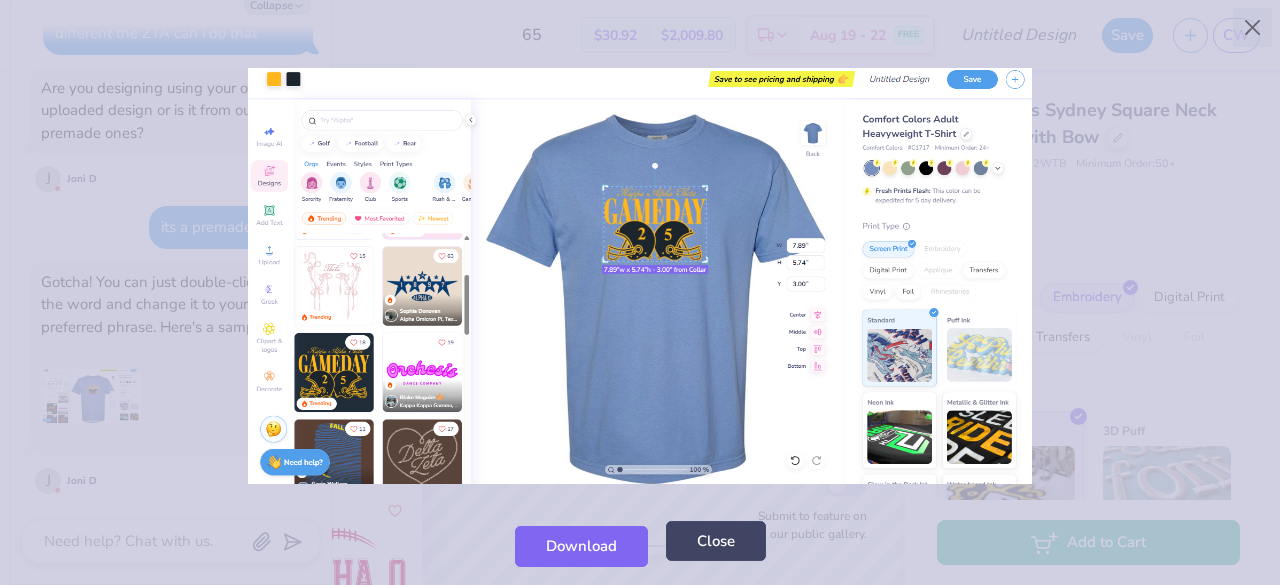 click on "Close" at bounding box center [716, 541] 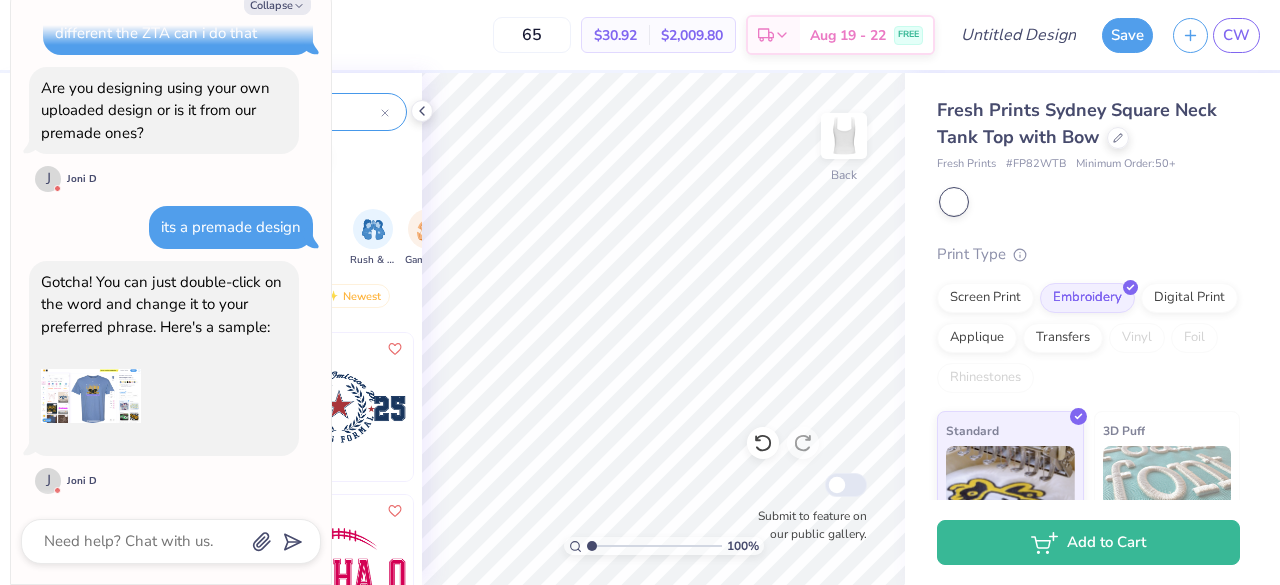 scroll, scrollTop: 1262, scrollLeft: 0, axis: vertical 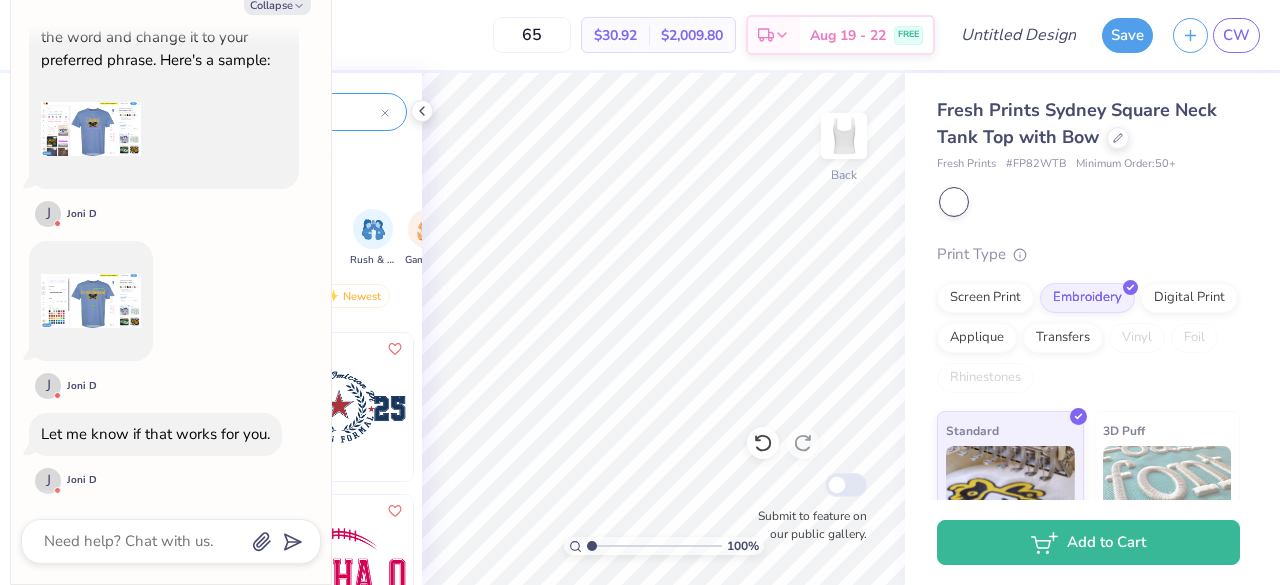 click at bounding box center [91, 301] 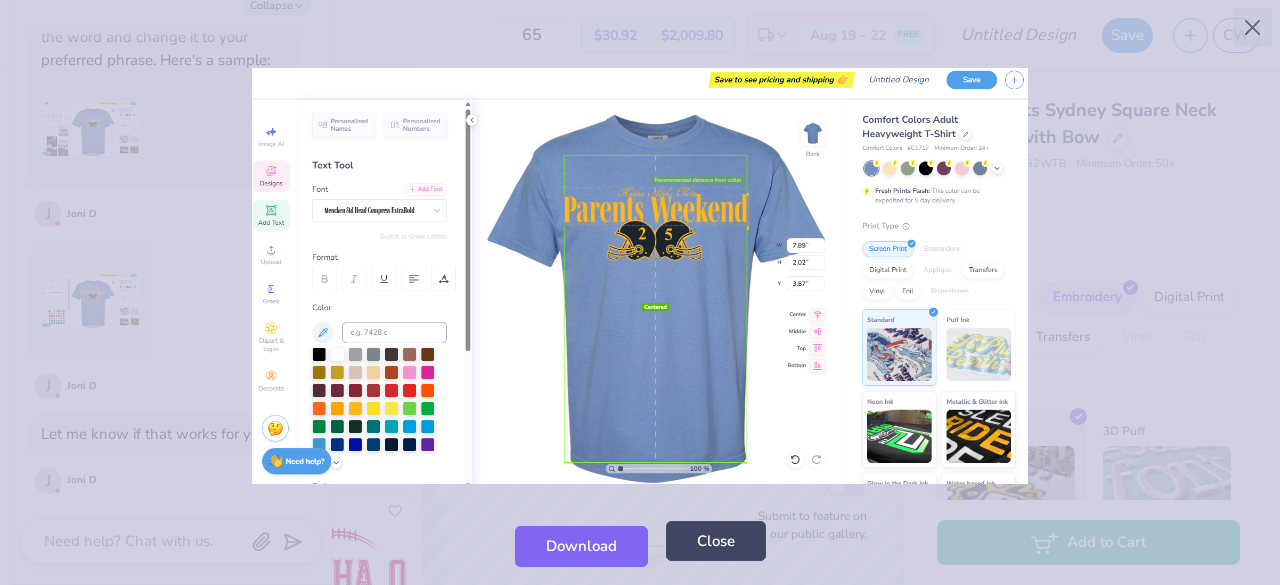 click on "Close" at bounding box center [716, 541] 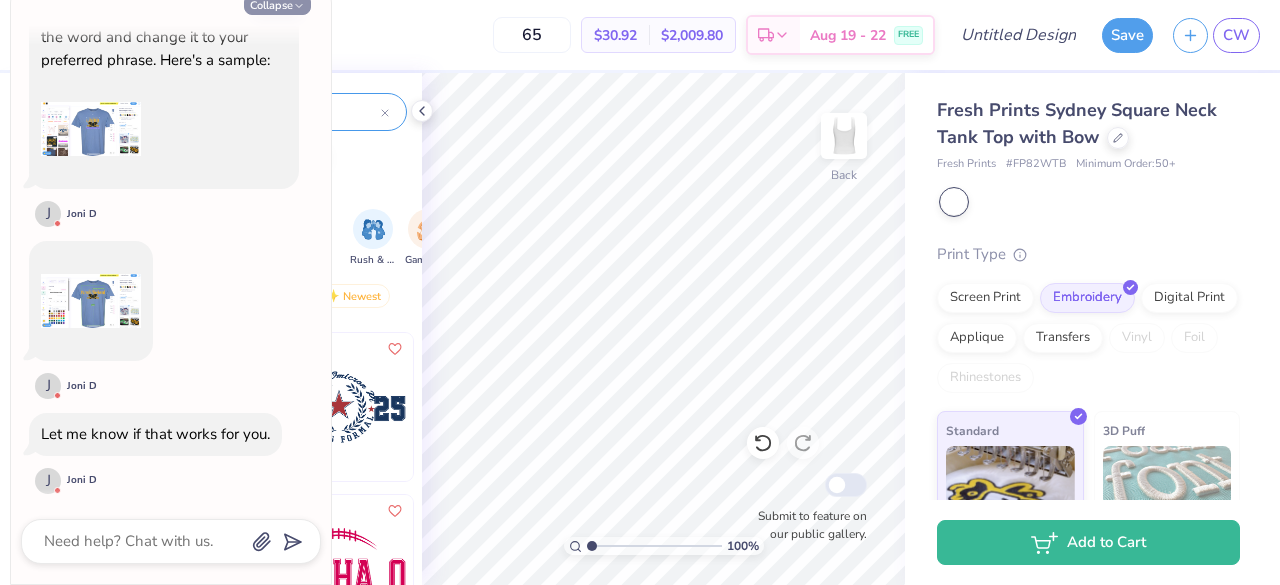 click on "Collapse" at bounding box center [277, 4] 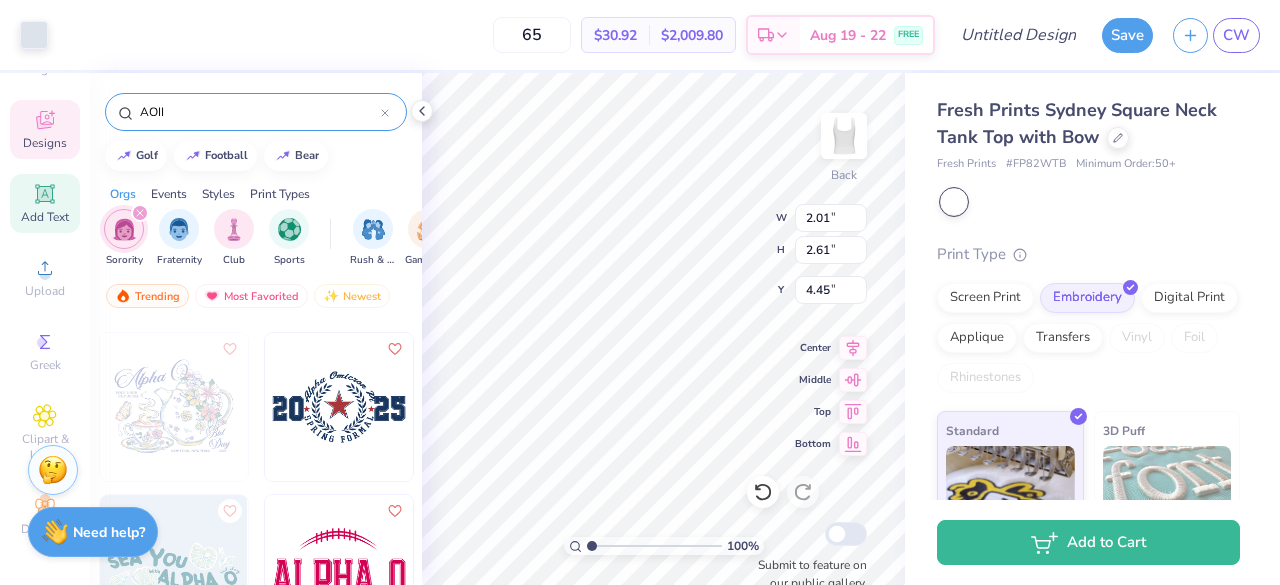 click 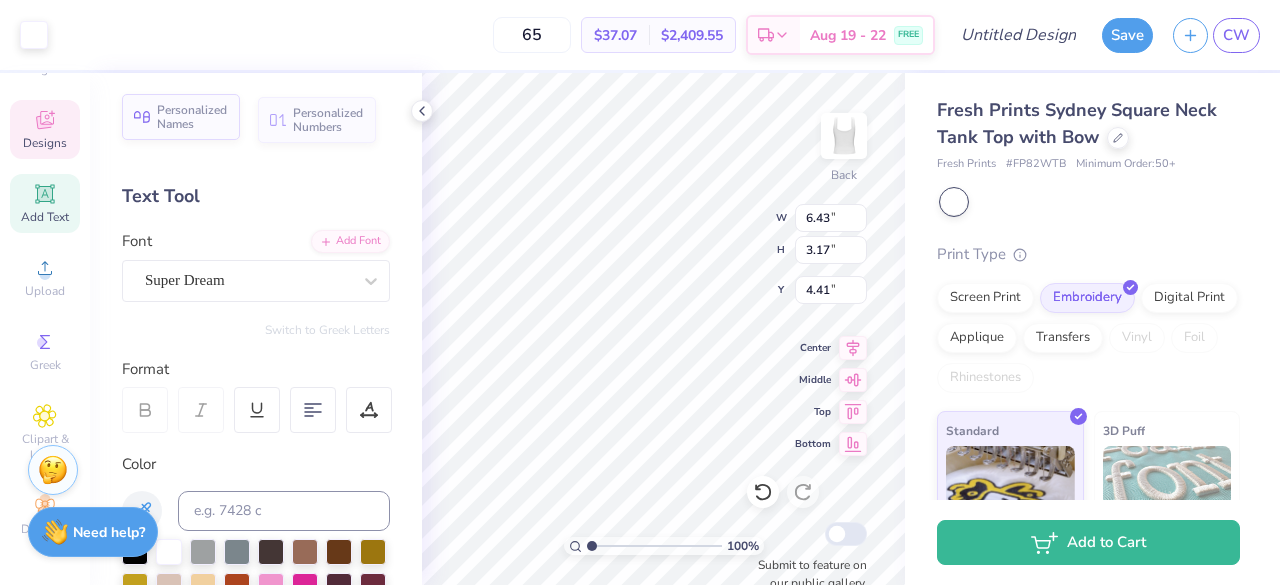 click on "Personalized Names" at bounding box center [192, 117] 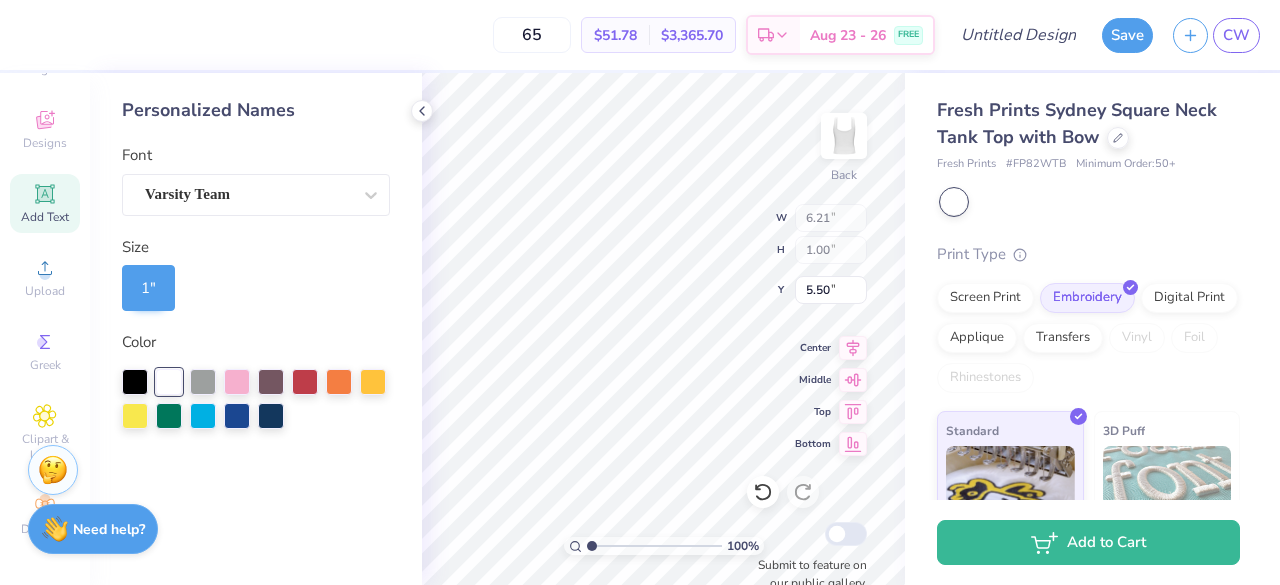 click on "Need help?  Chat with us." at bounding box center (93, 529) 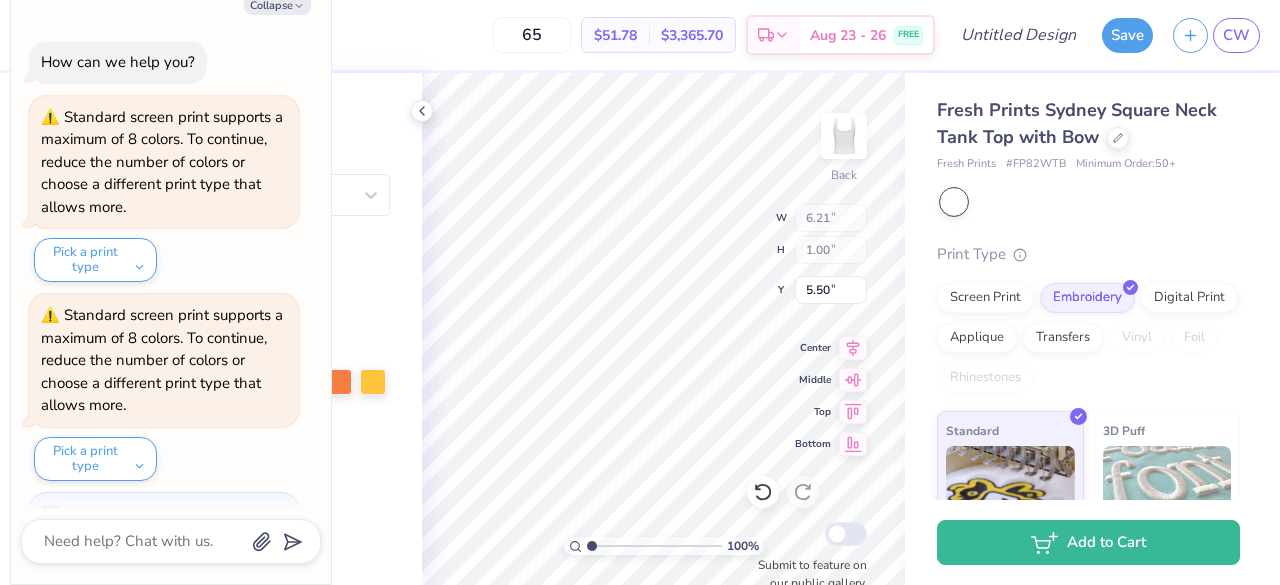 scroll, scrollTop: 1262, scrollLeft: 0, axis: vertical 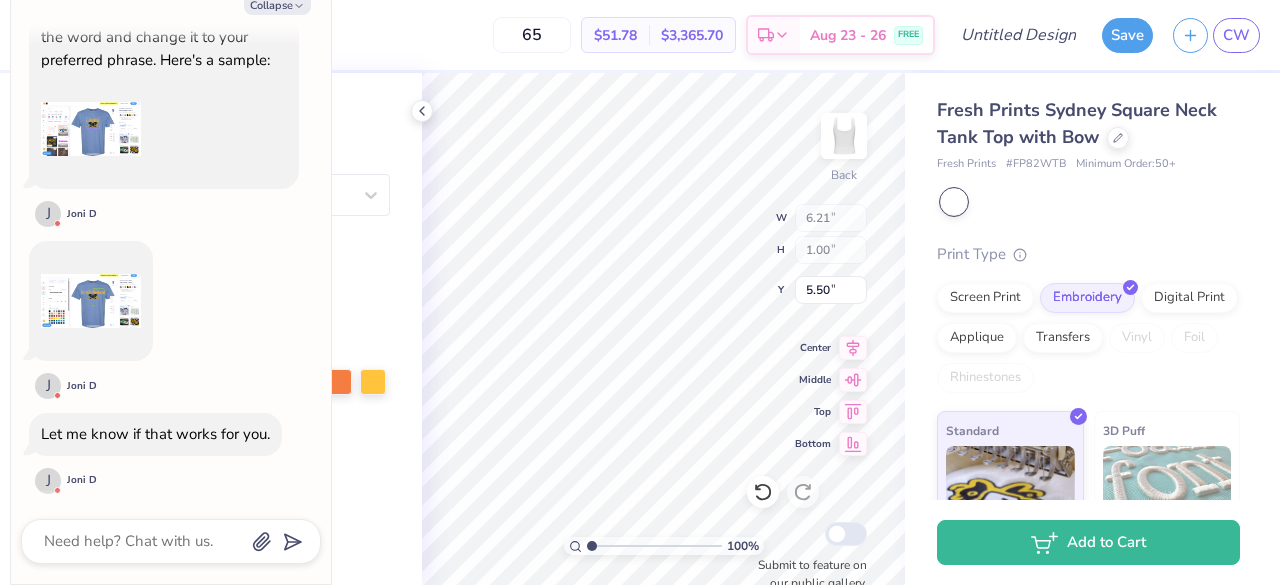 click on "Personalized Names Font Varsity Team Size 1 " Color" at bounding box center [256, 329] 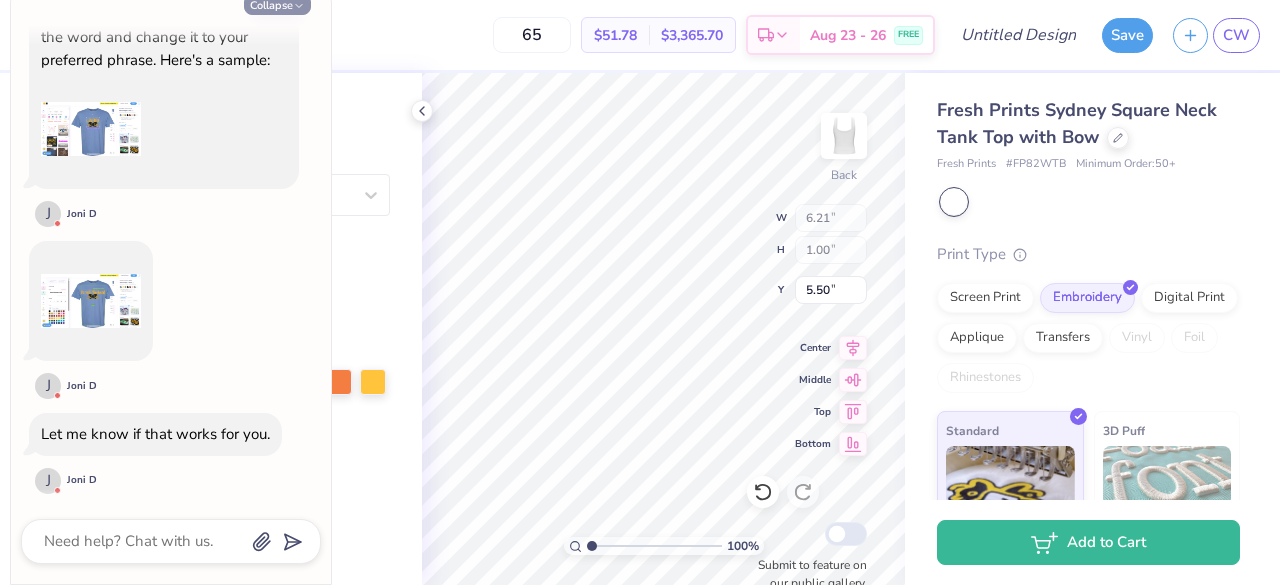 click on "Collapse" at bounding box center [277, 4] 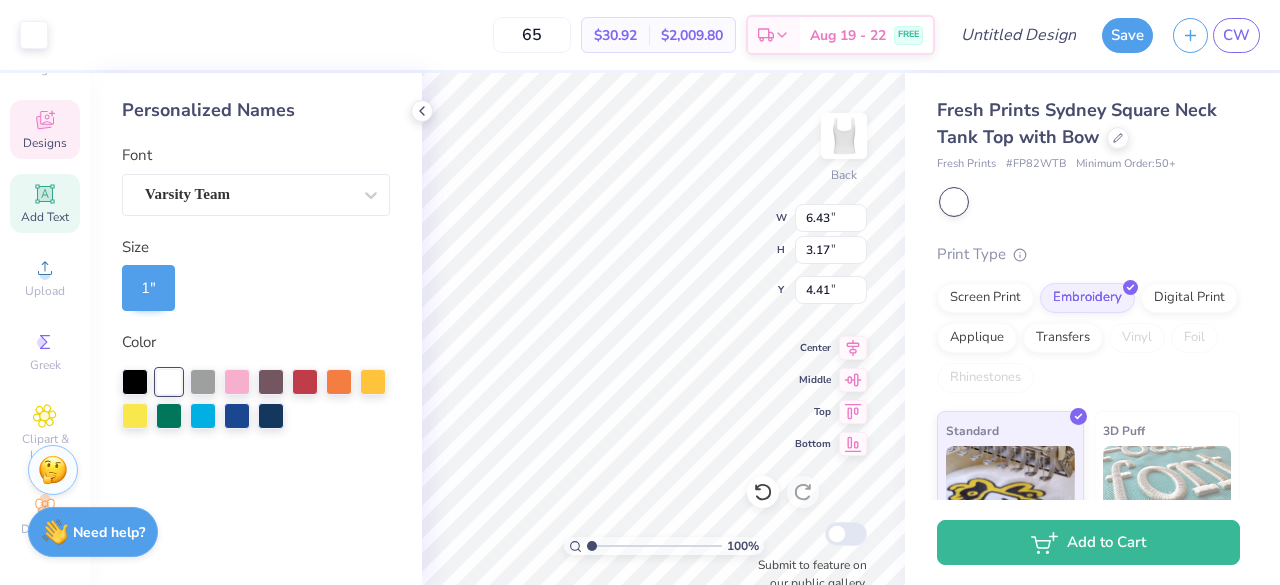 click on "Personalized Names" at bounding box center (256, 110) 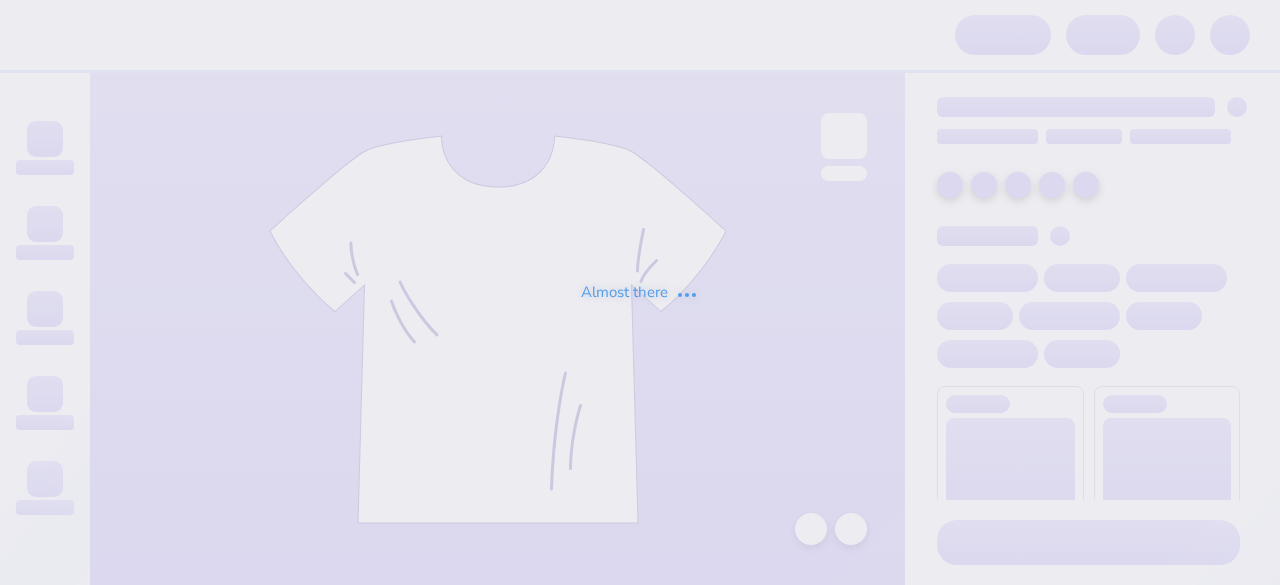 scroll, scrollTop: 0, scrollLeft: 0, axis: both 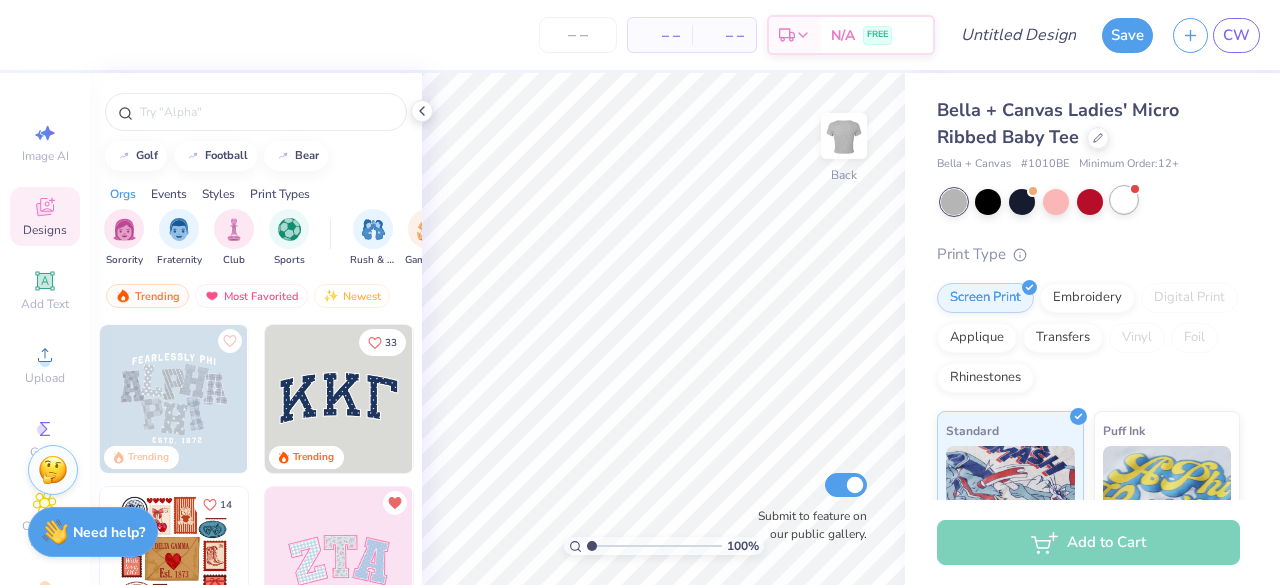 click at bounding box center (1124, 200) 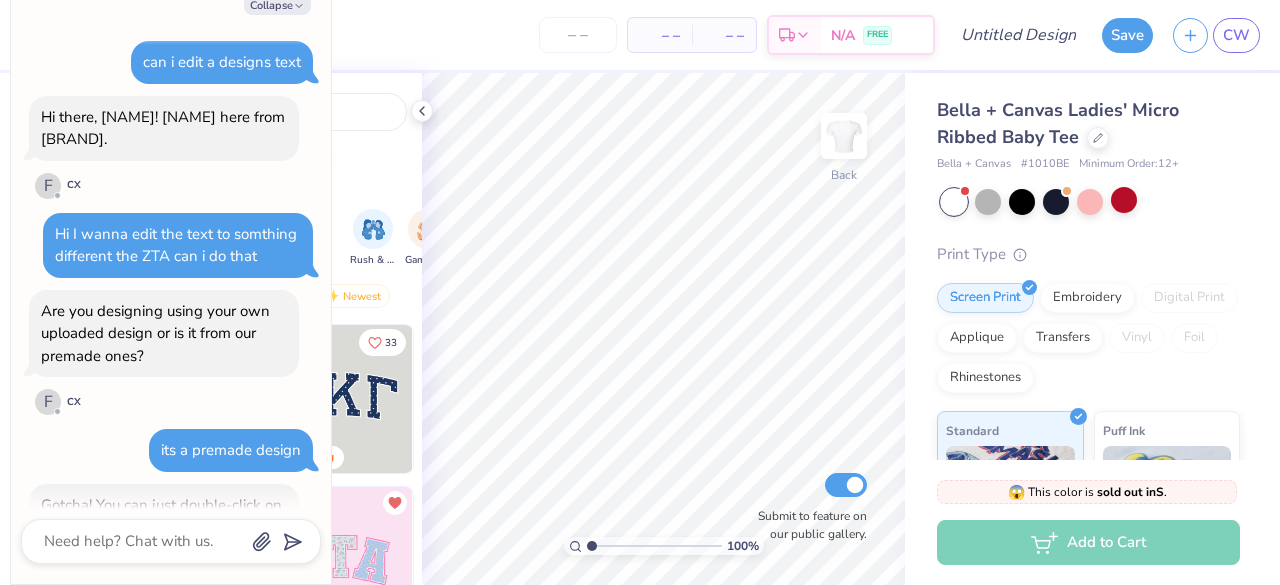 scroll, scrollTop: 1066, scrollLeft: 0, axis: vertical 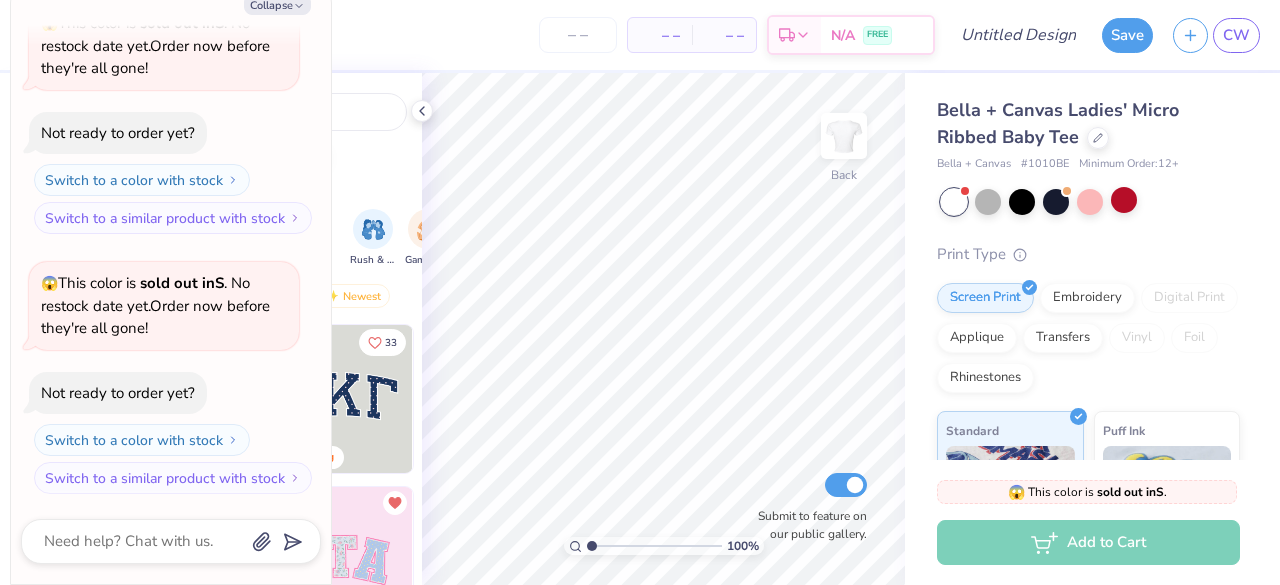 click on "Sorority Fraternity Club Sports Rush & Bid Game Day Parent's Weekend PR & General Philanthropy Big Little Reveal Retreat Date Parties & Socials Spring Break Greek Week Formal & Semi Holidays Graduation Founder’s Day Classic Minimalist Varsity Y2K Typography Handdrawn Cartoons Grunge 80s & 90s 60s & 70s Embroidery Screen Print Applique Digital Print Patches Vinyl Transfers" at bounding box center (256, 240) 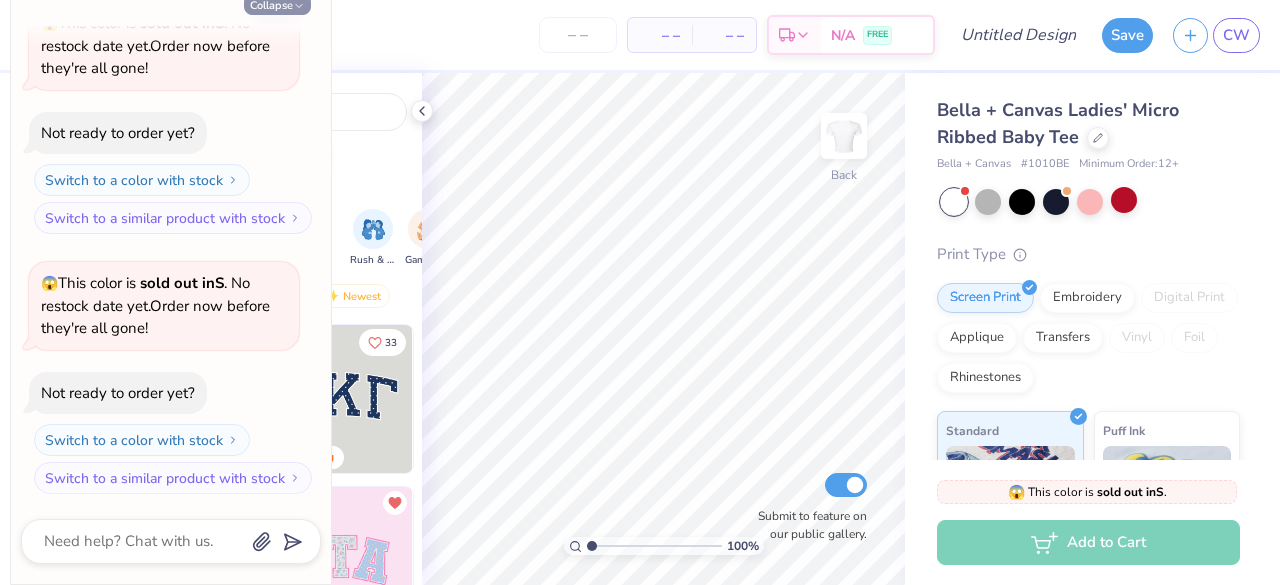 click on "Collapse" at bounding box center [277, 4] 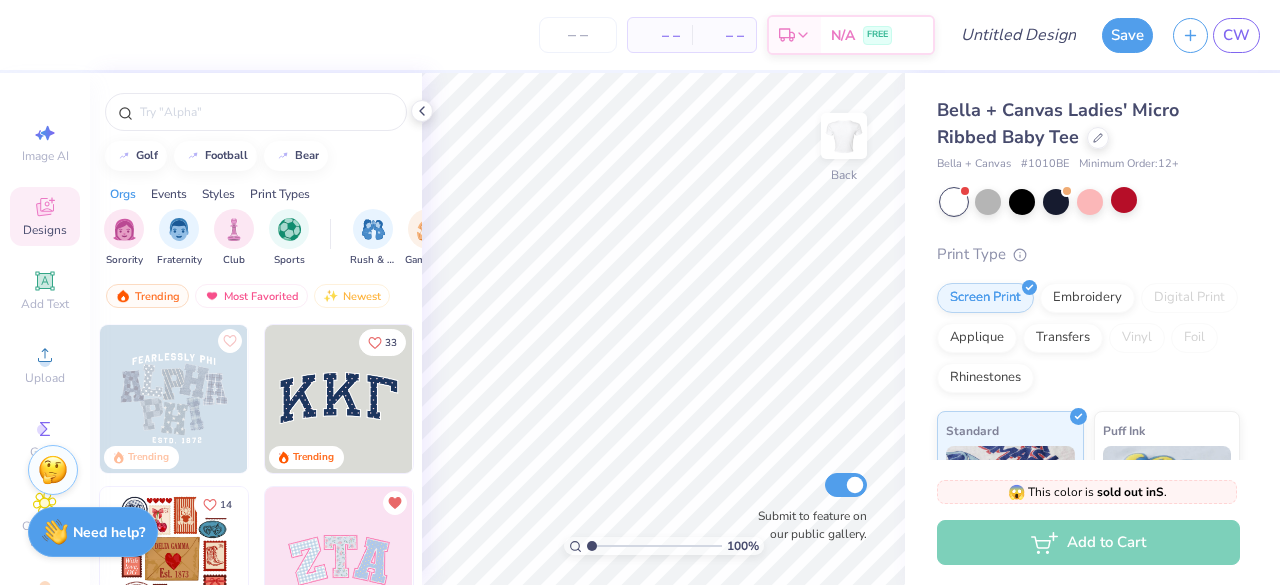 click at bounding box center [339, 561] 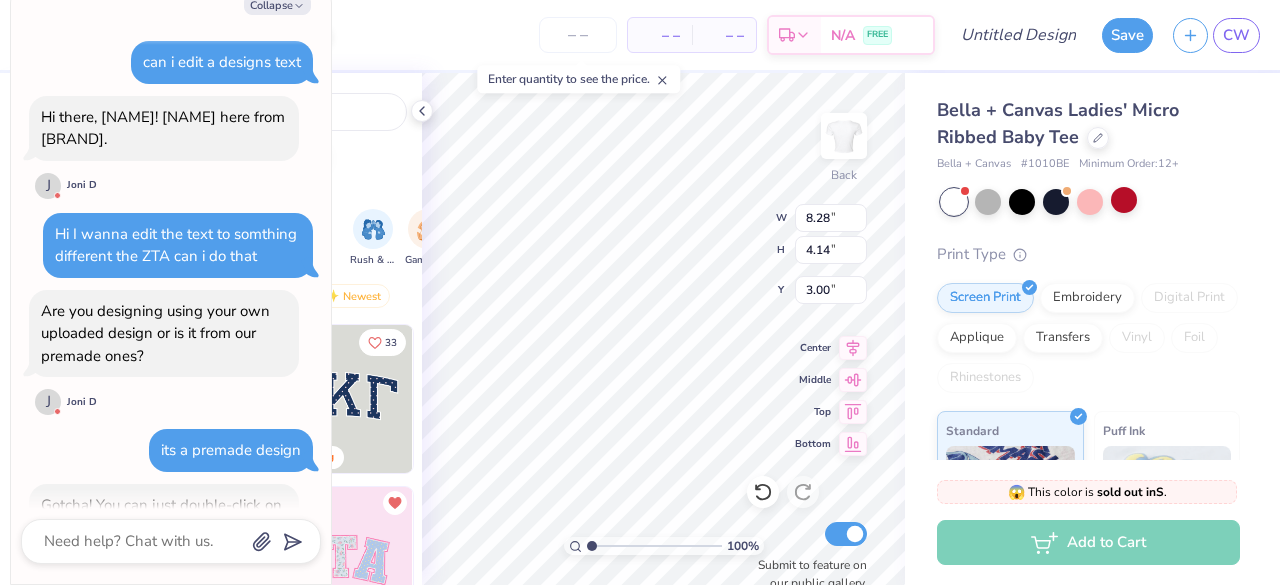 scroll, scrollTop: 1264, scrollLeft: 0, axis: vertical 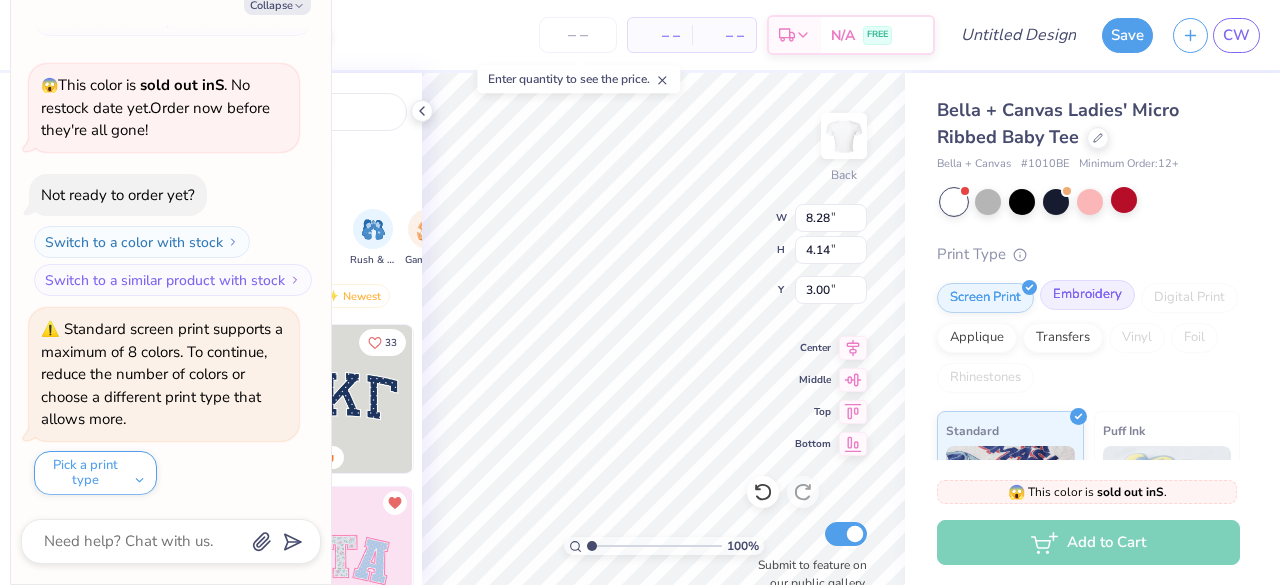 click on "Embroidery" at bounding box center [1087, 295] 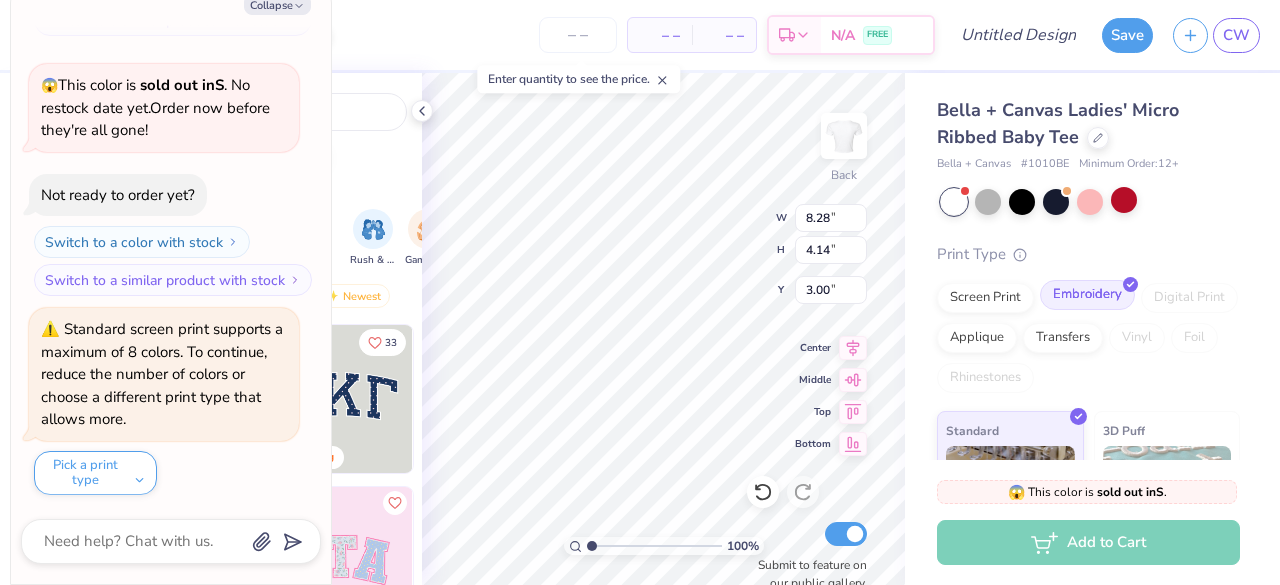 type on "x" 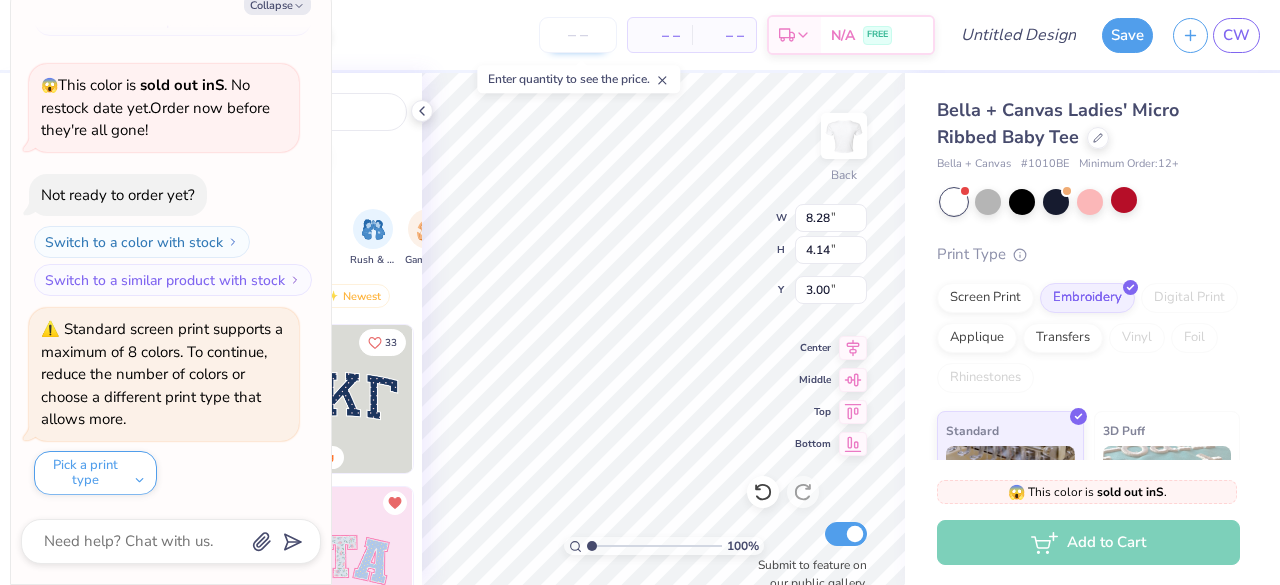 click at bounding box center (578, 35) 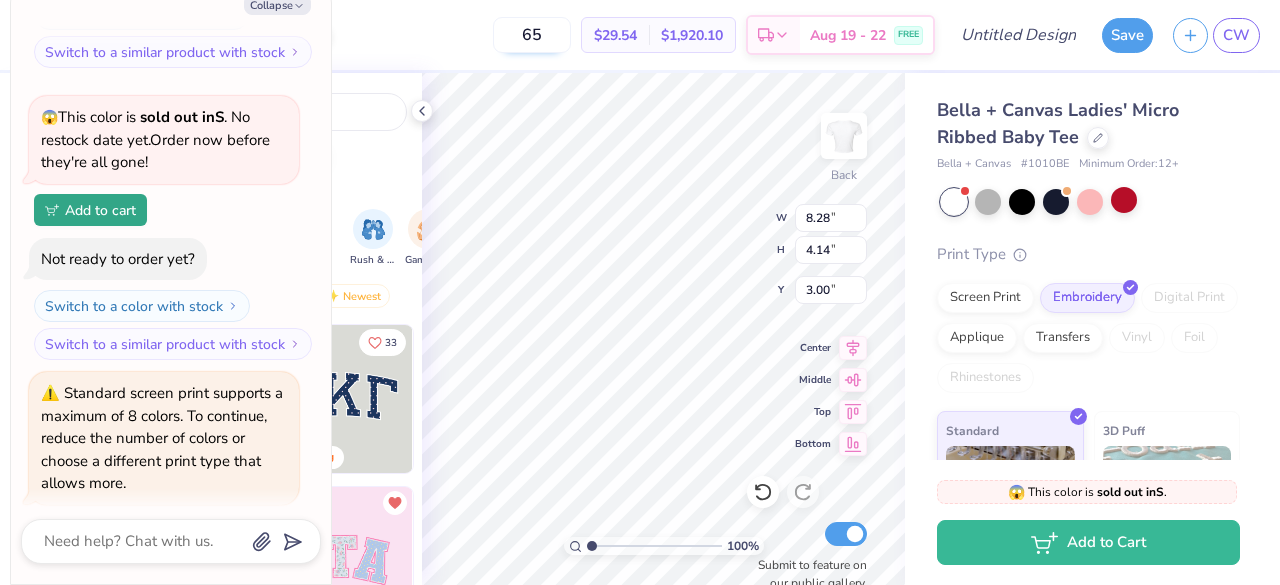 scroll, scrollTop: 1296, scrollLeft: 0, axis: vertical 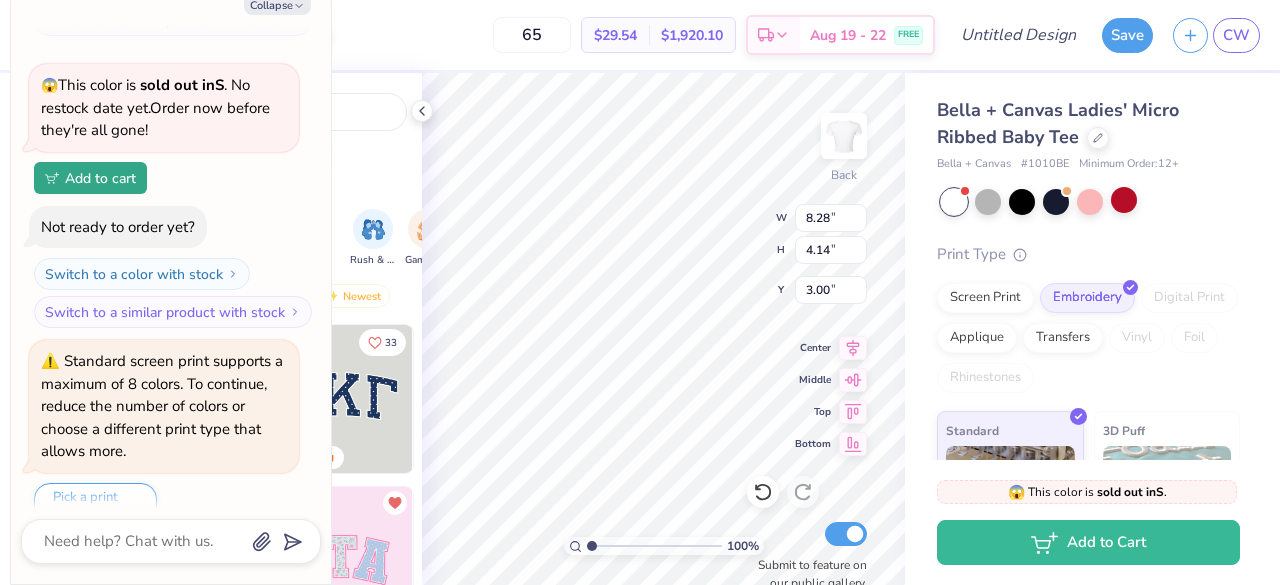 type on "65" 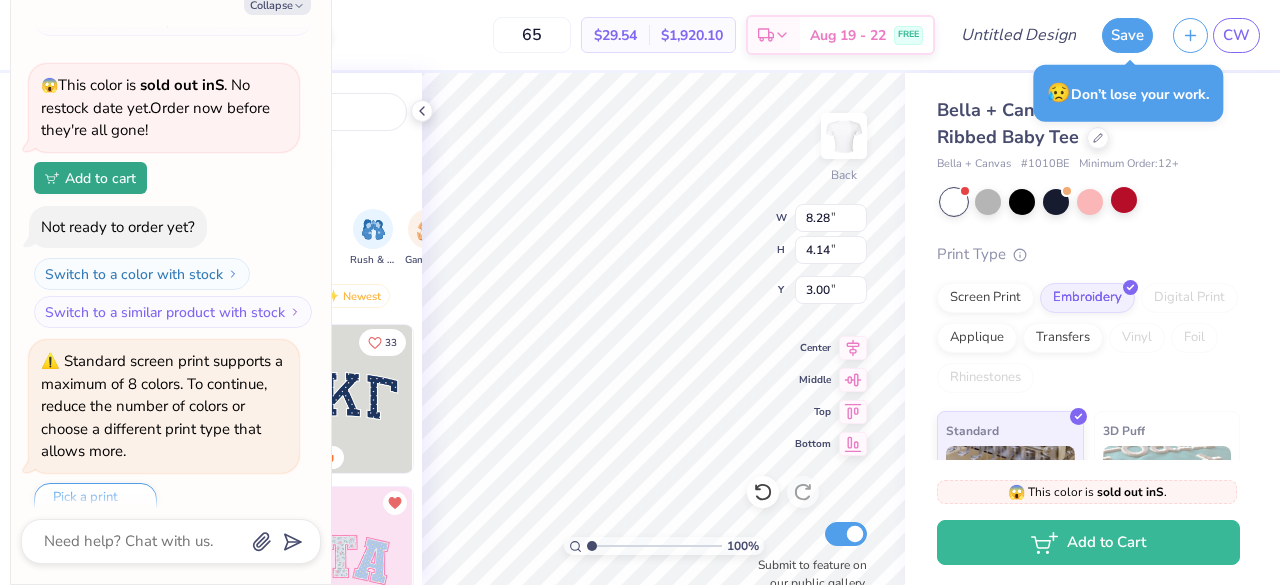 type on "x" 